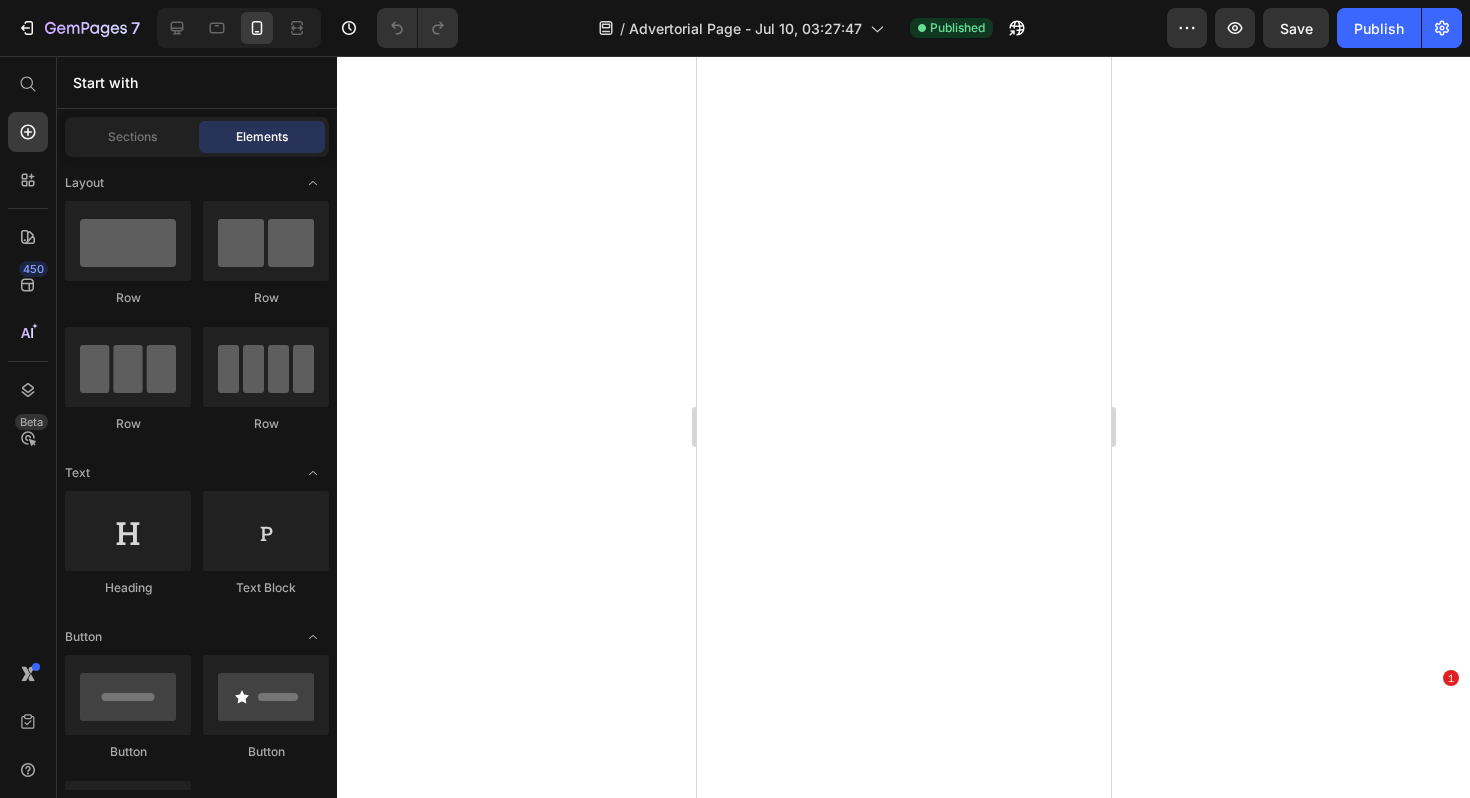 scroll, scrollTop: 0, scrollLeft: 0, axis: both 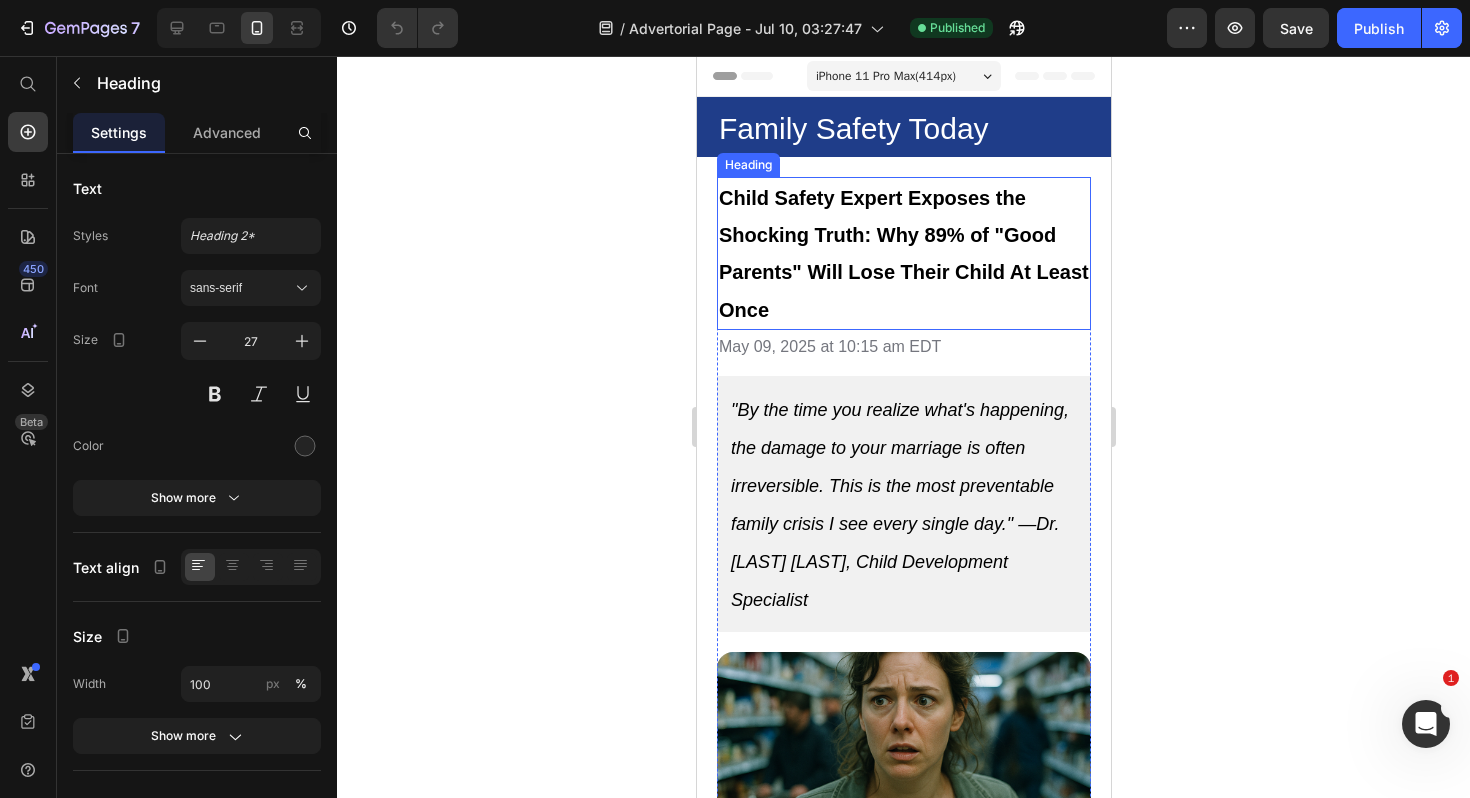click on "Child Safety Expert Exposes the Shocking Truth: Why 89% of "Good Parents" Will Lose Their Child At Least Once" at bounding box center [903, 253] 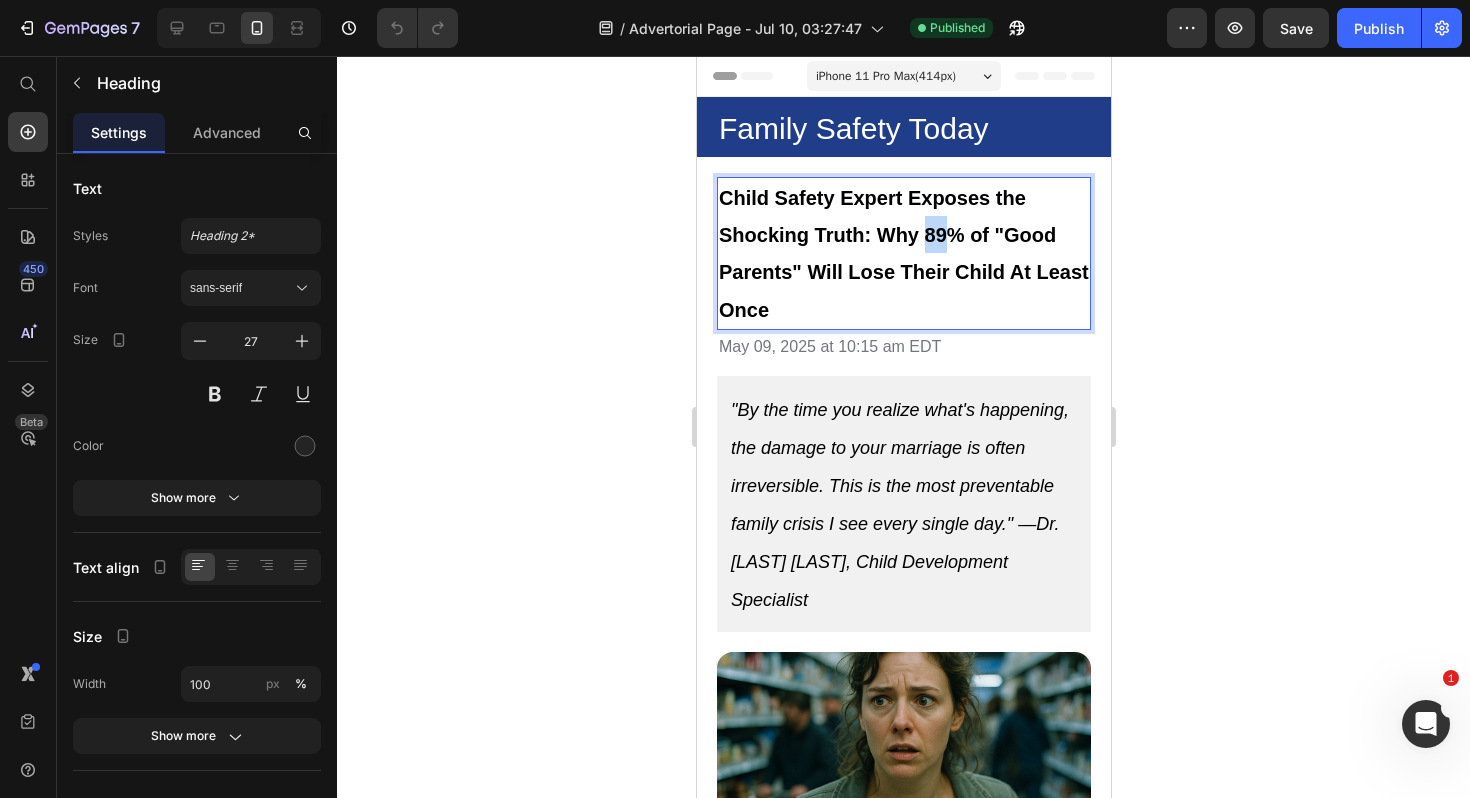 click on "Child Safety Expert Exposes the Shocking Truth: Why 89% of "Good Parents" Will Lose Their Child At Least Once" at bounding box center (903, 253) 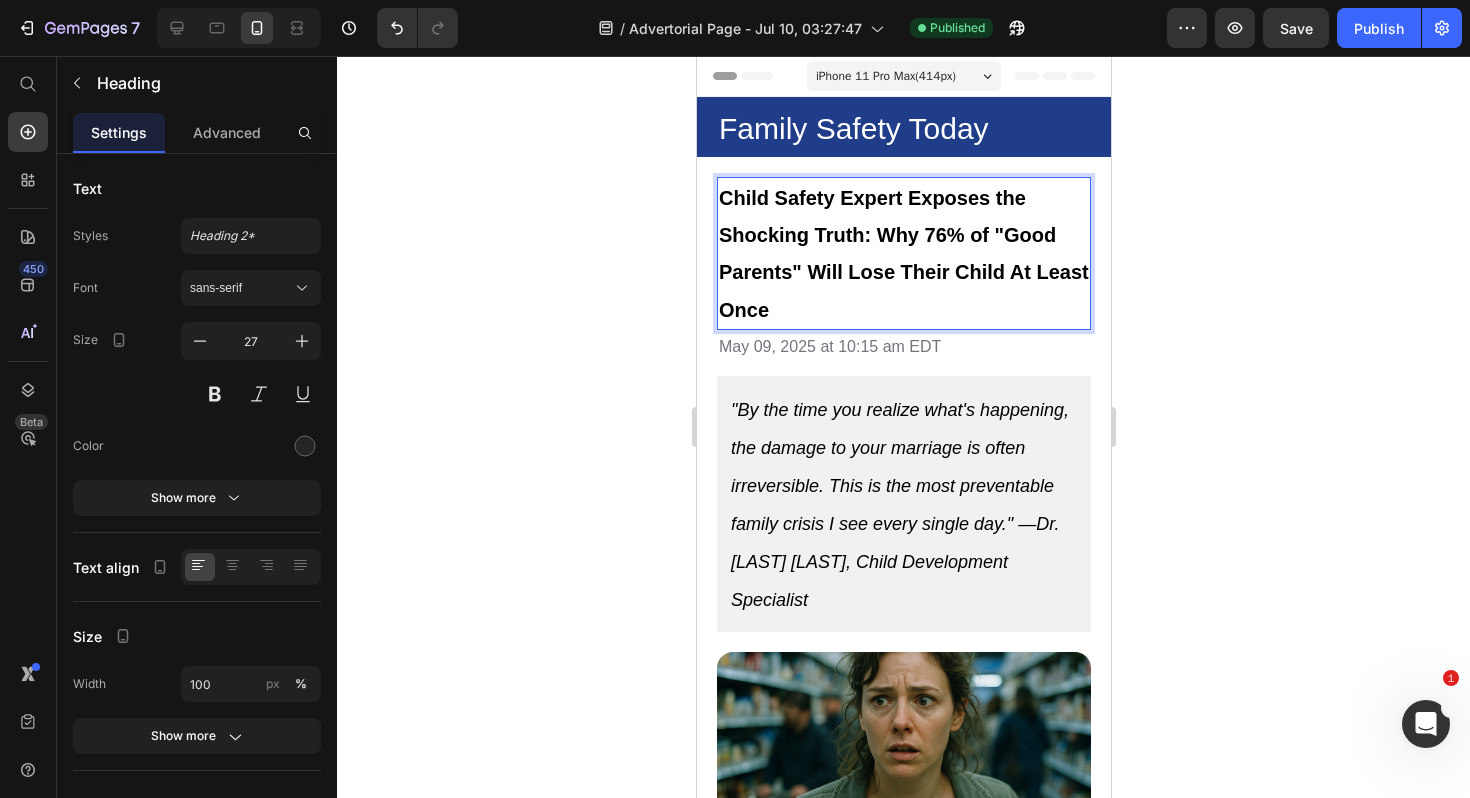 click 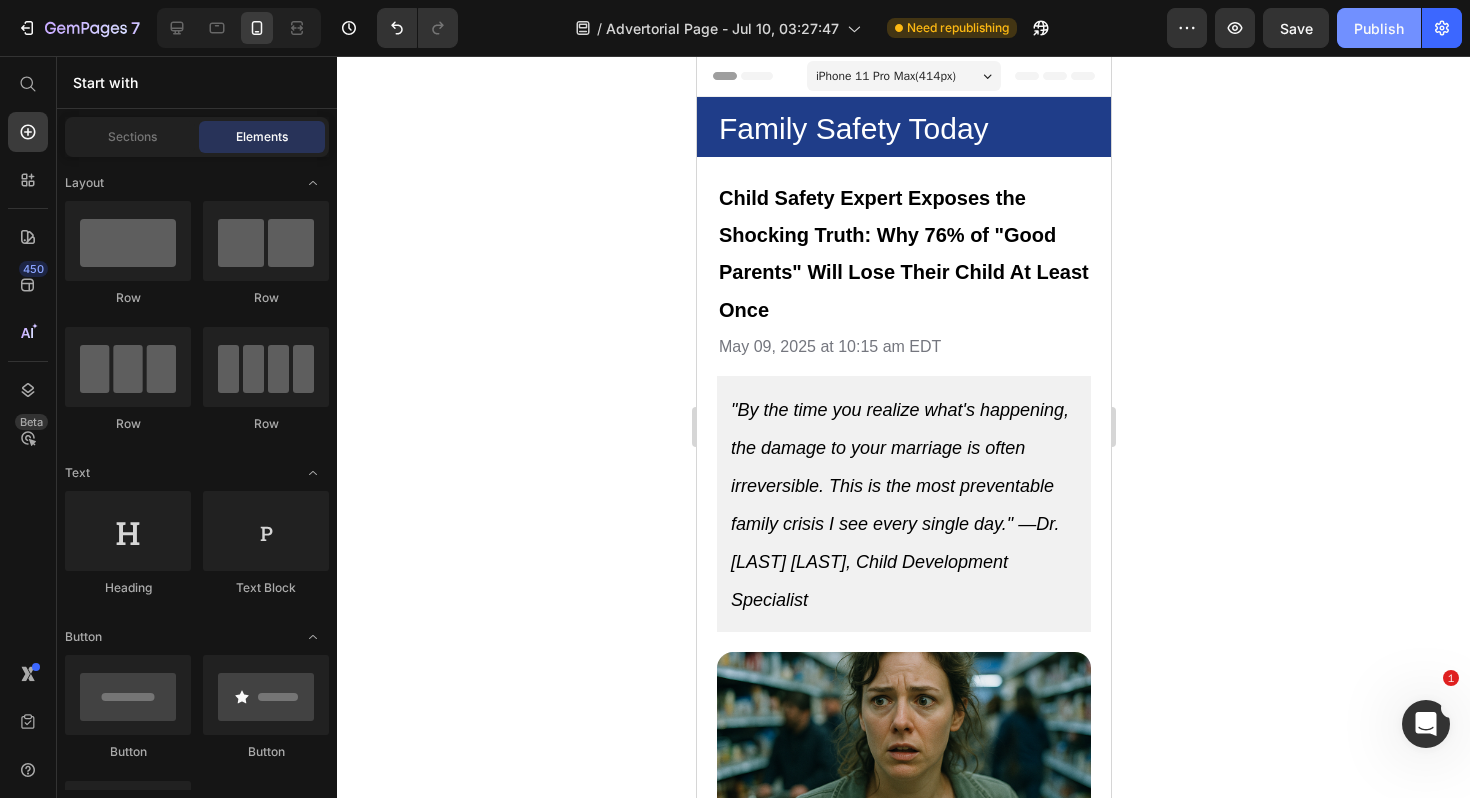 click on "Publish" at bounding box center (1379, 28) 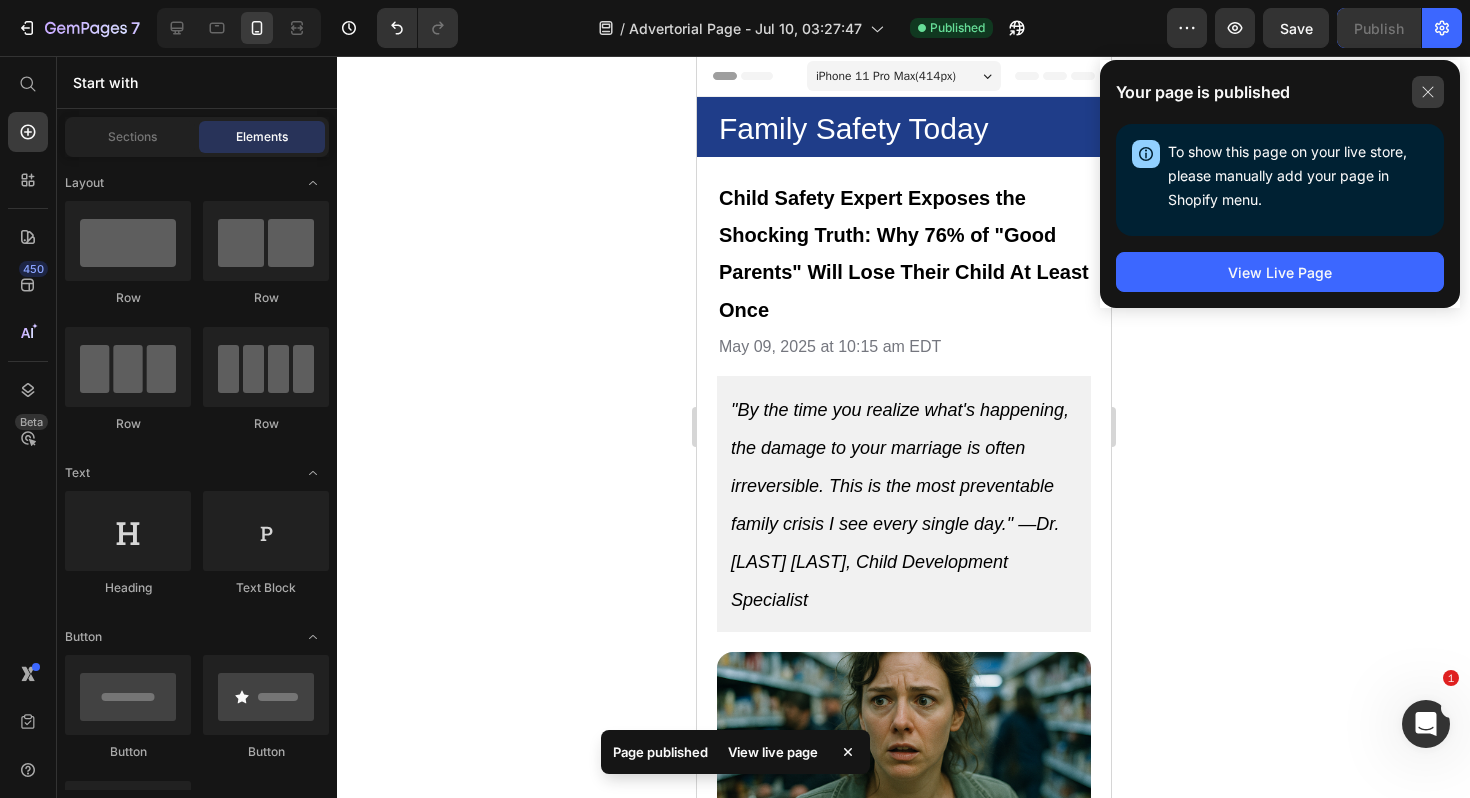 click 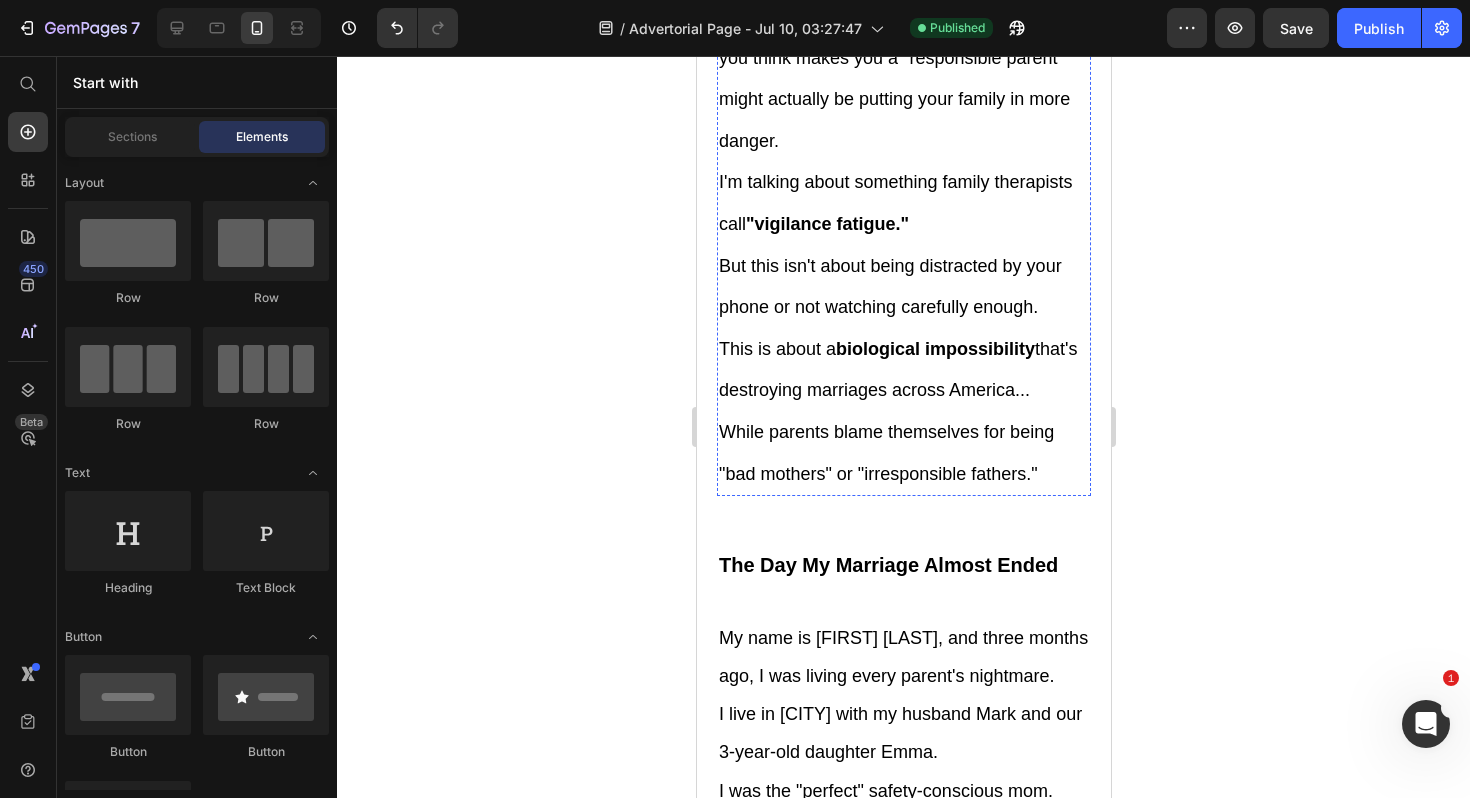 scroll, scrollTop: 1825, scrollLeft: 0, axis: vertical 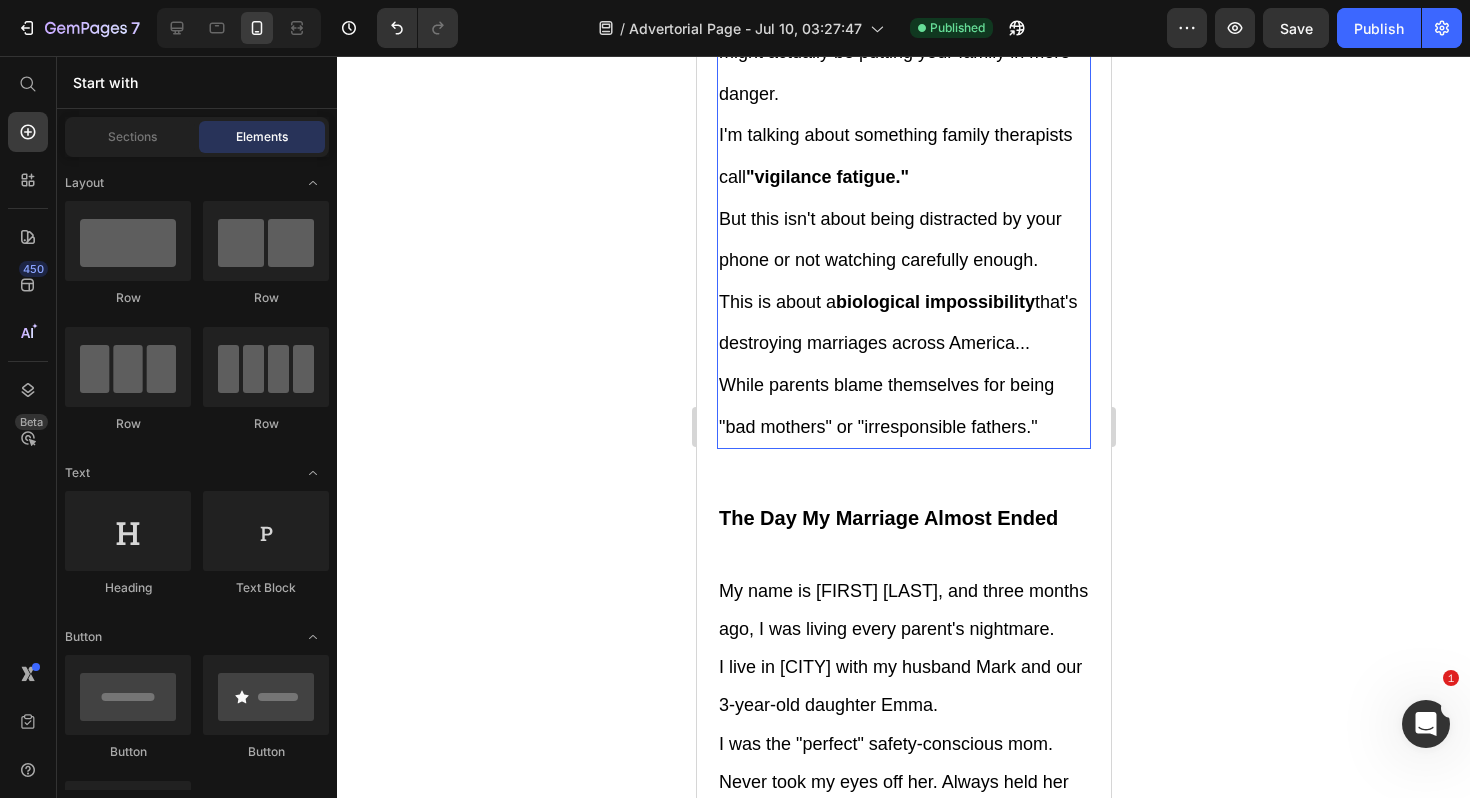 click on "While parents blame themselves for being "bad mothers" or "irresponsible fathers."" at bounding box center [903, 405] 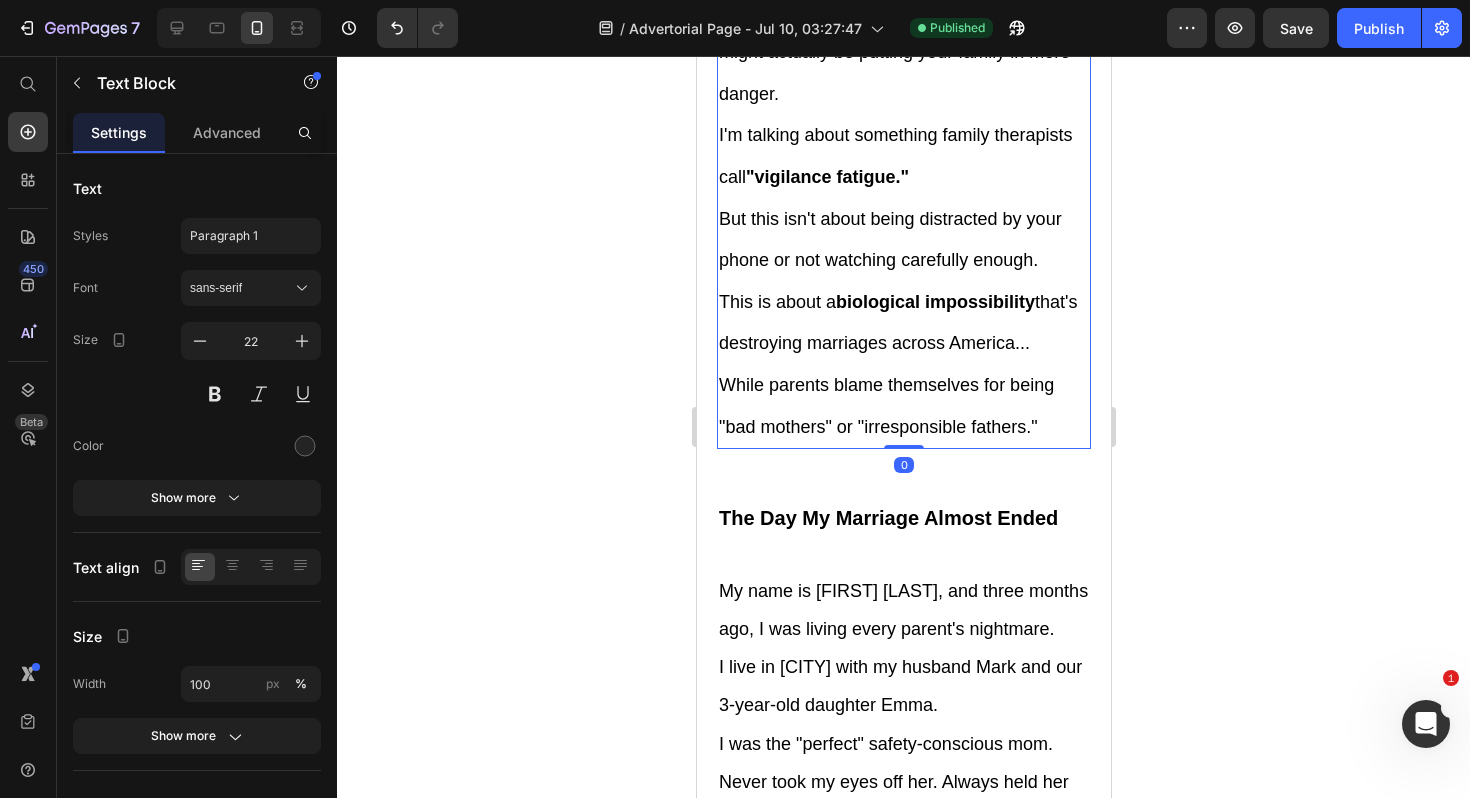 click on "While parents blame themselves for being "bad mothers" or "irresponsible fathers."" at bounding box center [885, 406] 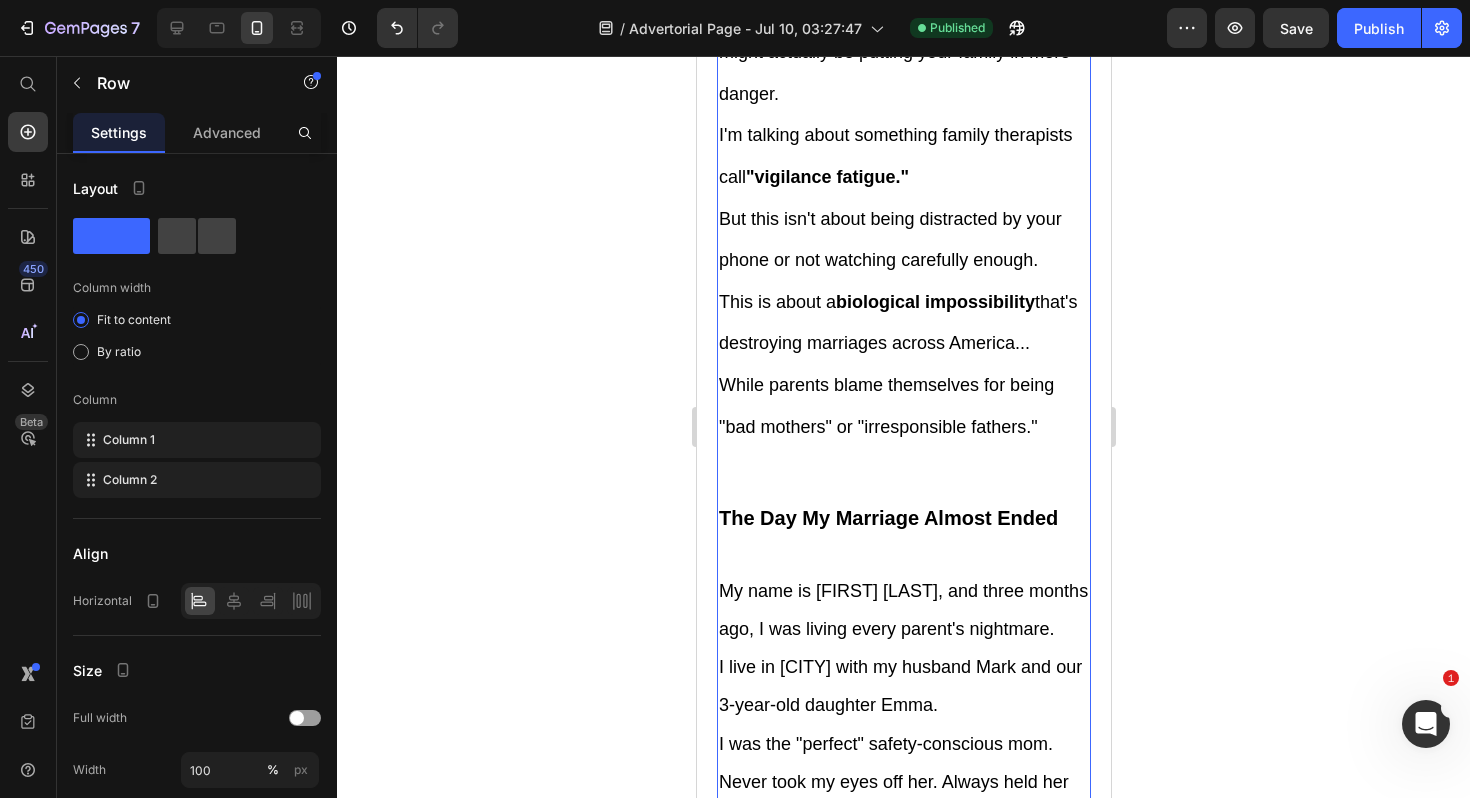 click on ""I can't trust you with our kids anymore." If you've ever lost track of your child for even 30 seconds in a crowded place... If you've felt that heart-stopping panic when you can't see them... If you've ever been "that parent" frantically searching while others stare...   Then what I'm about to share could save your marriage like it saved mine. There's a hidden crisis destroying families right now. . Text Block Row A 2024 Stanford study revealed that 89% of parents will experience at least one "lost child" incident  - but here's the shocking part:  67% of these incidents lead to serious marital conflict within 30 days . Heading And here's what no one tells you: The thing you think makes you a "responsible parent" might actually be putting your family in more danger. I'm talking about something family therapists call  "vigilance fatigue." But this isn't about being distracted by your phone or not watching carefully enough. This is about a  biological impossibility Text Block Row Heading   " "   Row" at bounding box center (903, 1065) 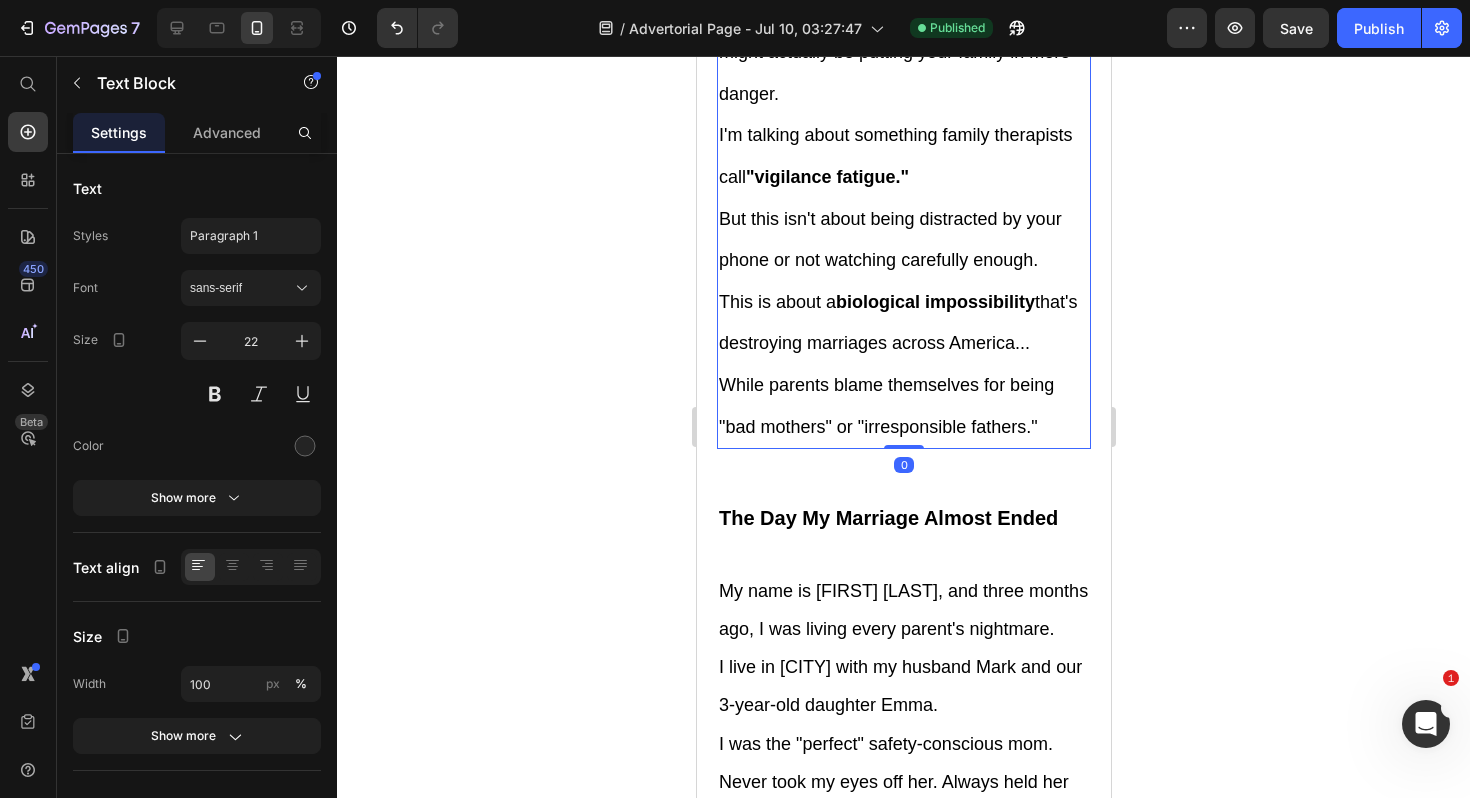 click on "While parents blame themselves for being "bad mothers" or "irresponsible fathers."" at bounding box center [885, 406] 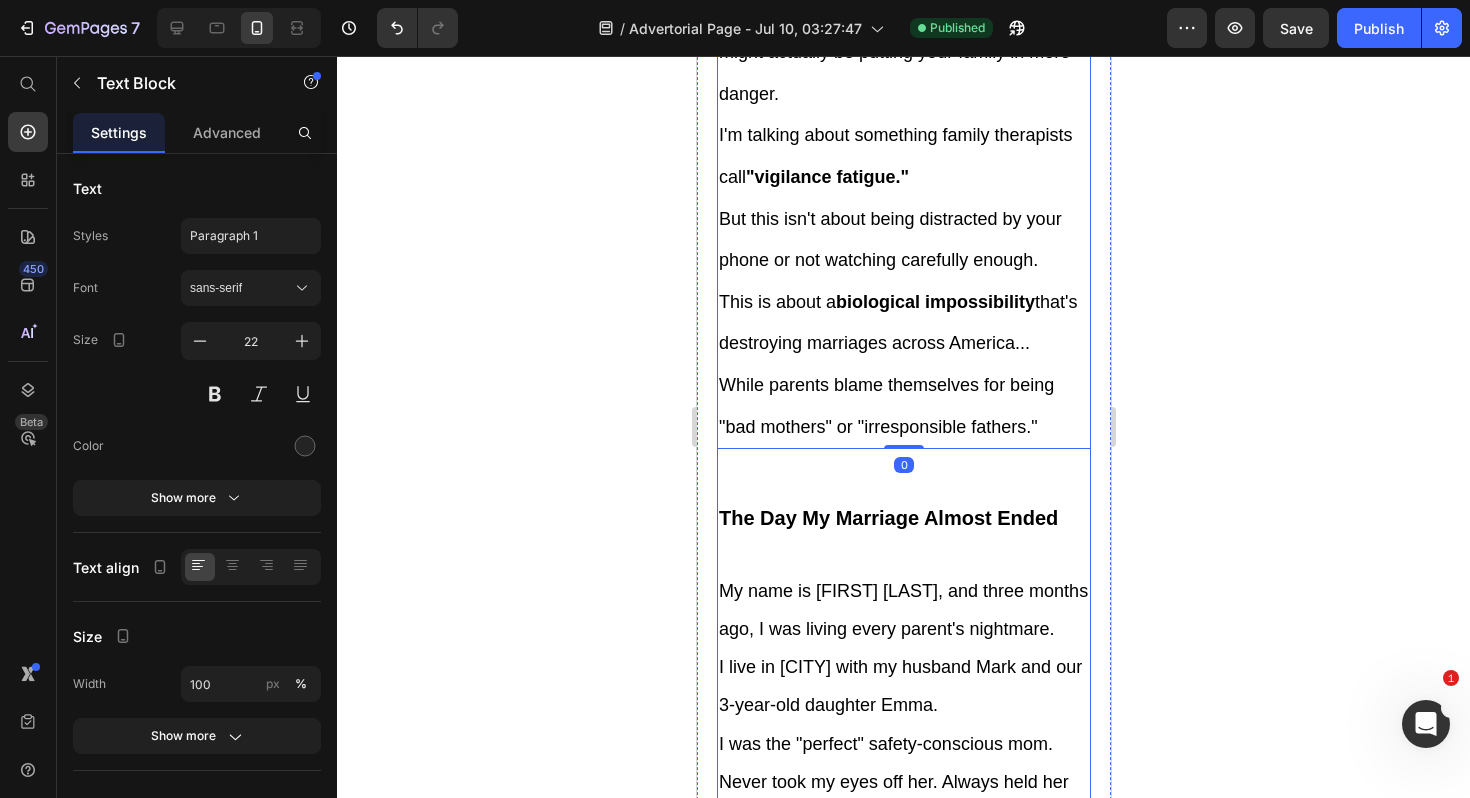 click on "The Day My Marriage Almost Ended" at bounding box center (903, 517) 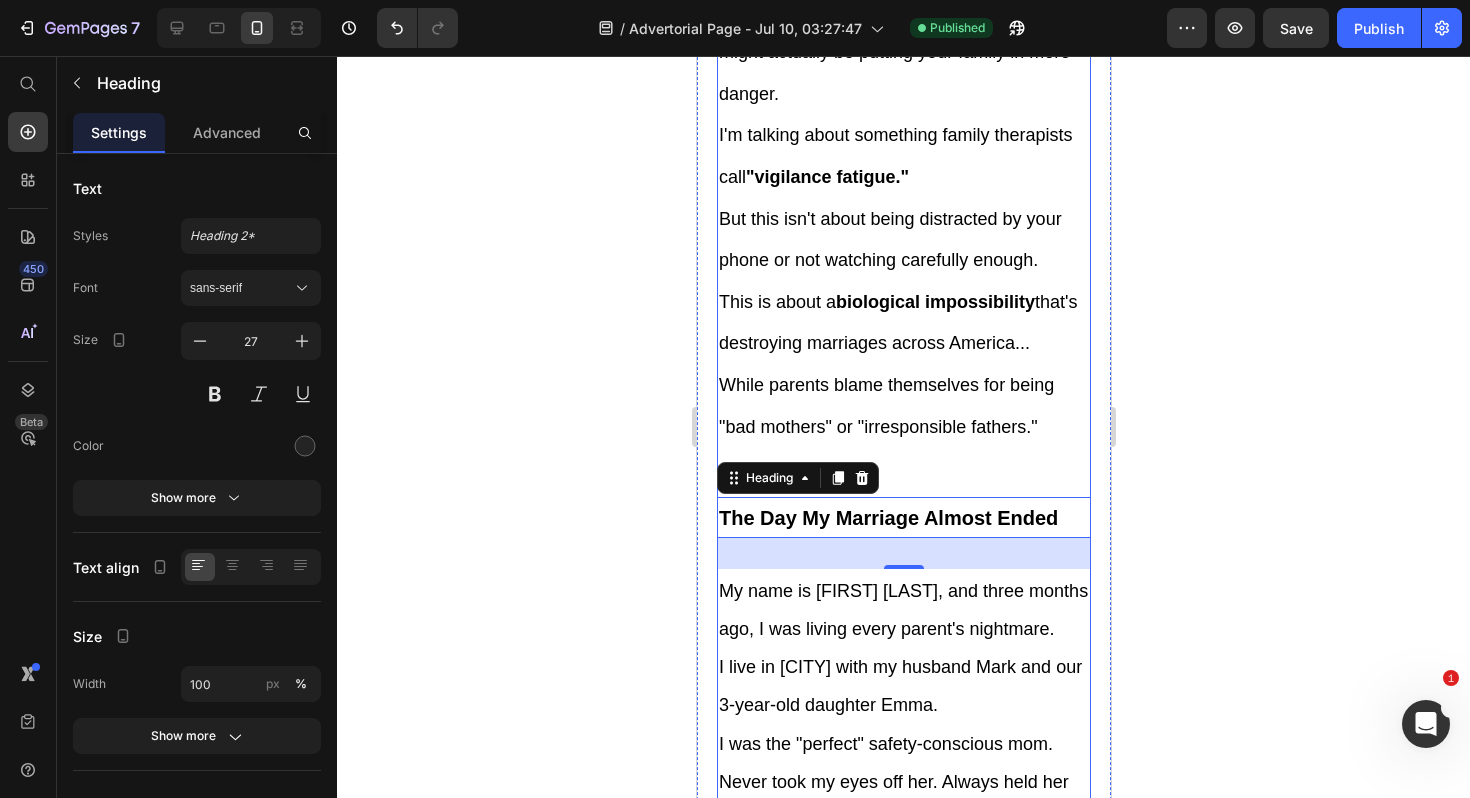 click 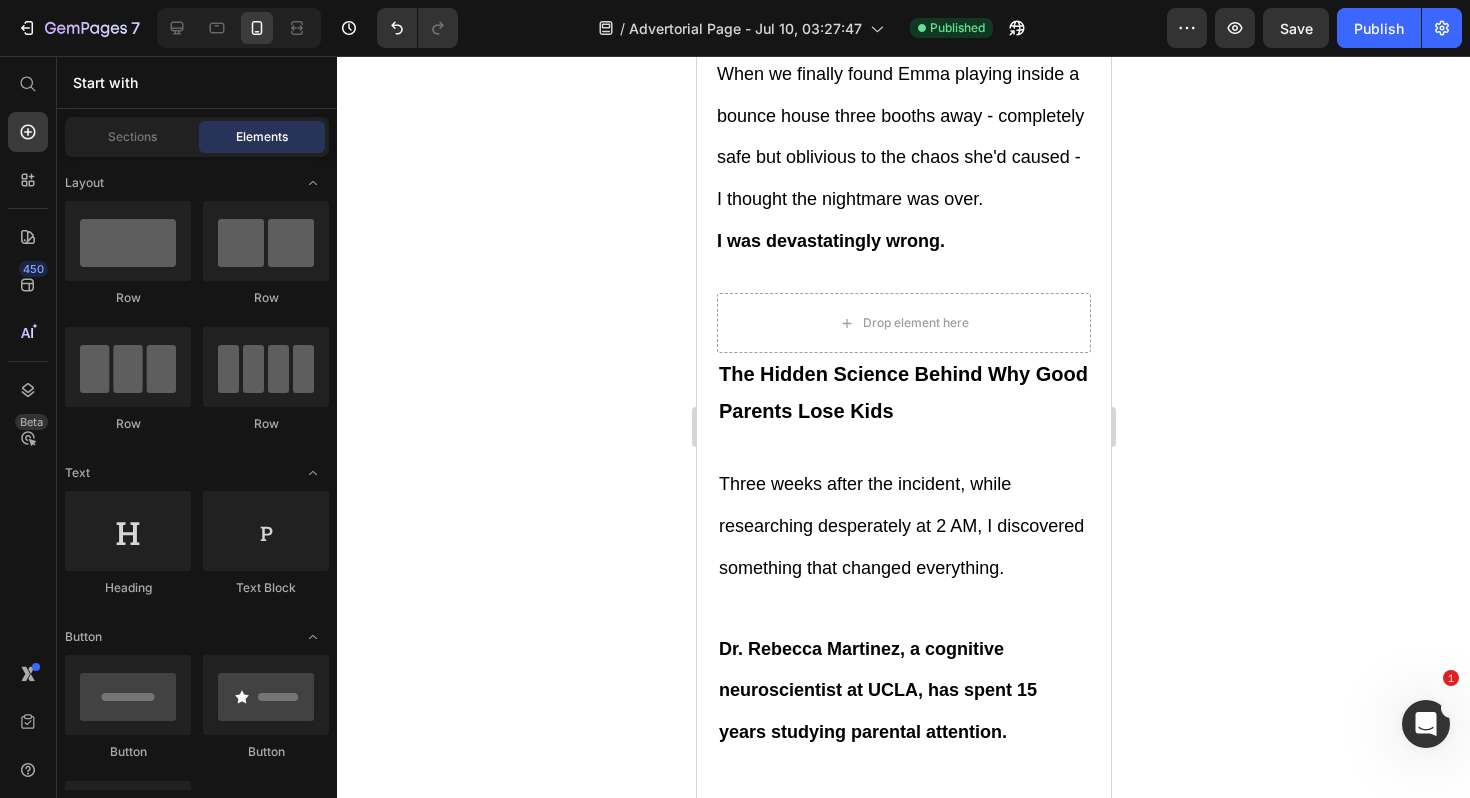 scroll, scrollTop: 4520, scrollLeft: 0, axis: vertical 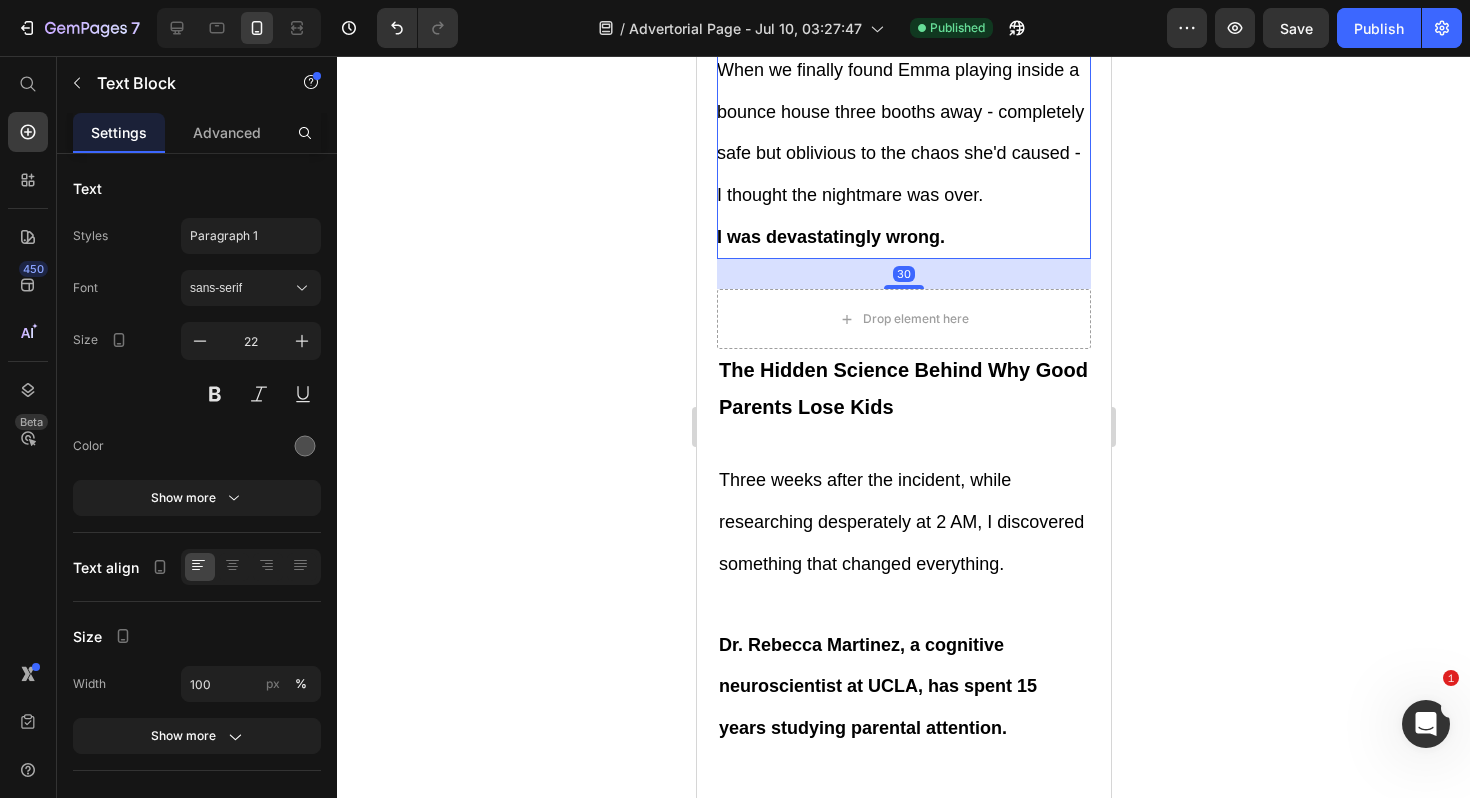 click on "I was devastatingly wrong." at bounding box center [830, 237] 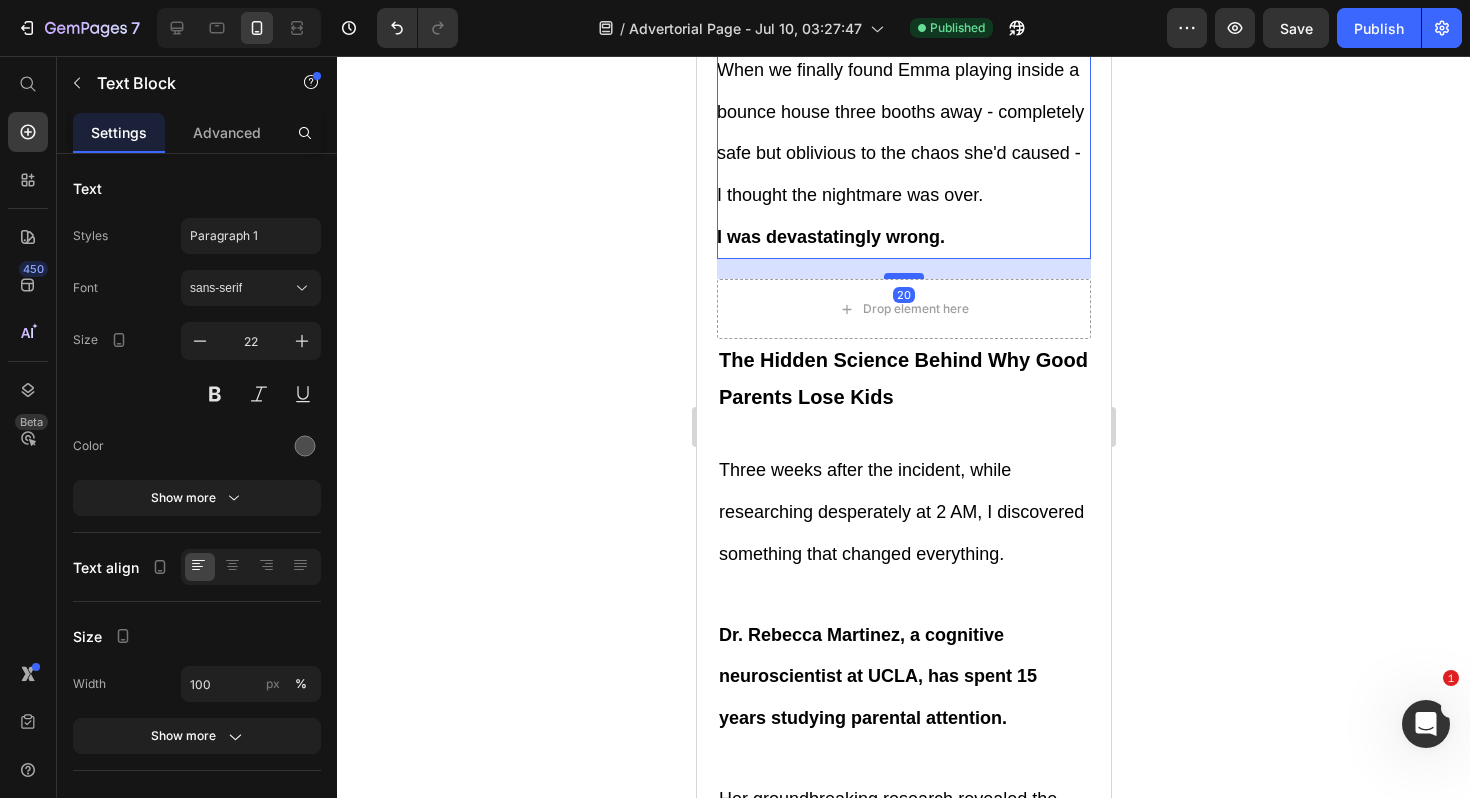 drag, startPoint x: 909, startPoint y: 291, endPoint x: 912, endPoint y: 281, distance: 10.440307 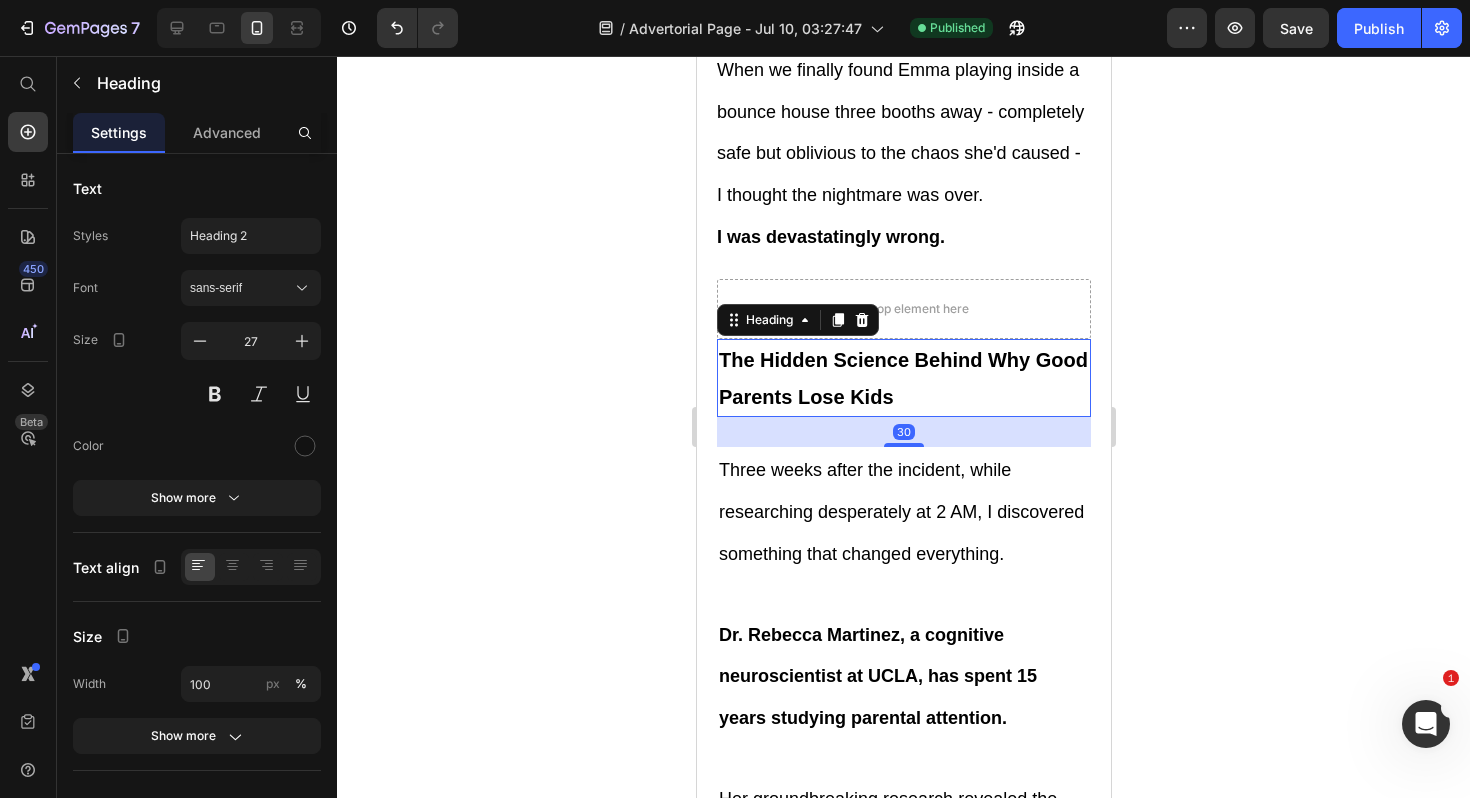 click on "The Hidden Science Behind Why Good Parents Lose Kids" at bounding box center [903, 378] 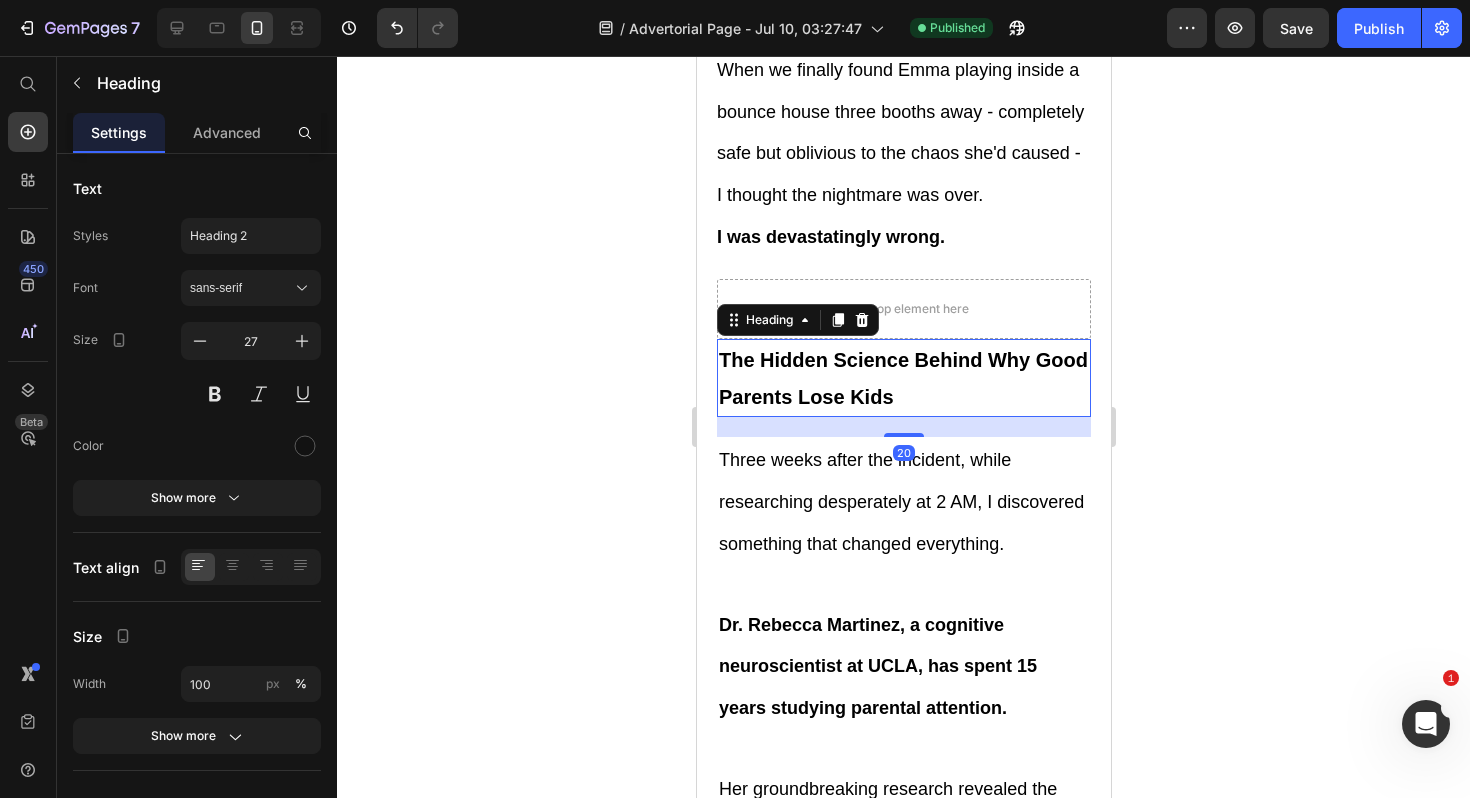 drag, startPoint x: 912, startPoint y: 451, endPoint x: 924, endPoint y: 441, distance: 15.6205 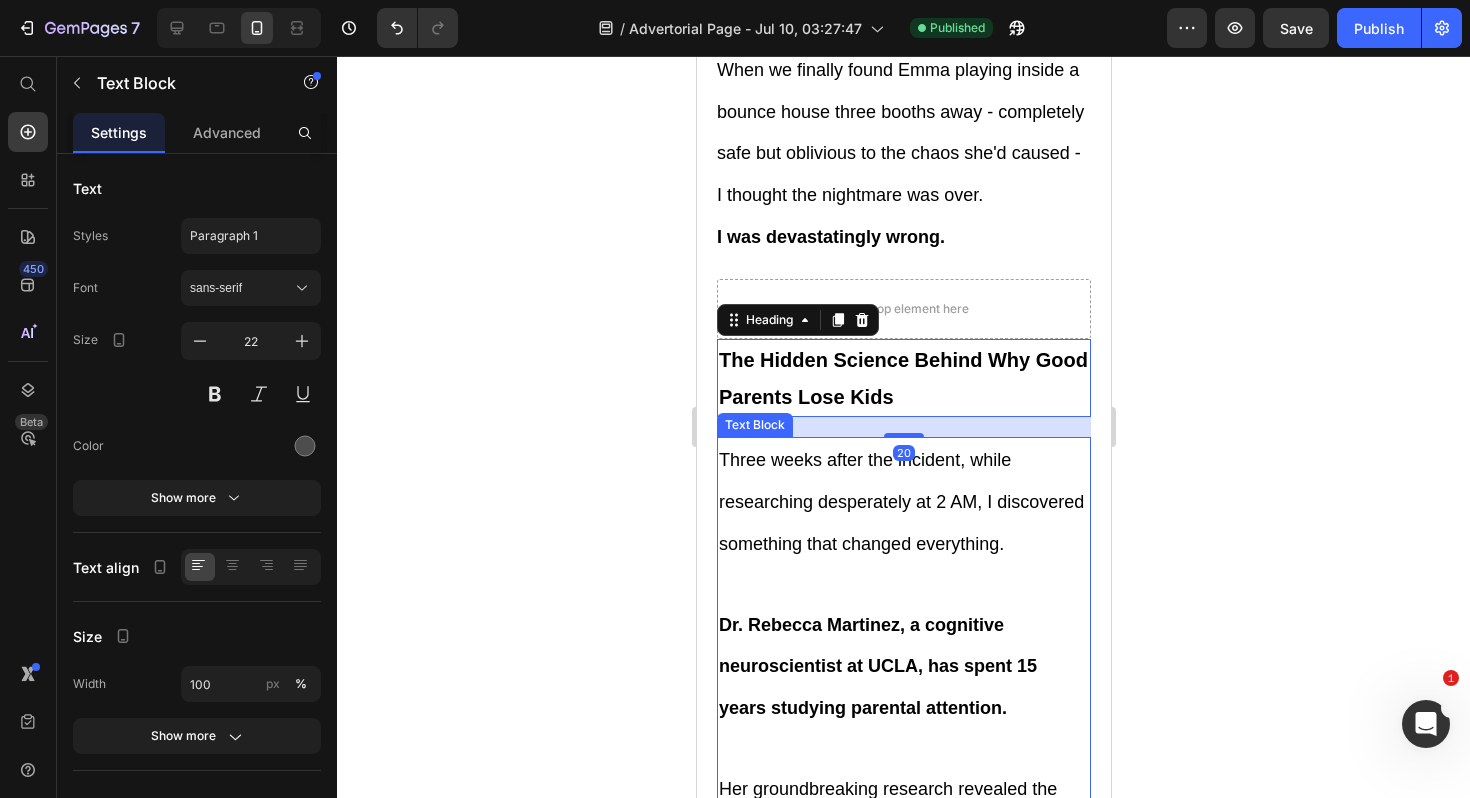 click at bounding box center (903, 584) 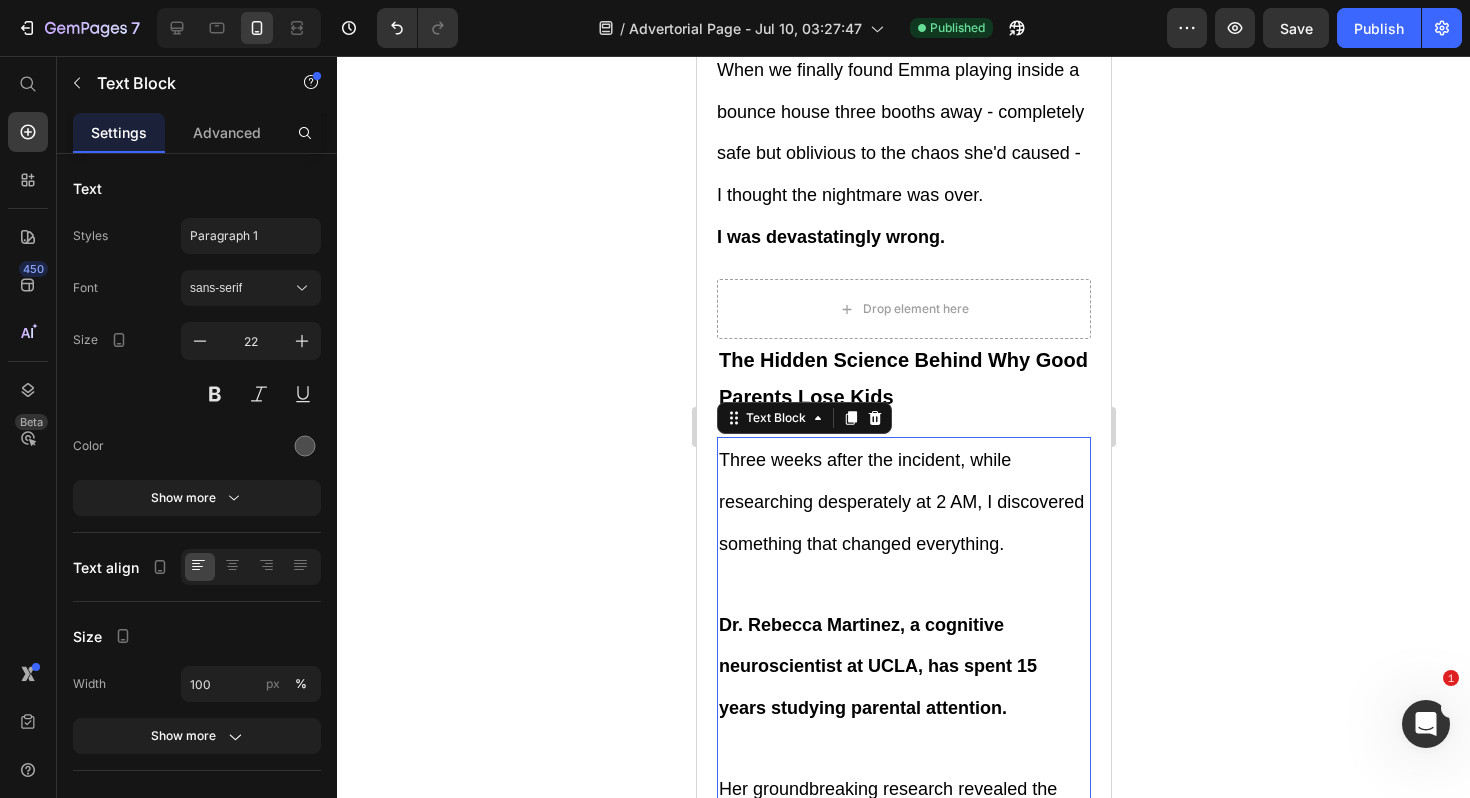 click at bounding box center [903, 584] 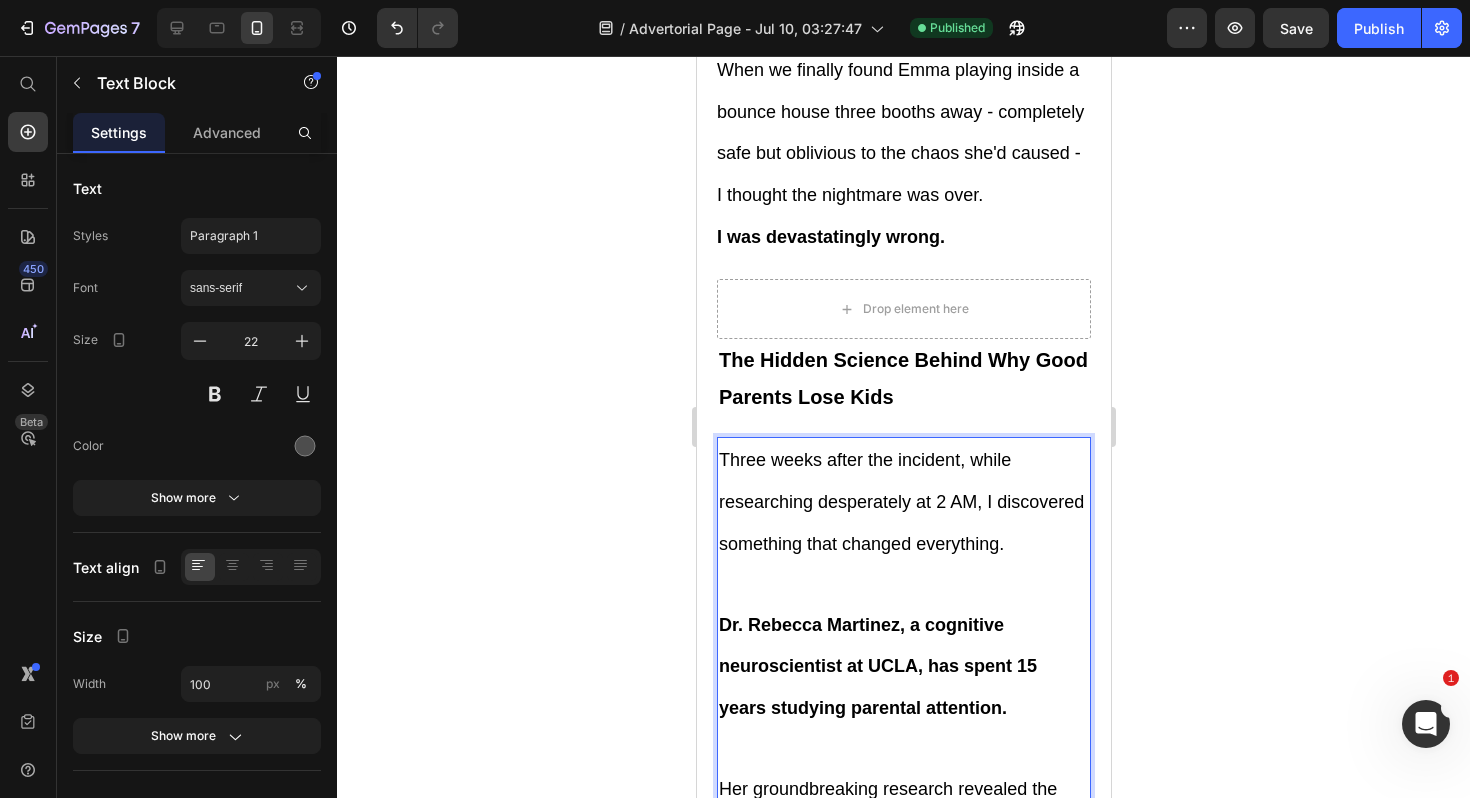 click at bounding box center [903, 584] 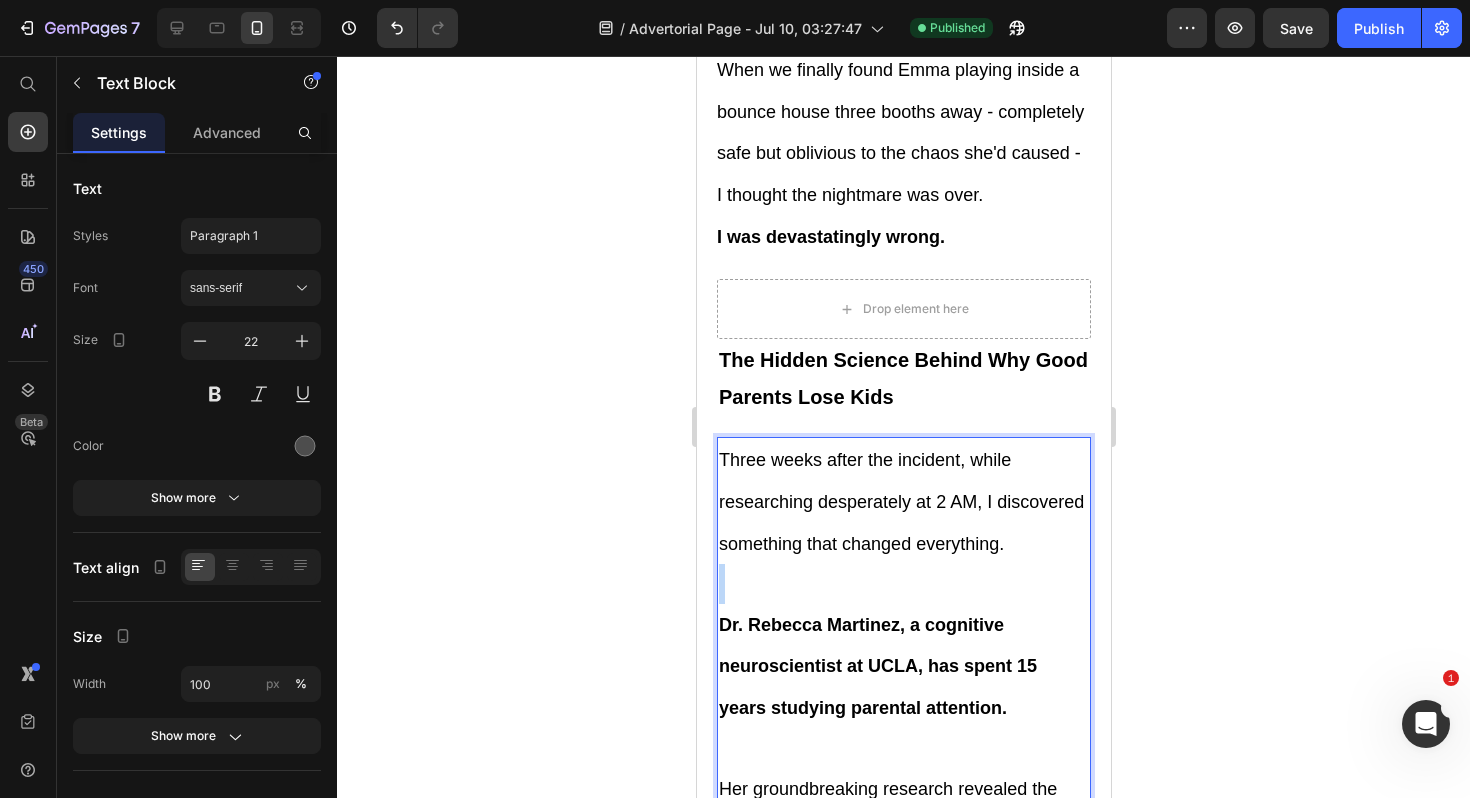 click at bounding box center (903, 584) 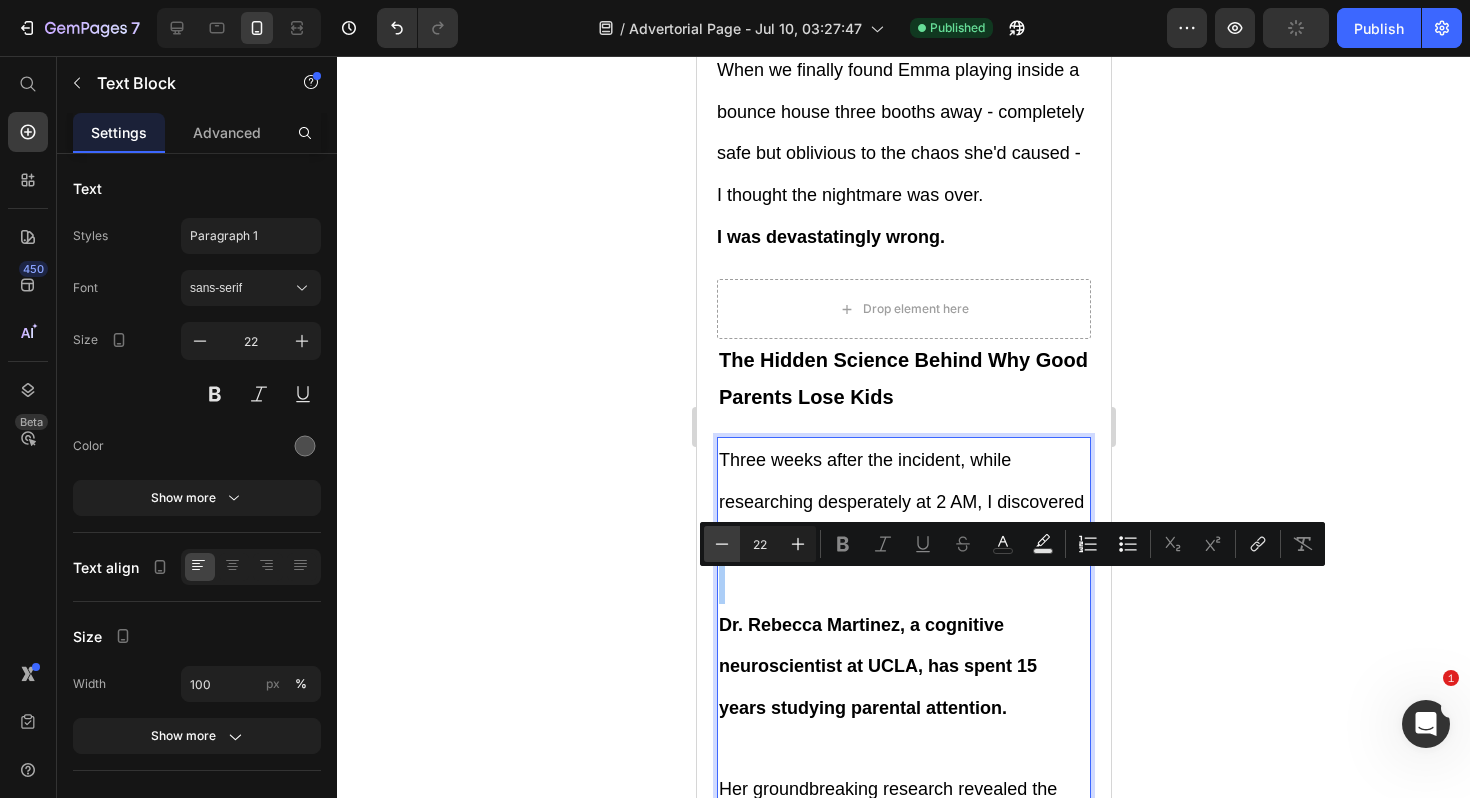 click 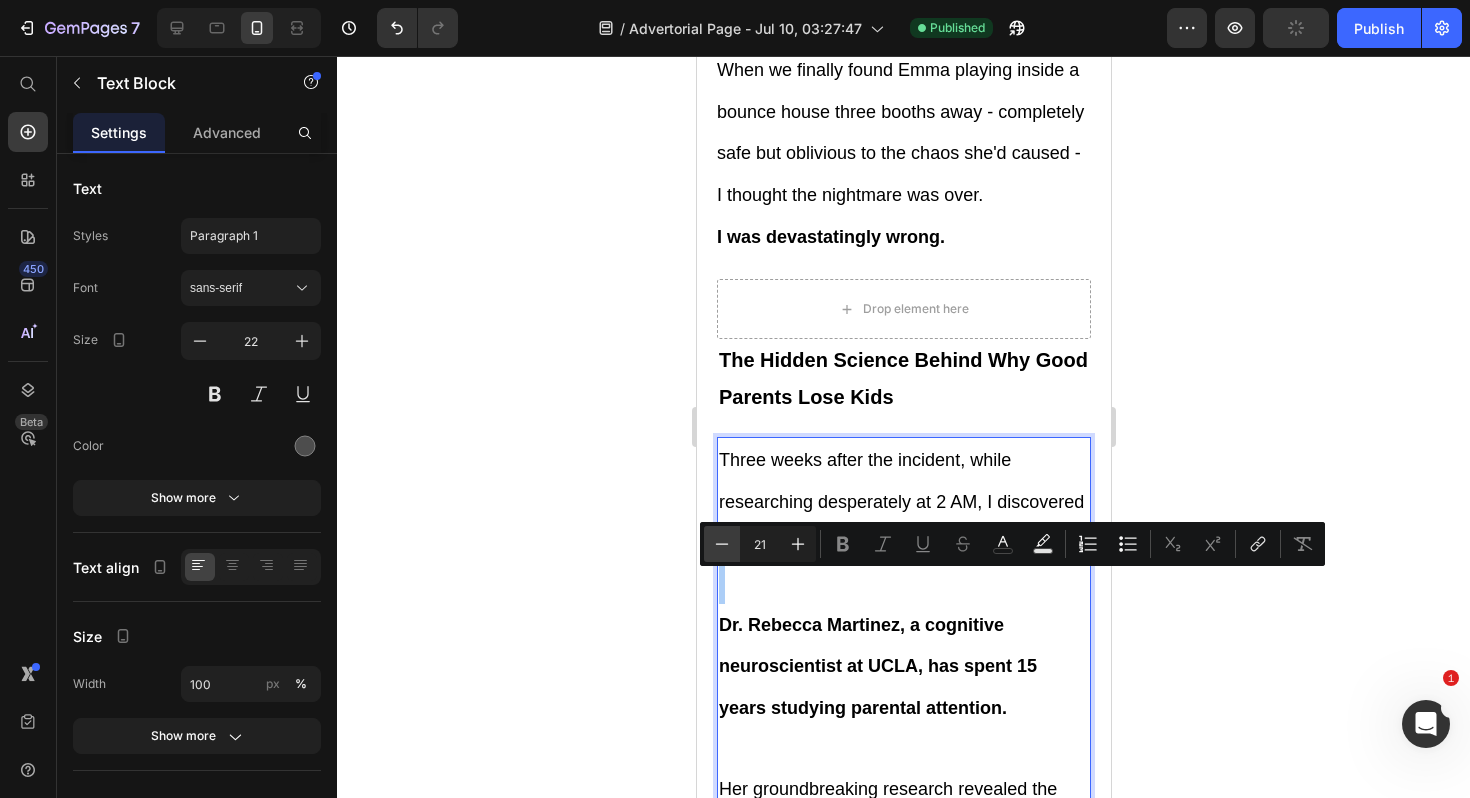 click 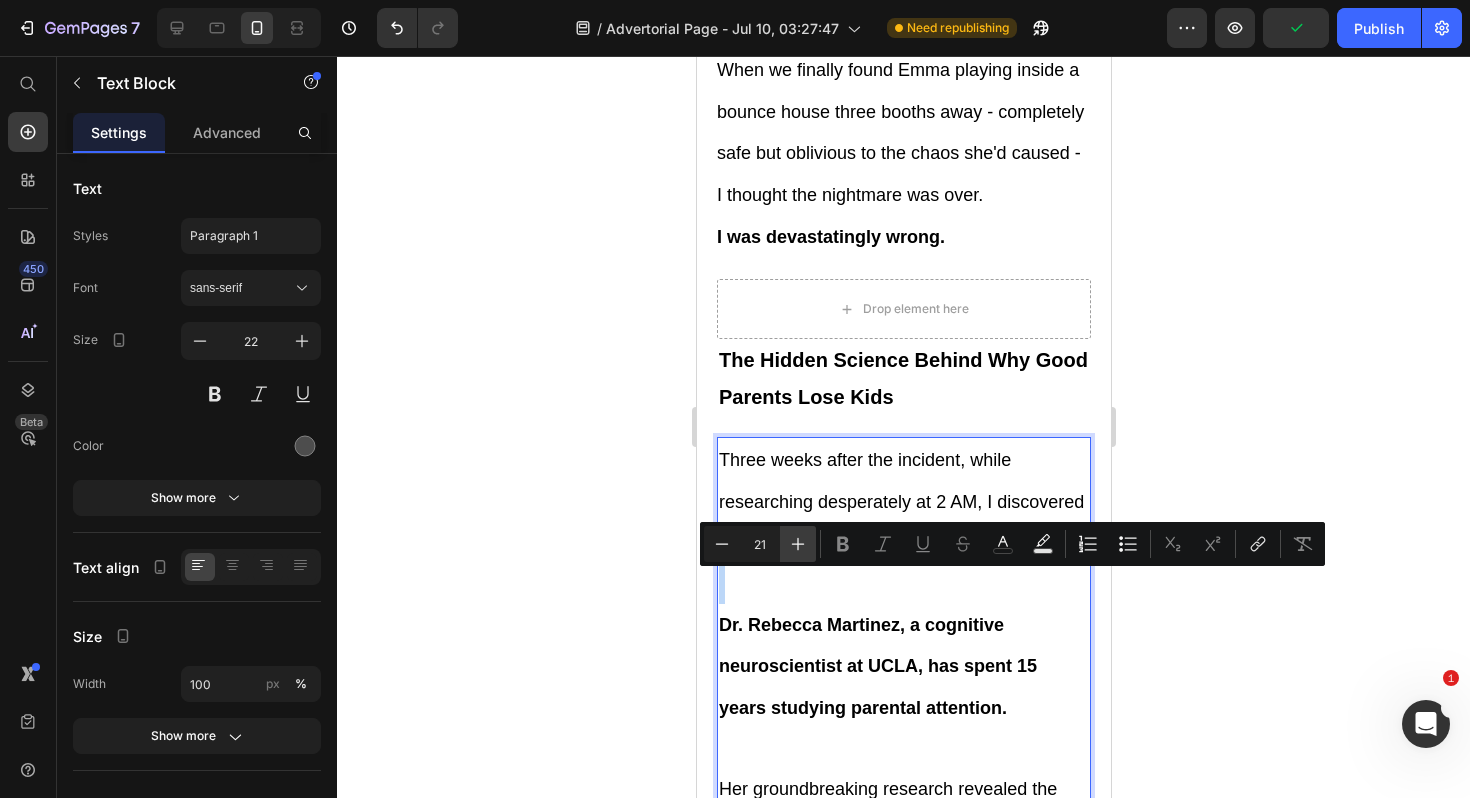 type on "21" 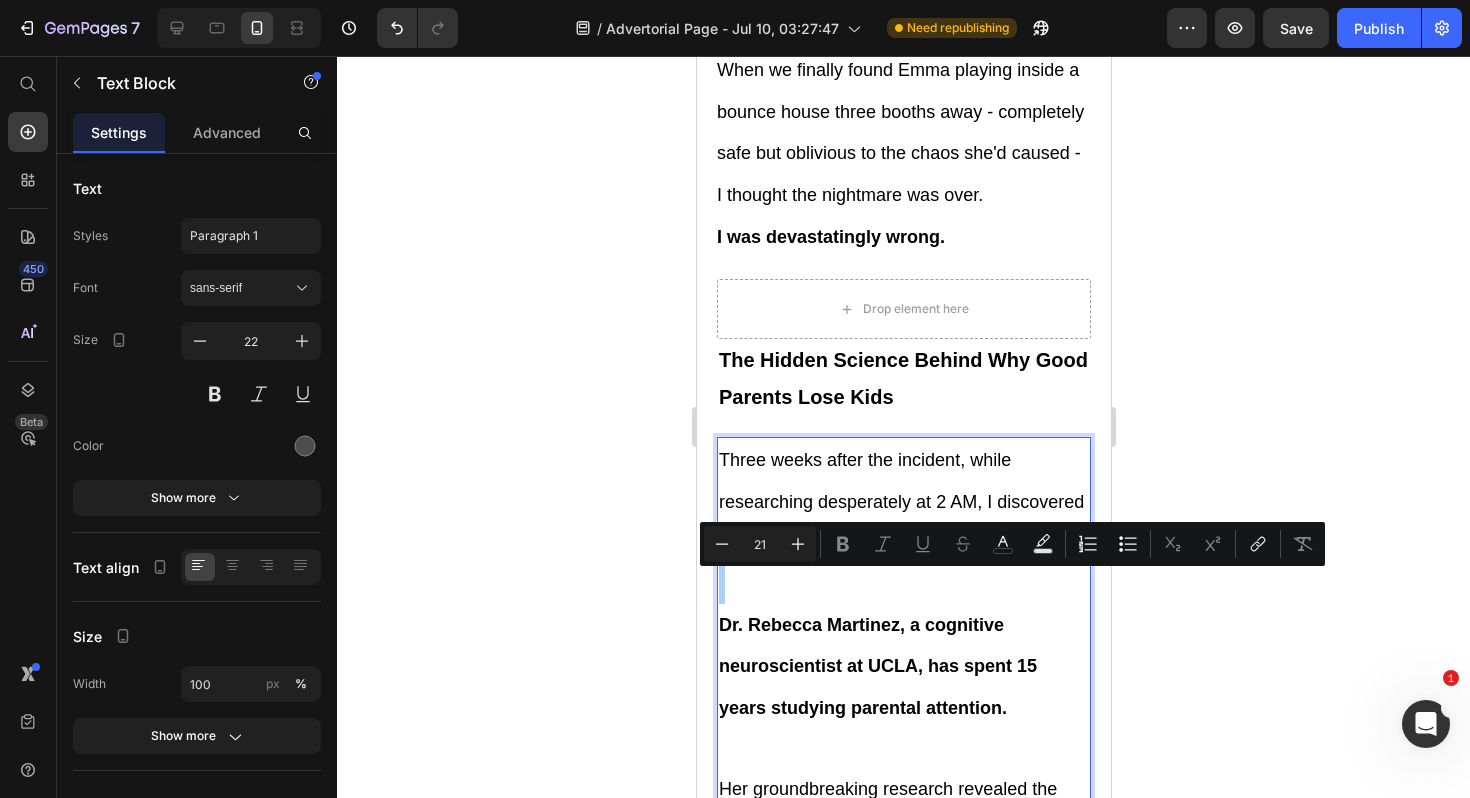 click 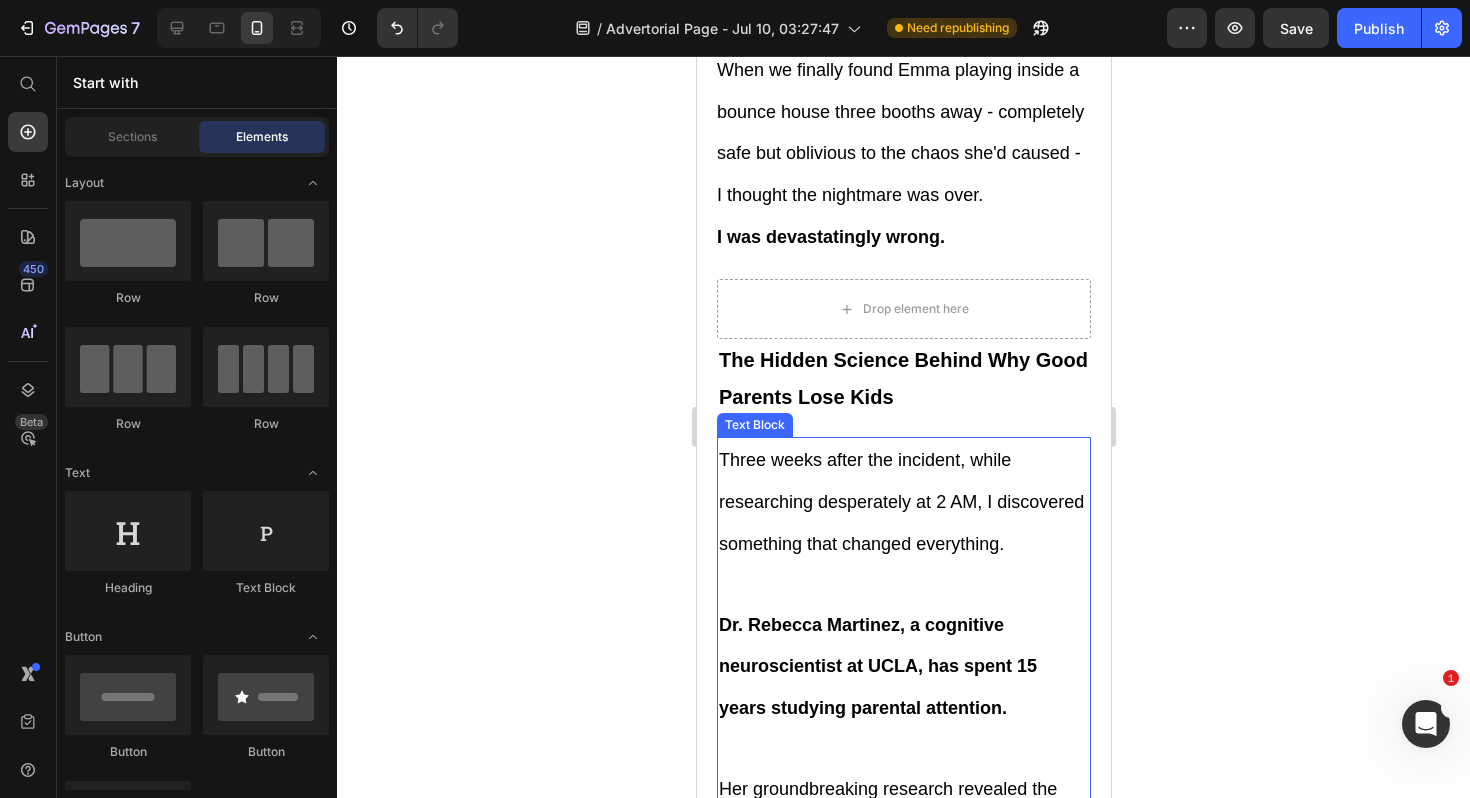 click at bounding box center (903, 584) 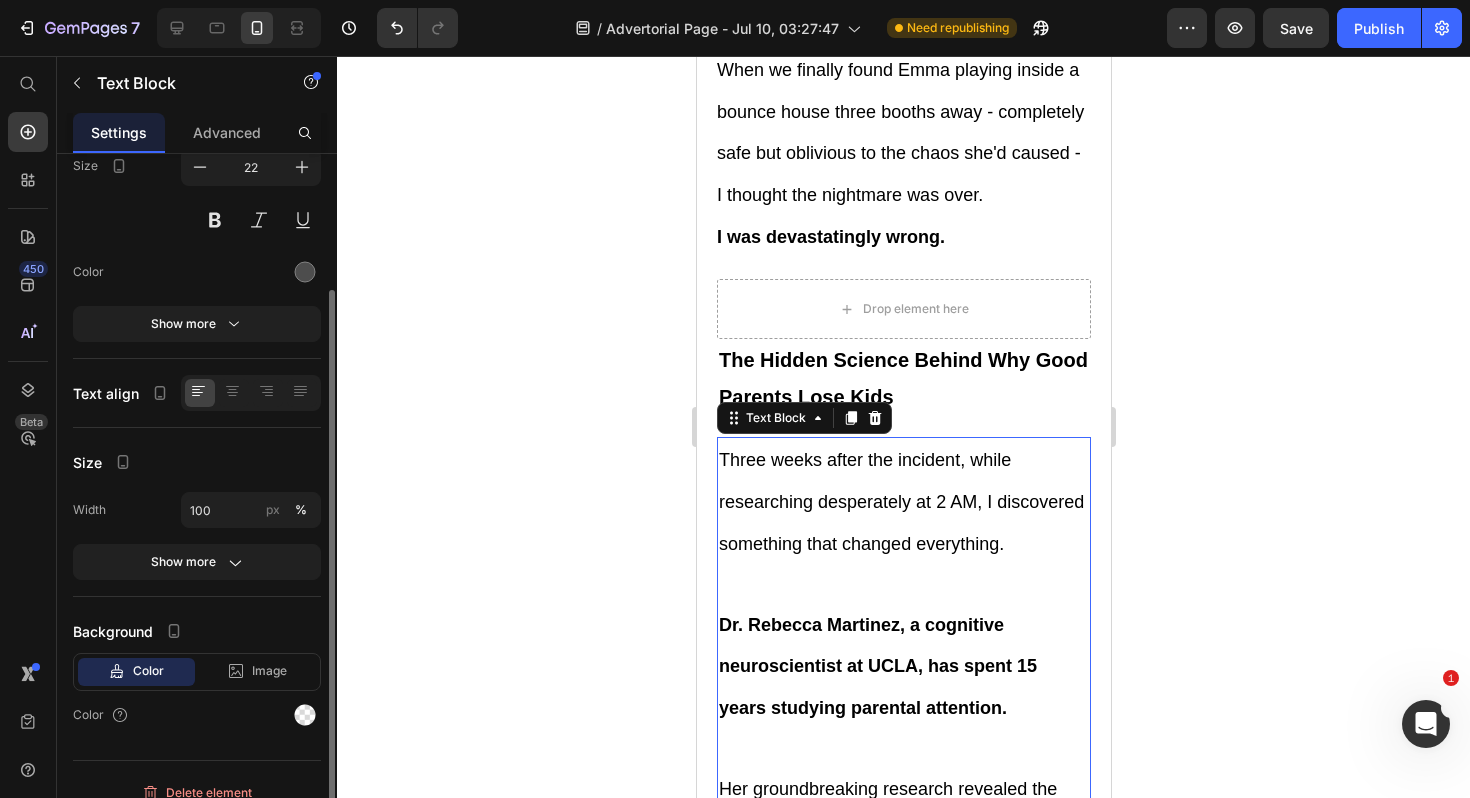 scroll, scrollTop: 188, scrollLeft: 0, axis: vertical 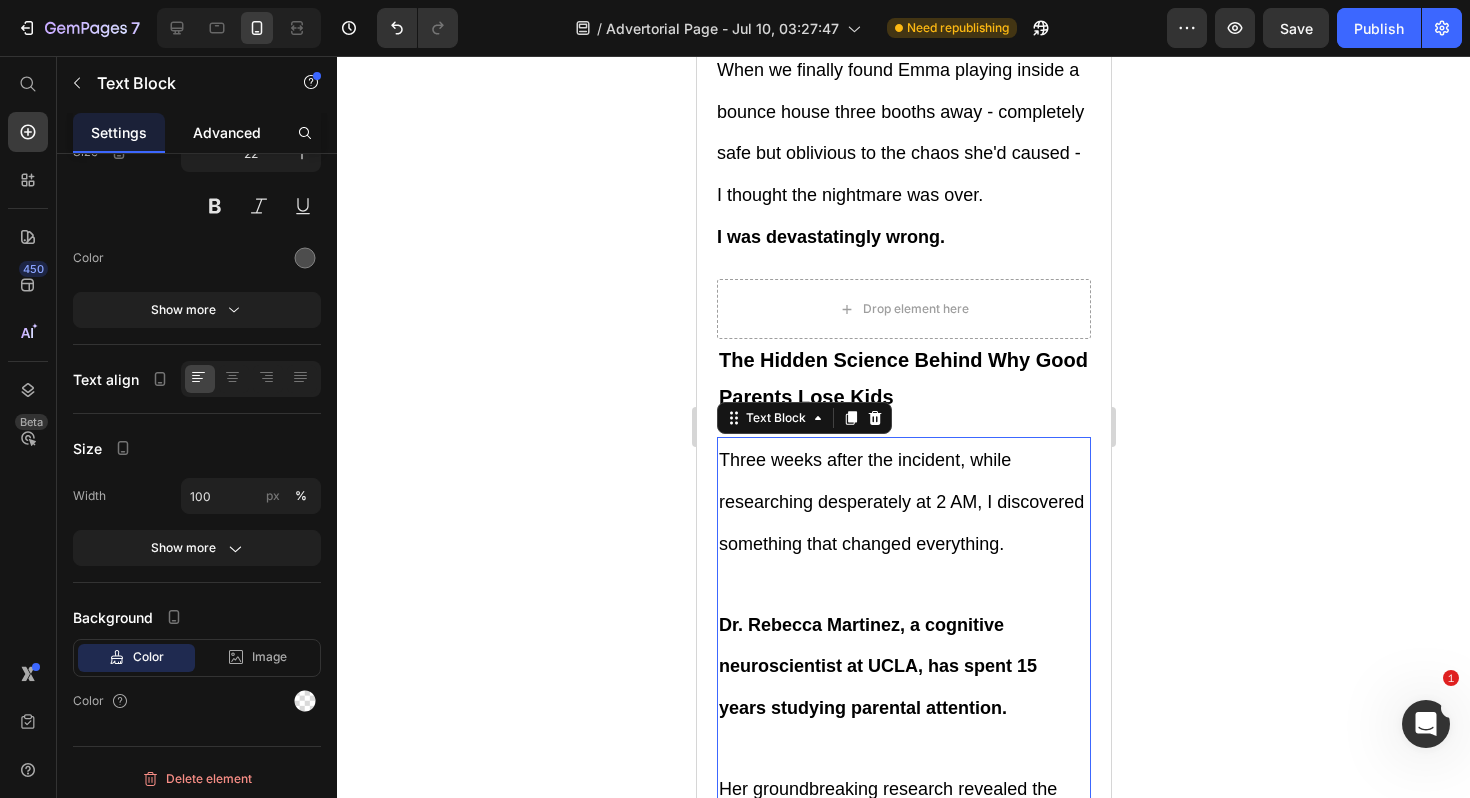 click on "Advanced" at bounding box center [227, 132] 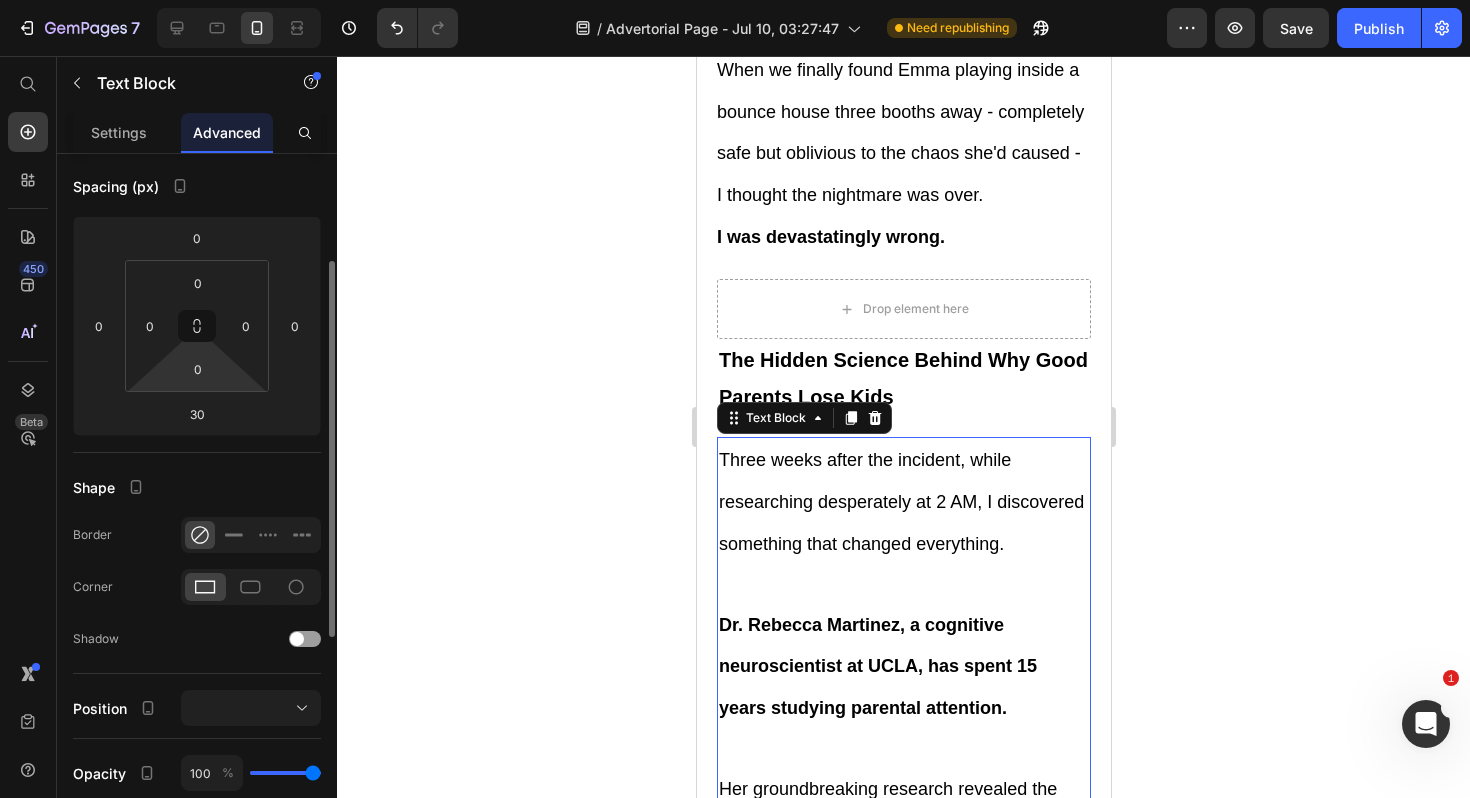 scroll, scrollTop: 0, scrollLeft: 0, axis: both 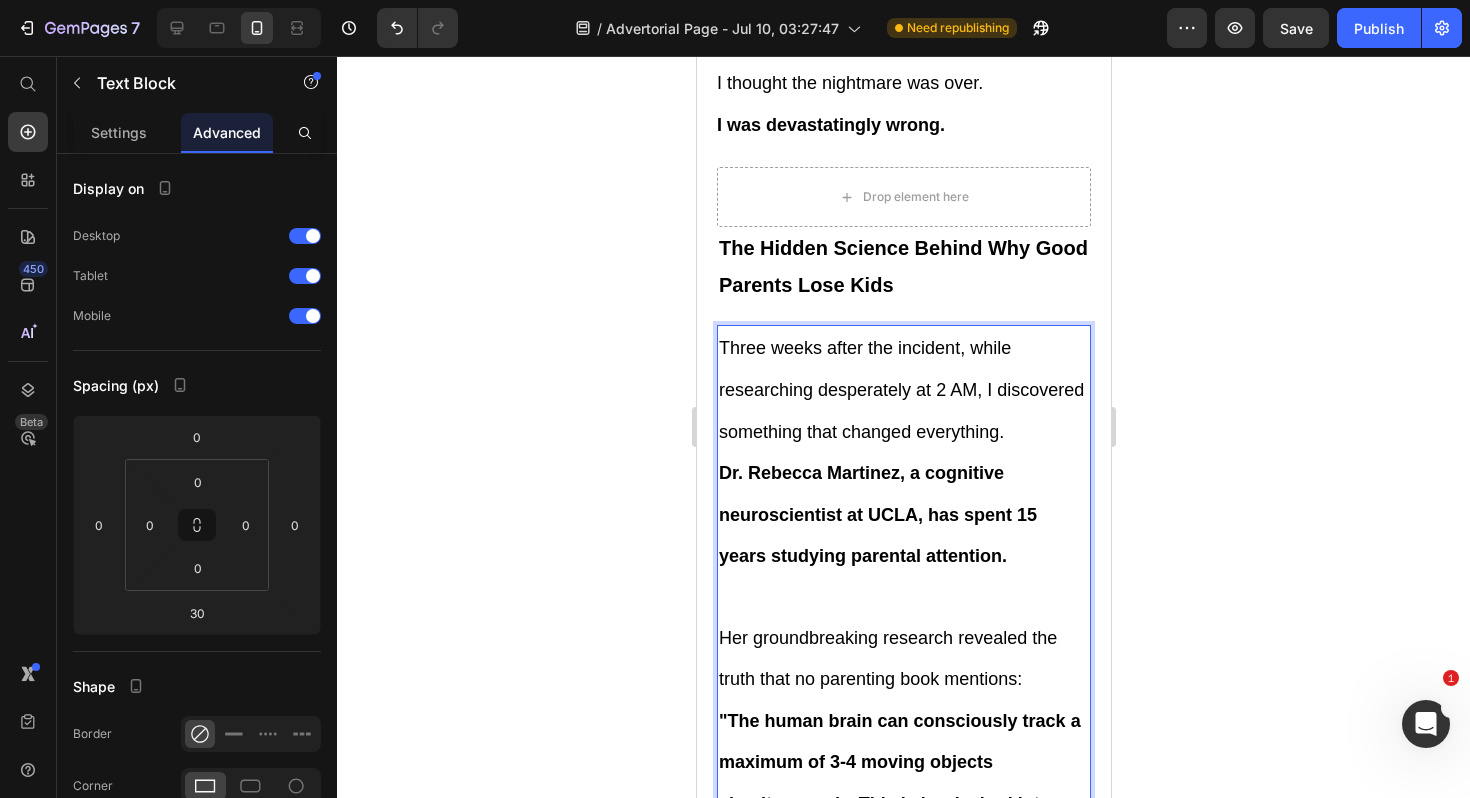 click at bounding box center [903, 597] 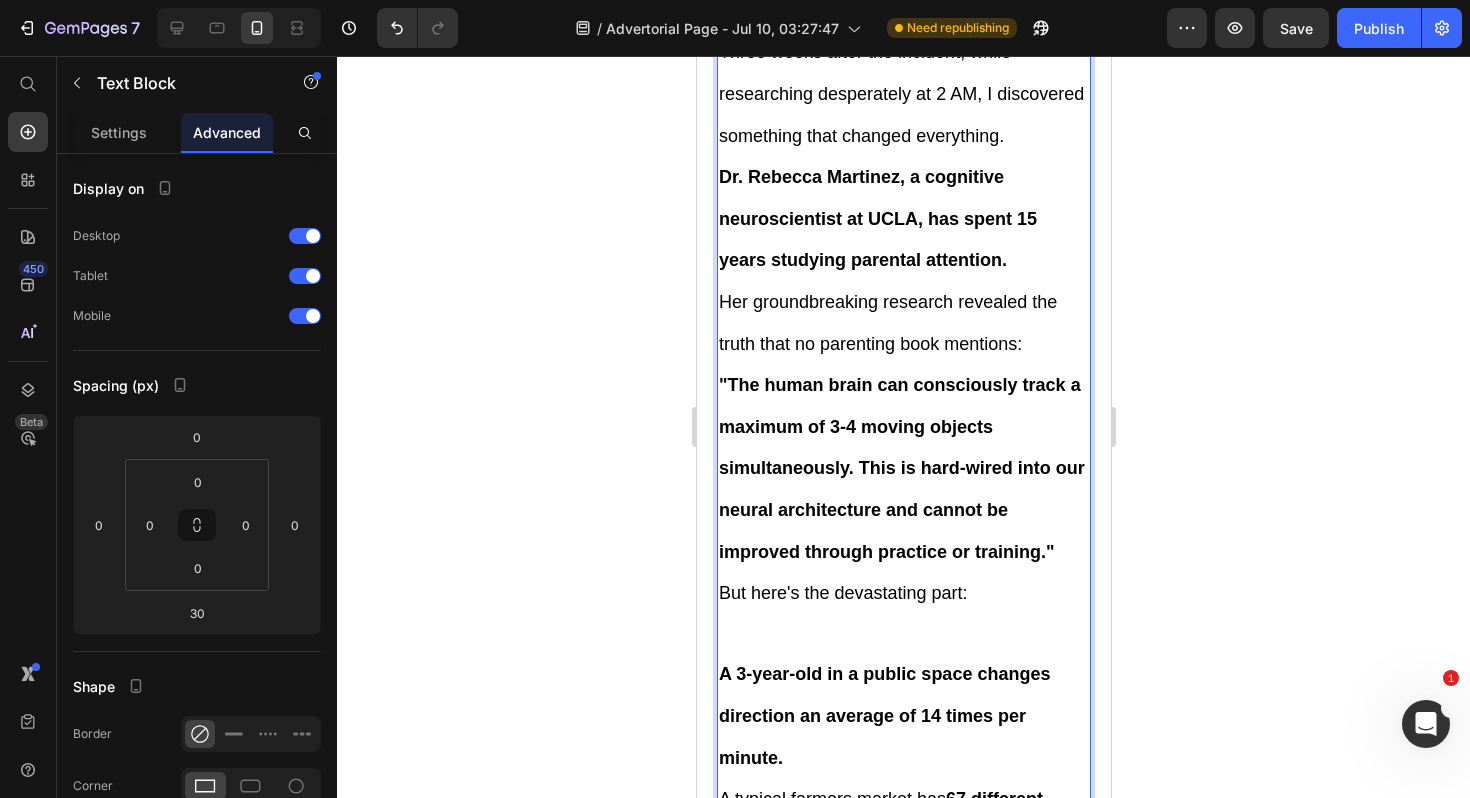 scroll, scrollTop: 4937, scrollLeft: 0, axis: vertical 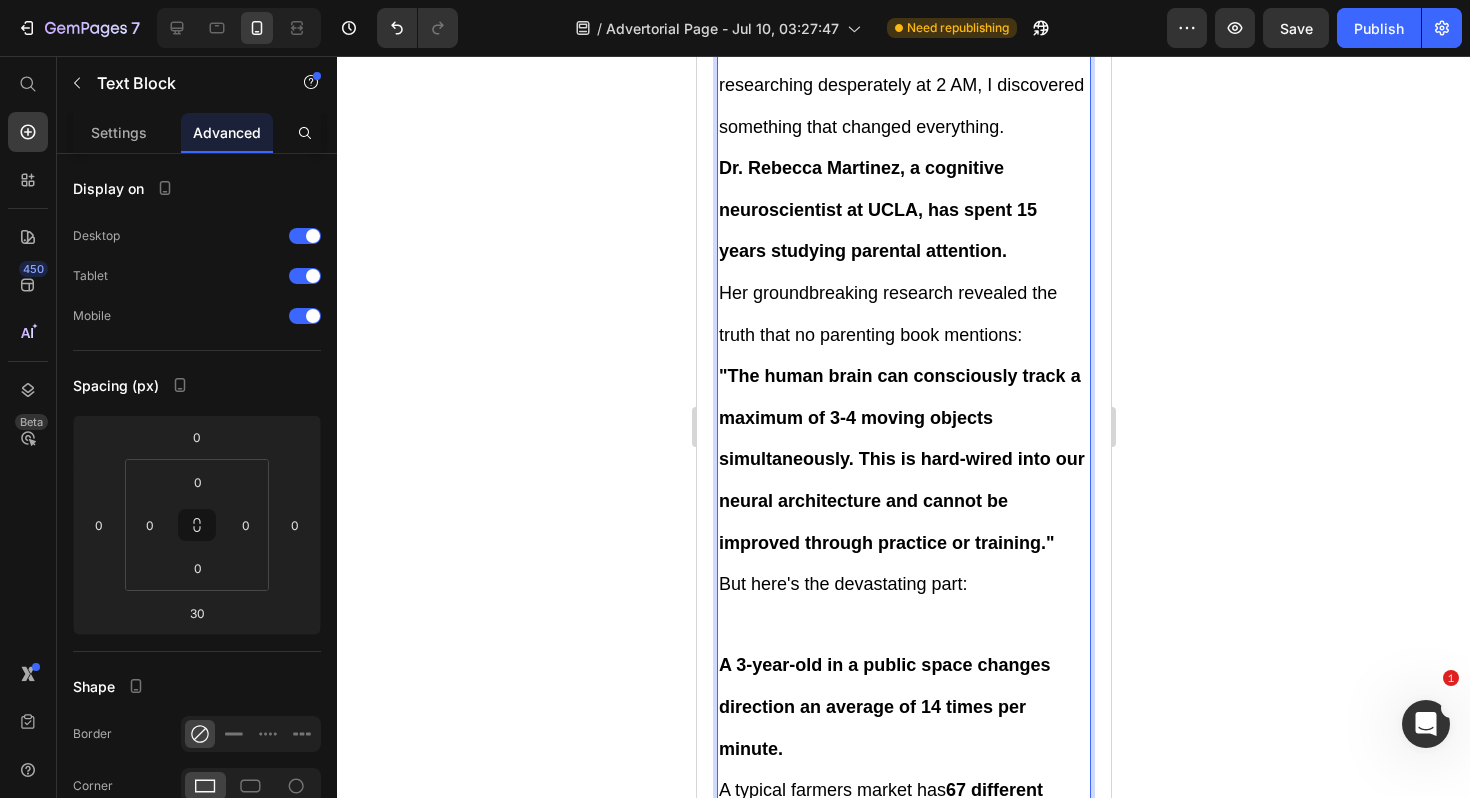 click at bounding box center (903, 625) 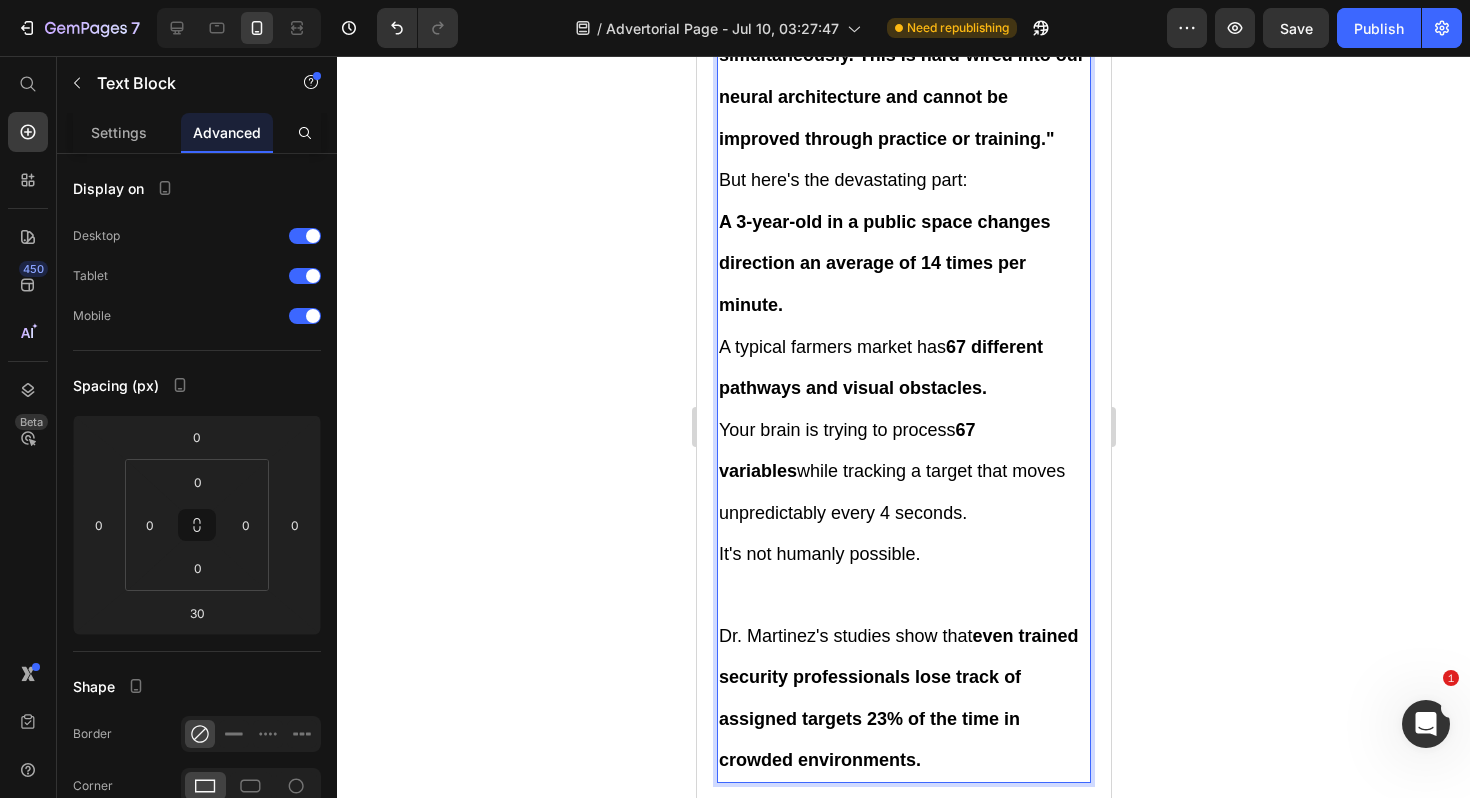 scroll, scrollTop: 5399, scrollLeft: 0, axis: vertical 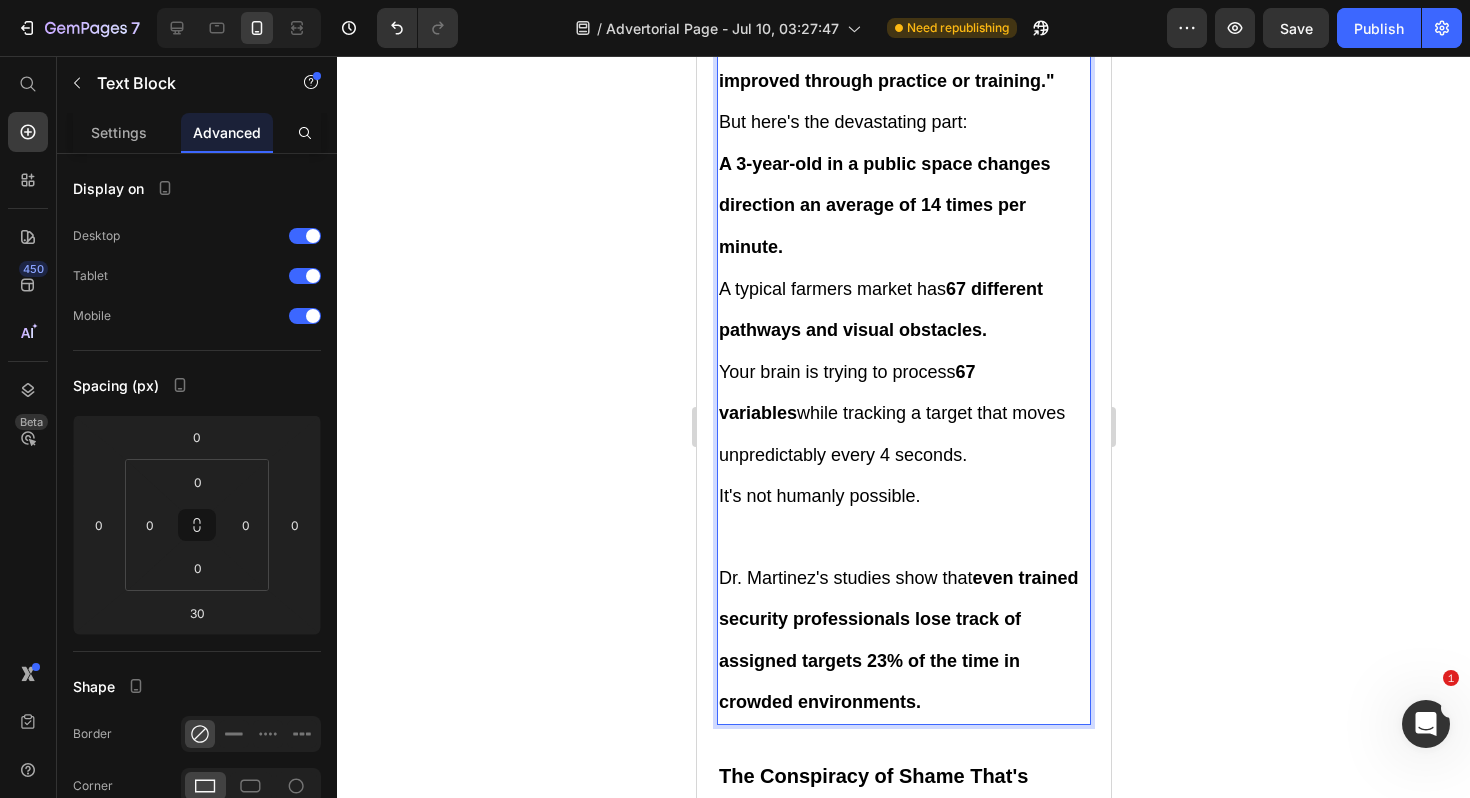 click at bounding box center (903, 537) 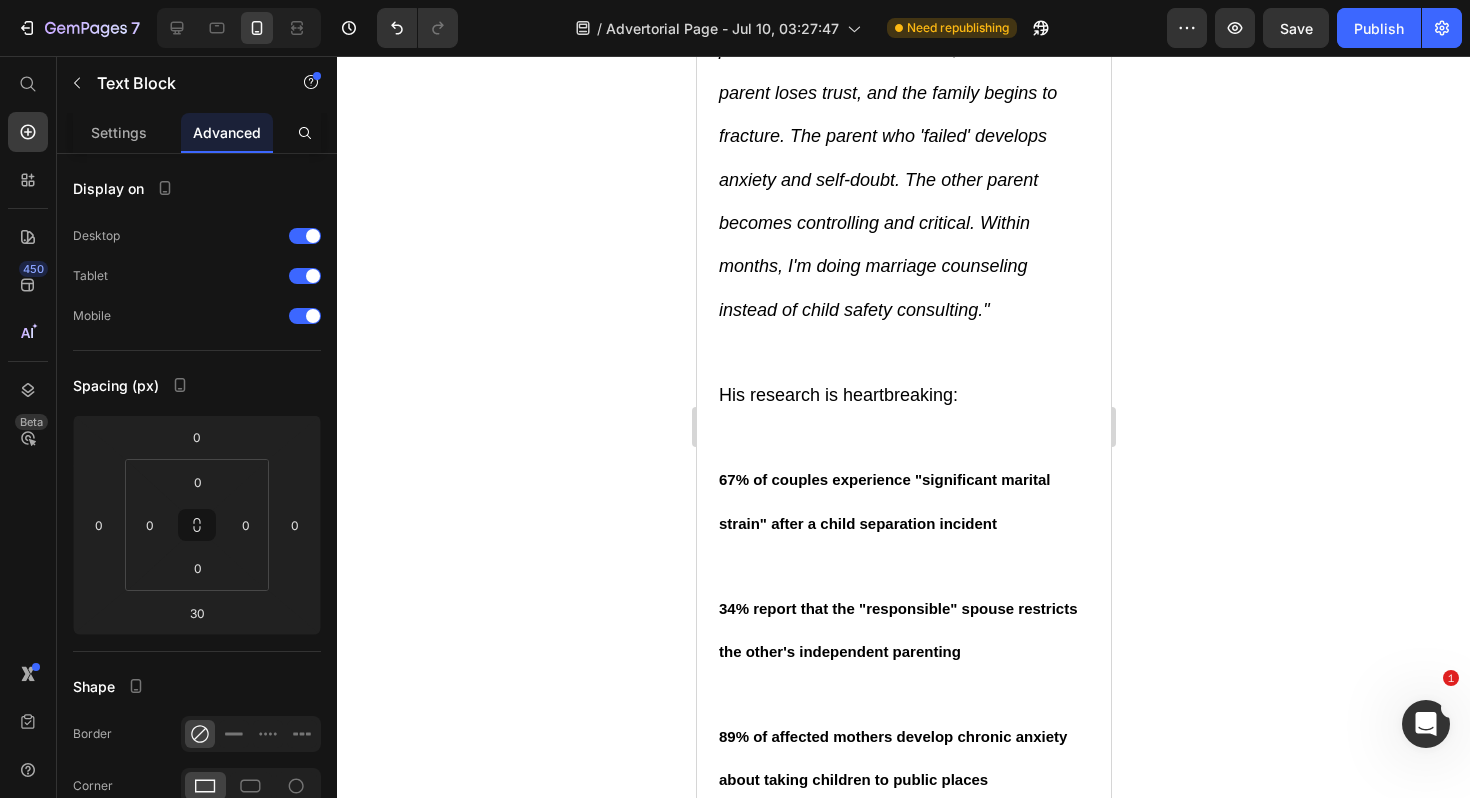 scroll, scrollTop: 6587, scrollLeft: 0, axis: vertical 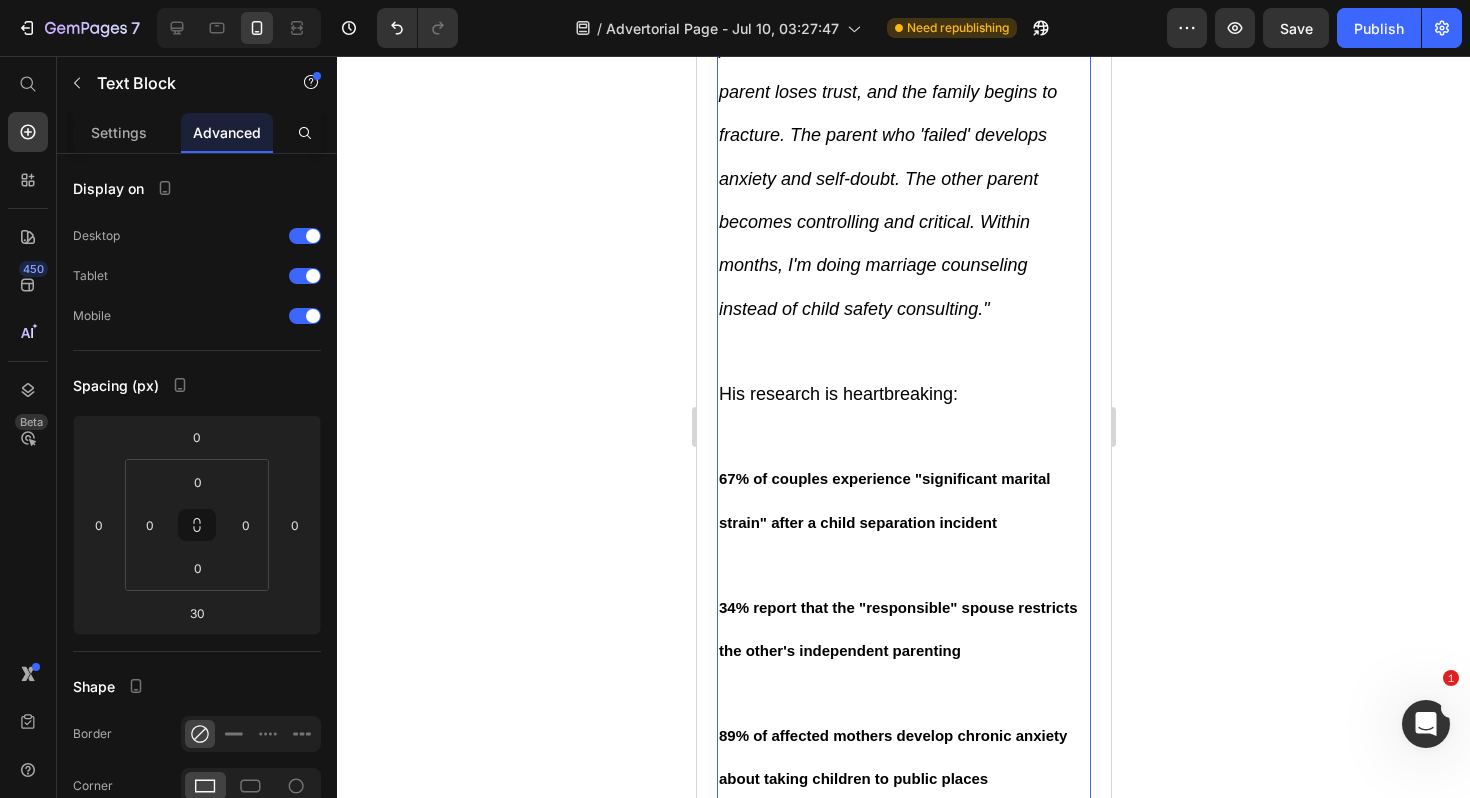 click on "His research is heartbreaking:" at bounding box center [903, 414] 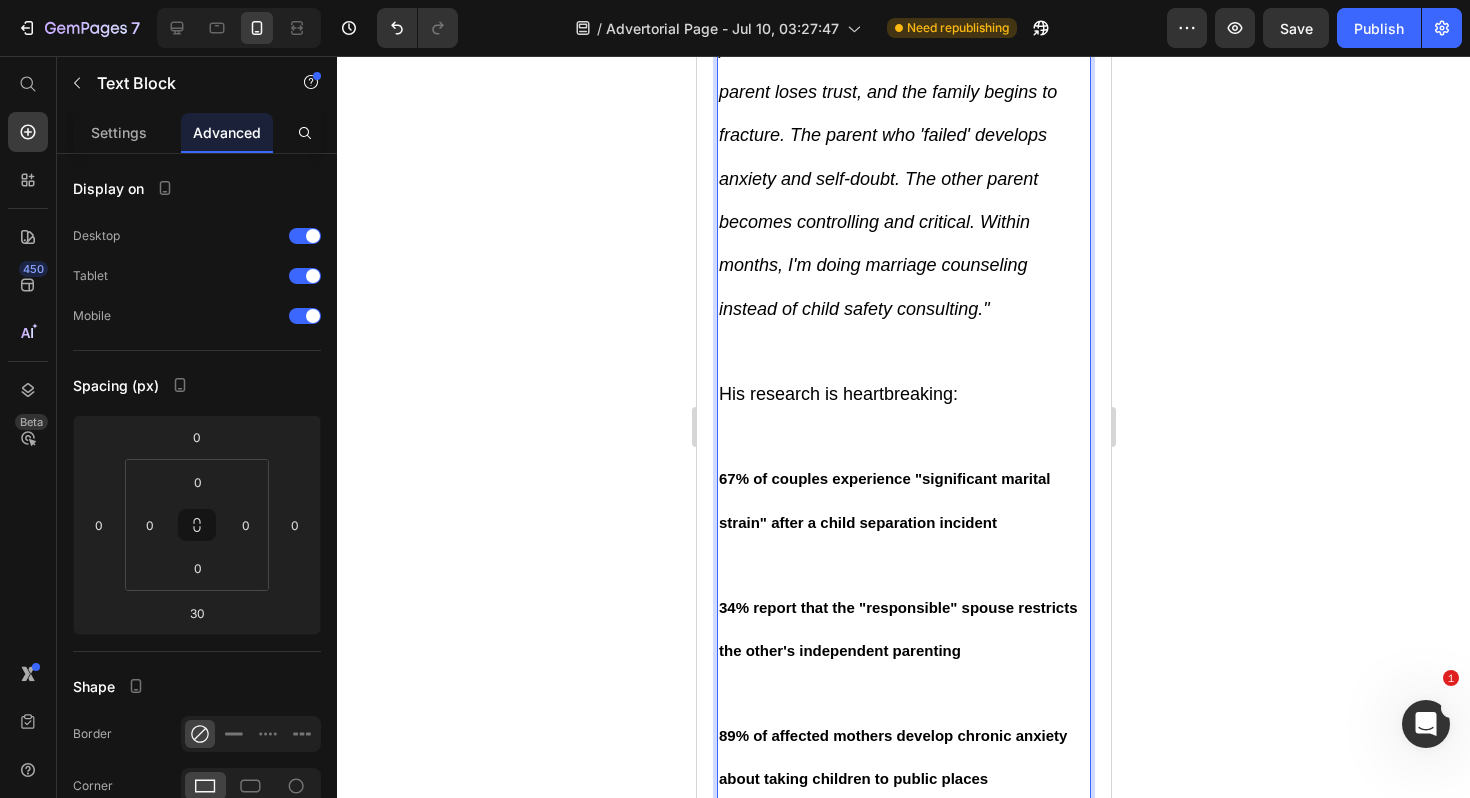 click on "His research is heartbreaking:" at bounding box center (903, 414) 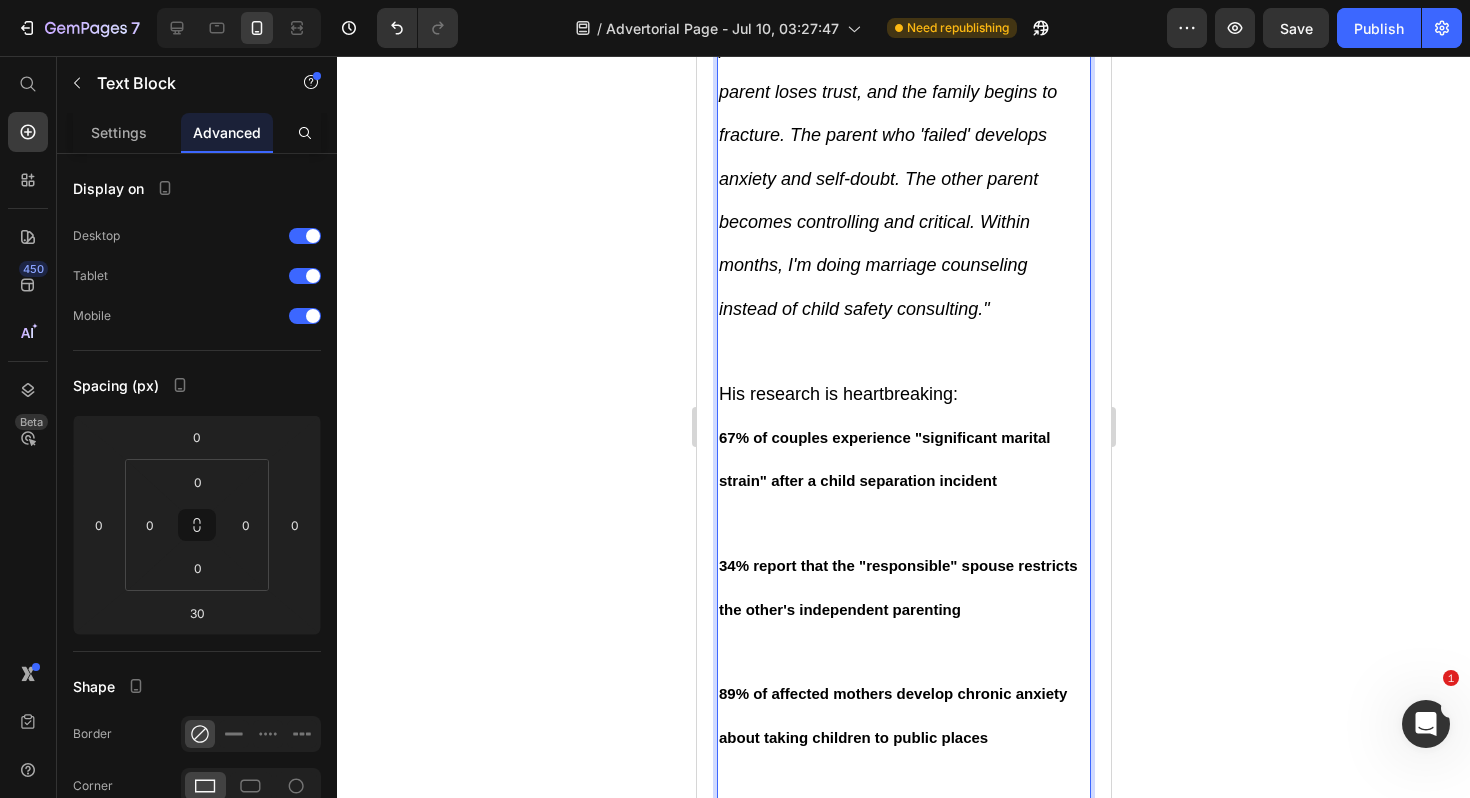 click on "67% of couples experience "significant marital strain" after a child separation incident" at bounding box center [903, 479] 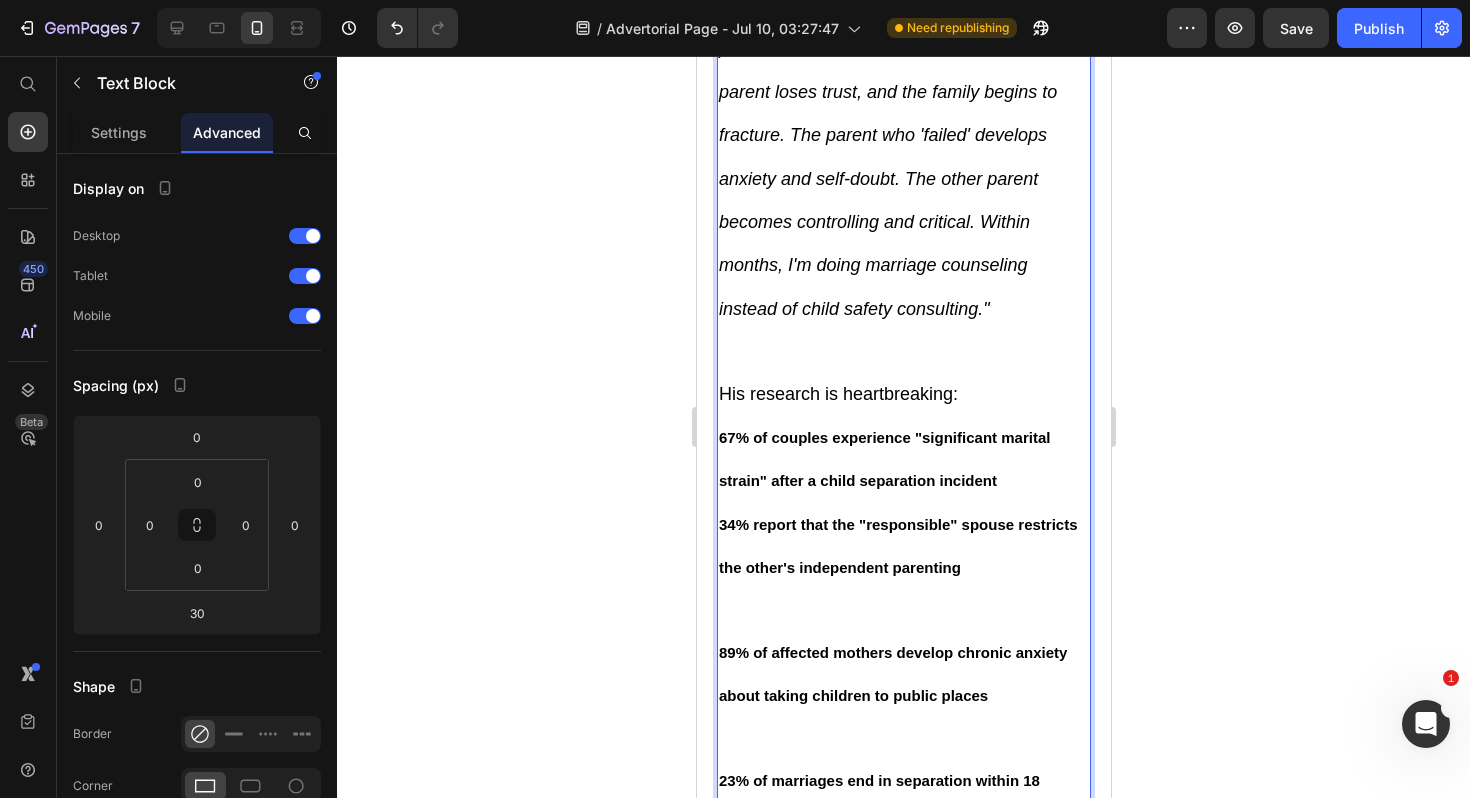 click on "34% report that the "responsible" spouse restricts the other's independent parenting" at bounding box center [903, 566] 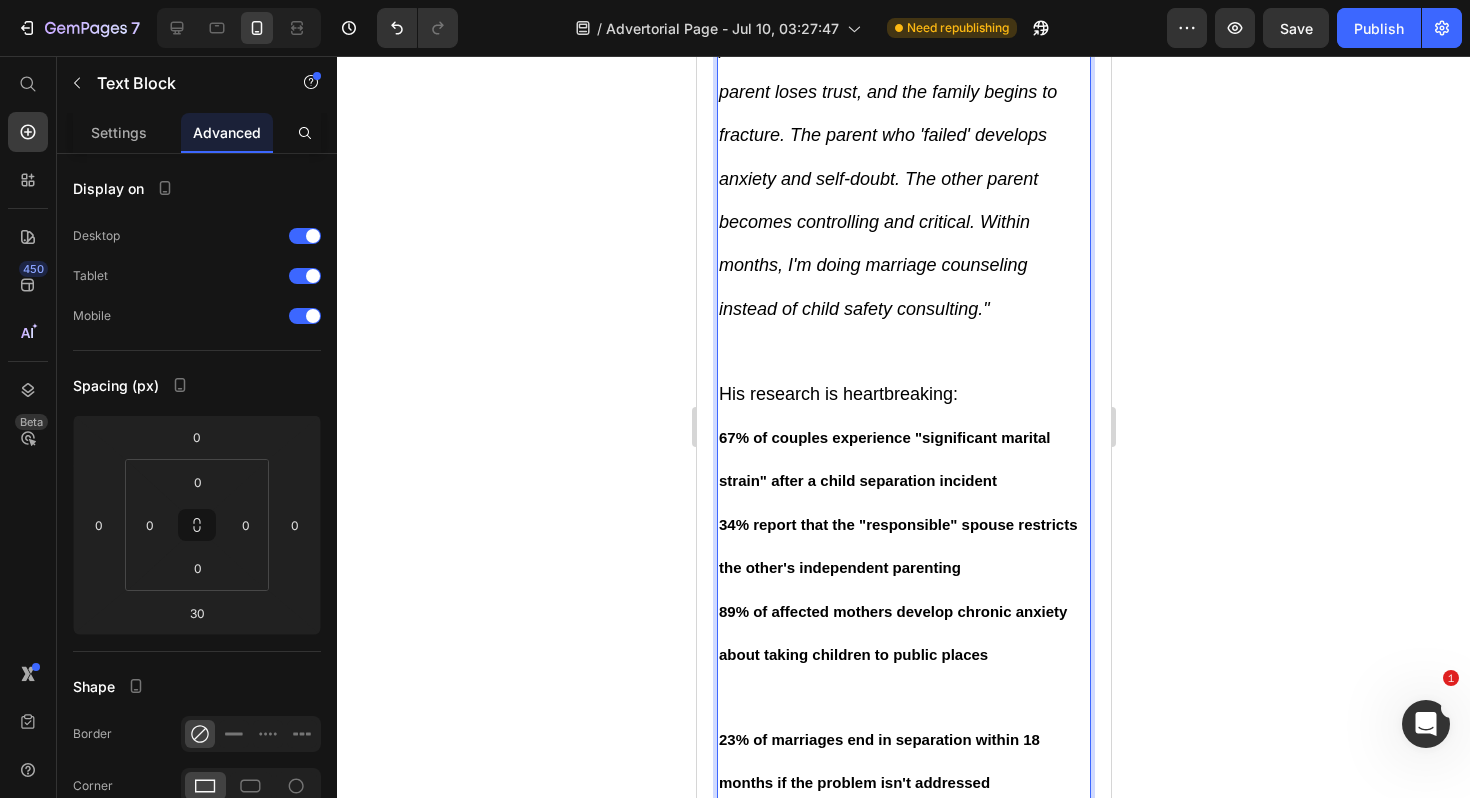click on "89% of affected mothers develop chronic anxiety about taking children to public places" at bounding box center (903, 653) 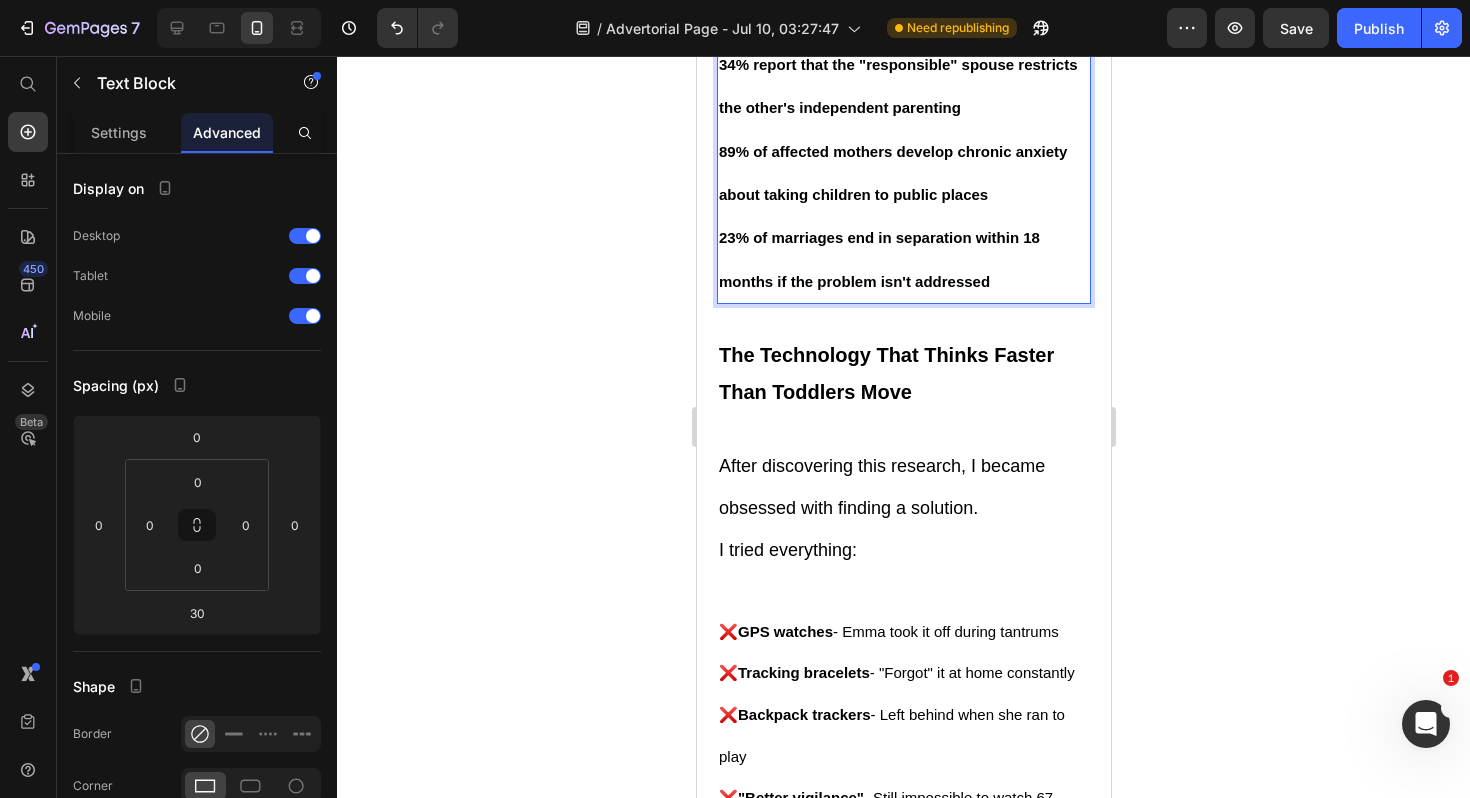 scroll, scrollTop: 7054, scrollLeft: 0, axis: vertical 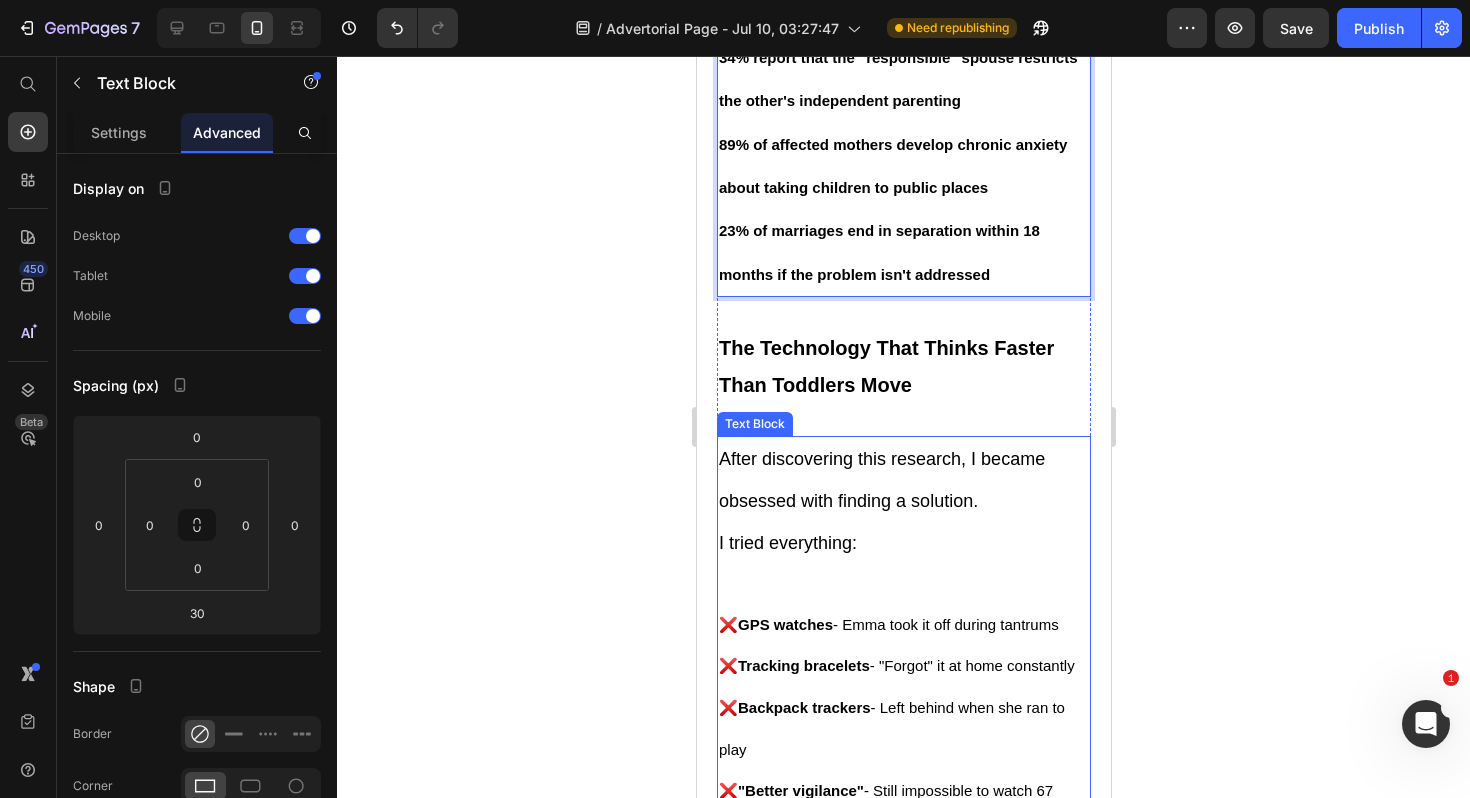 click on "I tried everything:" at bounding box center [903, 562] 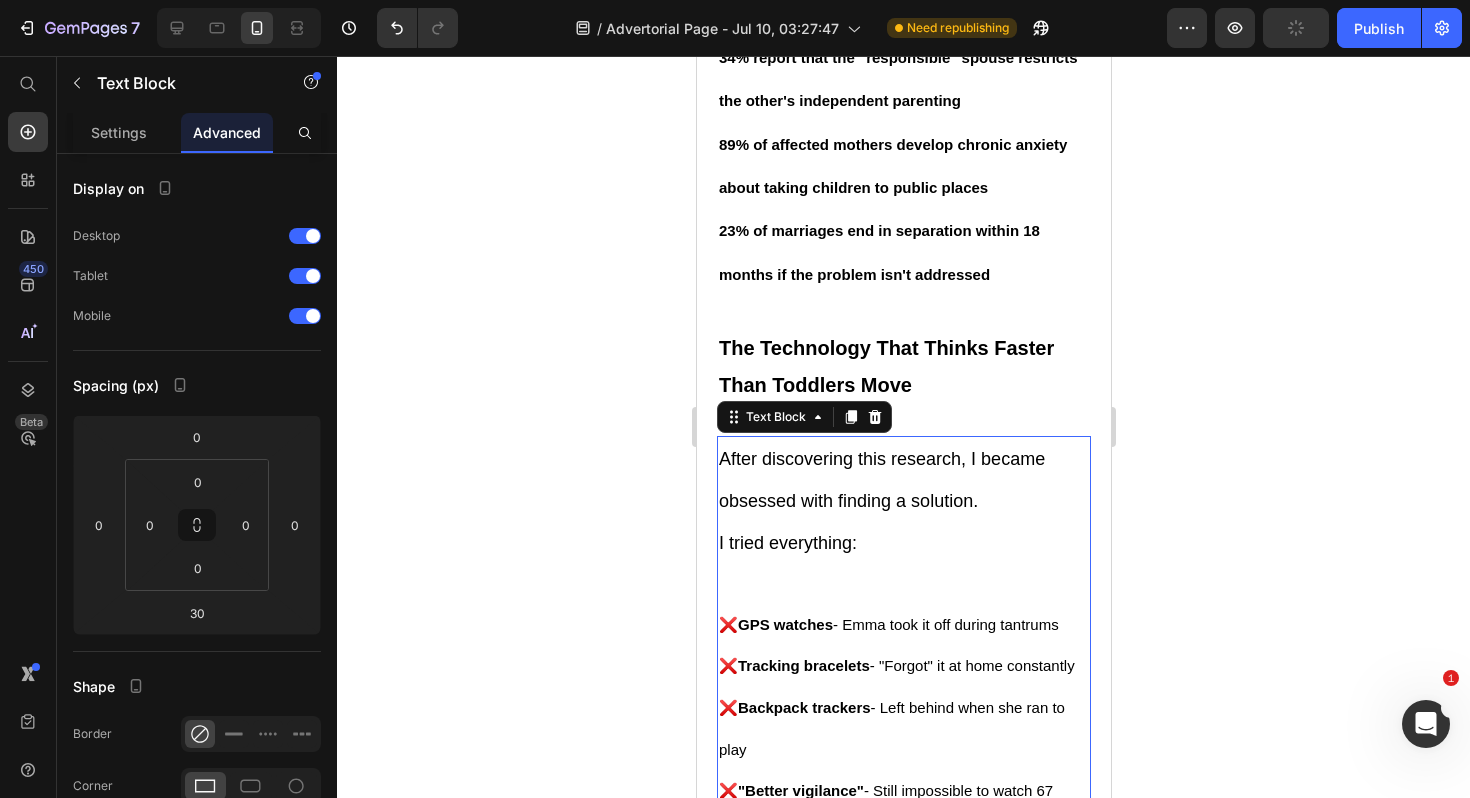 click on "I tried everything:" at bounding box center [903, 562] 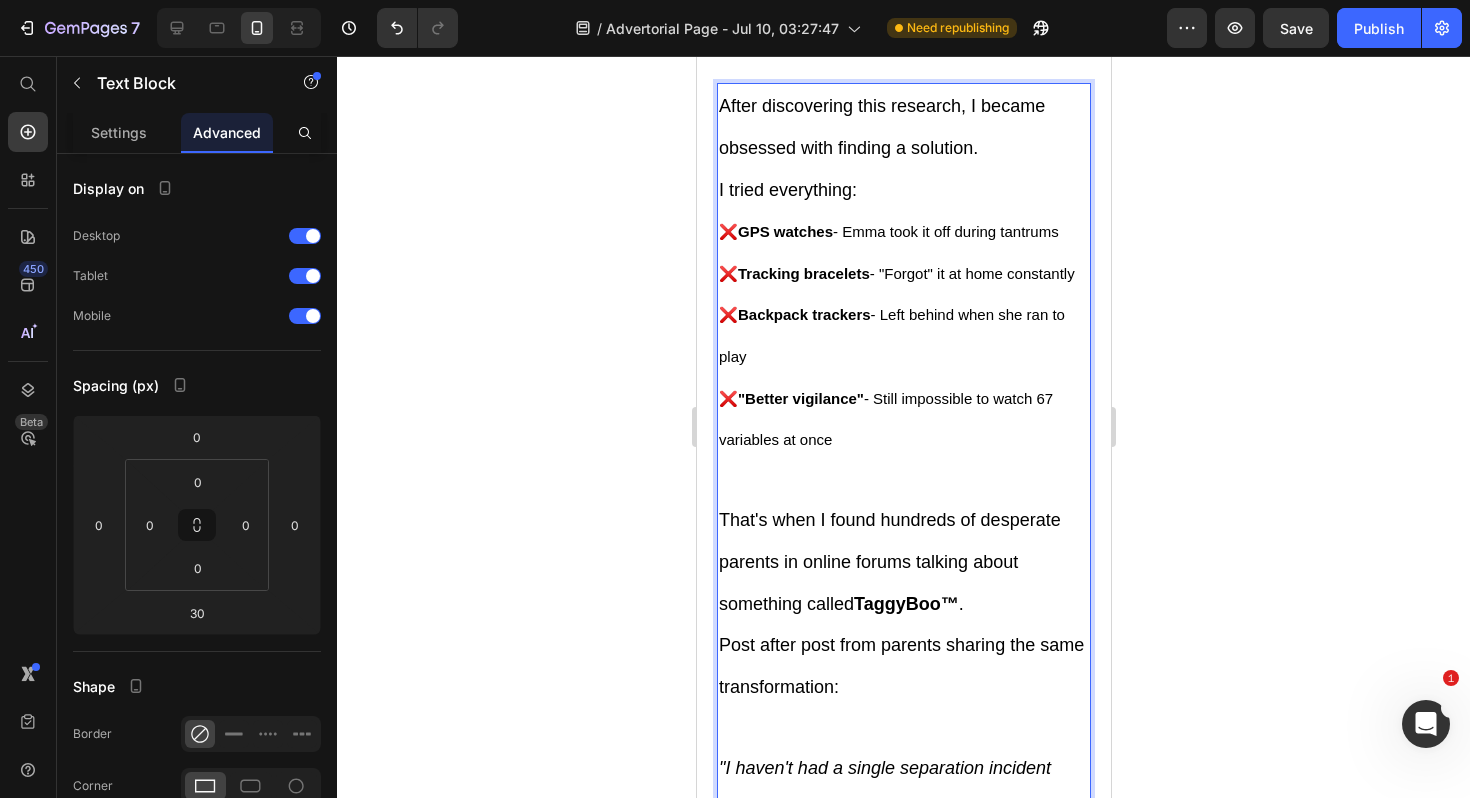 scroll, scrollTop: 7421, scrollLeft: 0, axis: vertical 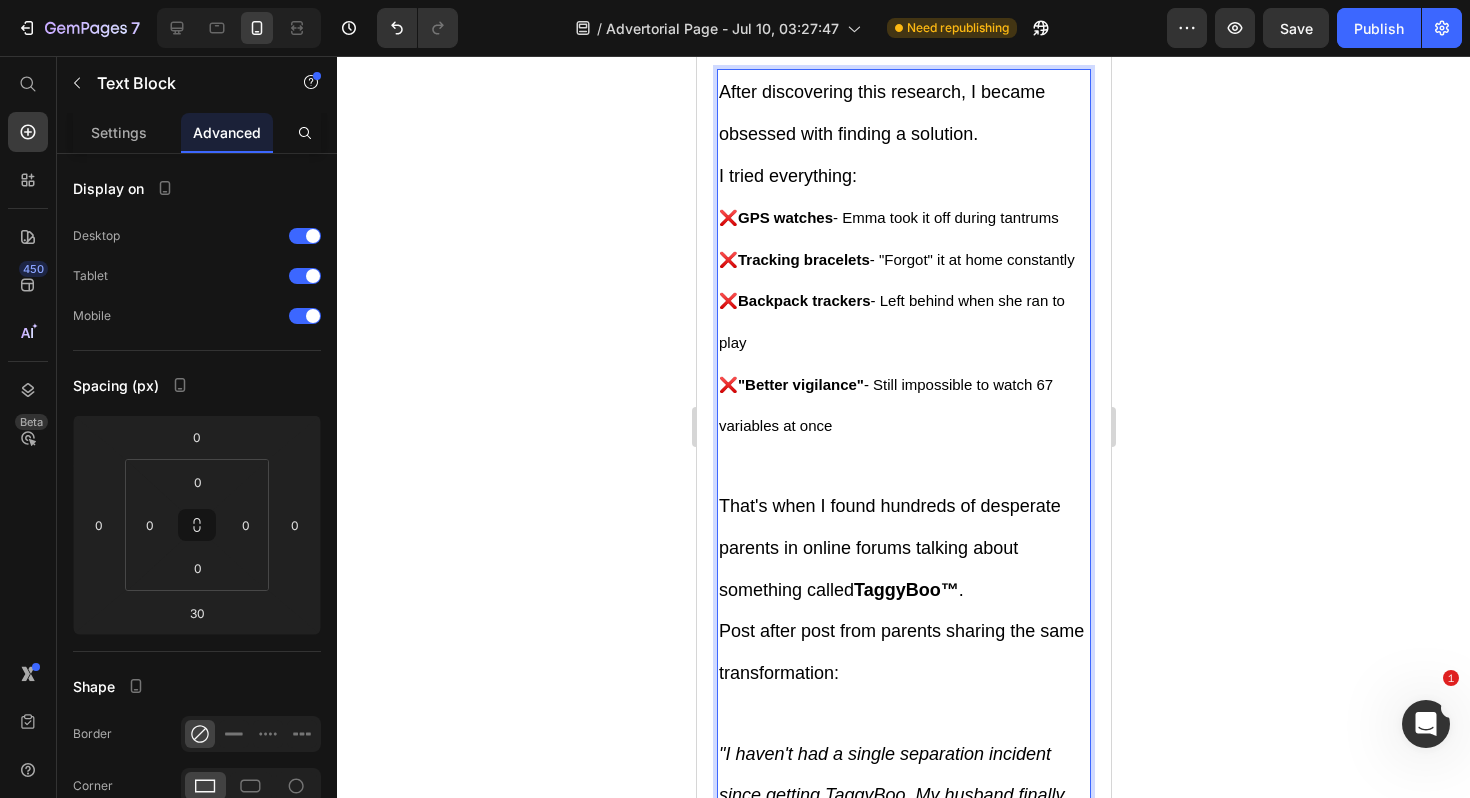 click on "❌ GPS watches - Emma took it off during tantrums ❌ Tracking bracelets - "Forgot" it at home constantly ❌ Backpack trackers - Left behind when she ran to play ❌ "Better vigilance" - Still impossible to watch 67 variables at once" at bounding box center (903, 340) 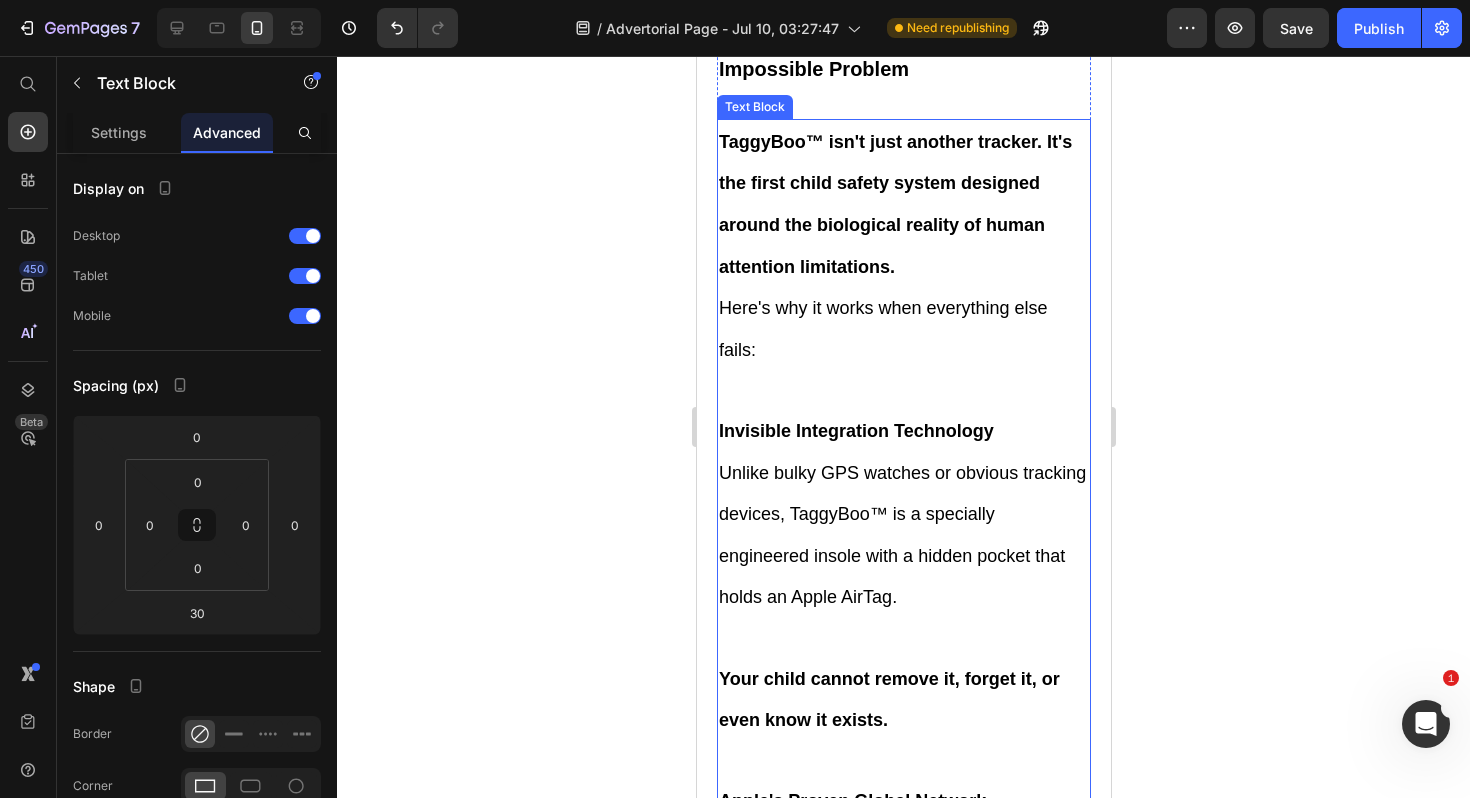 scroll, scrollTop: 8590, scrollLeft: 0, axis: vertical 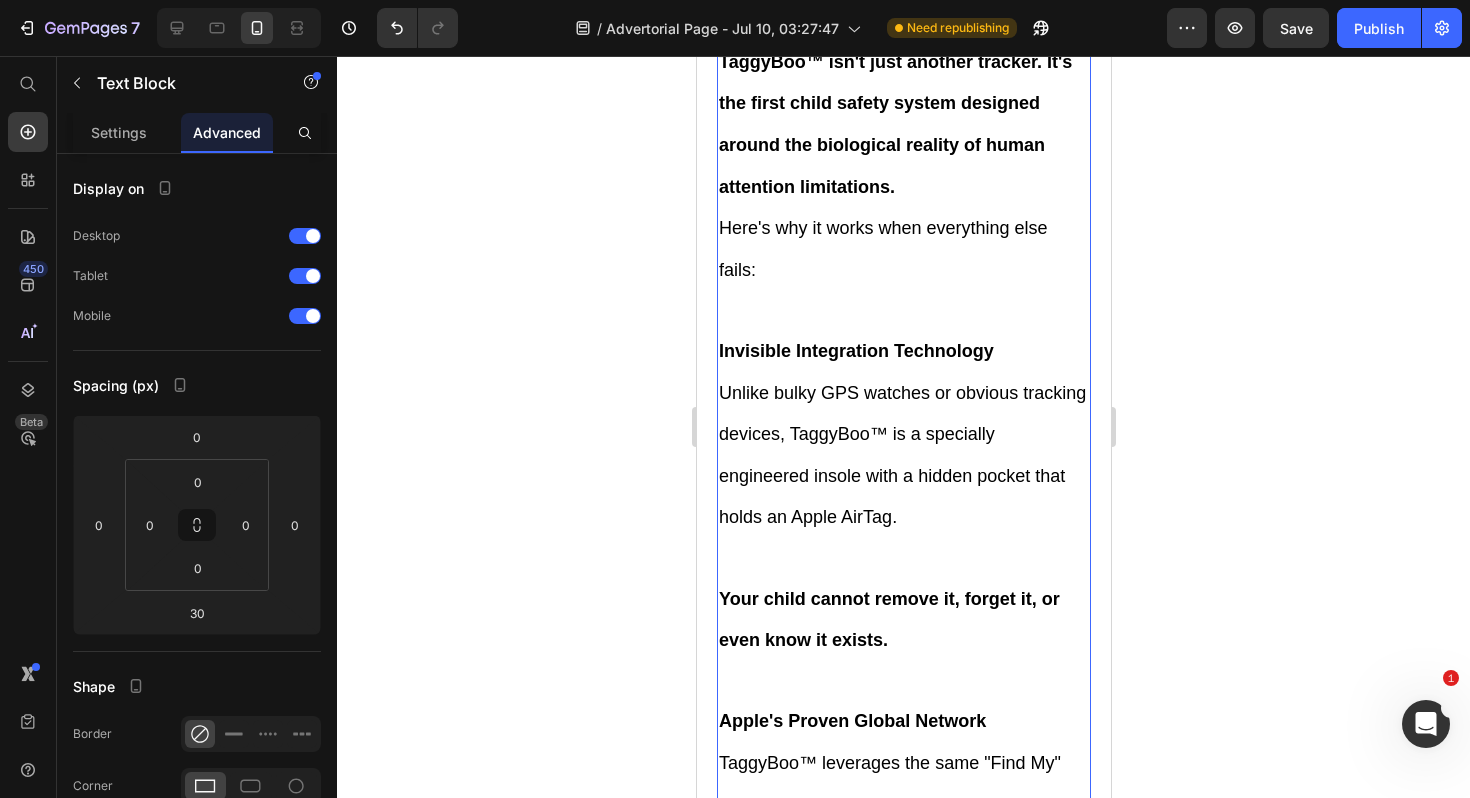 click on "Unlike bulky GPS watches or obvious tracking devices, TaggyBoo™ is a specially engineered insole with a hidden pocket that holds an Apple AirTag." at bounding box center [903, 475] 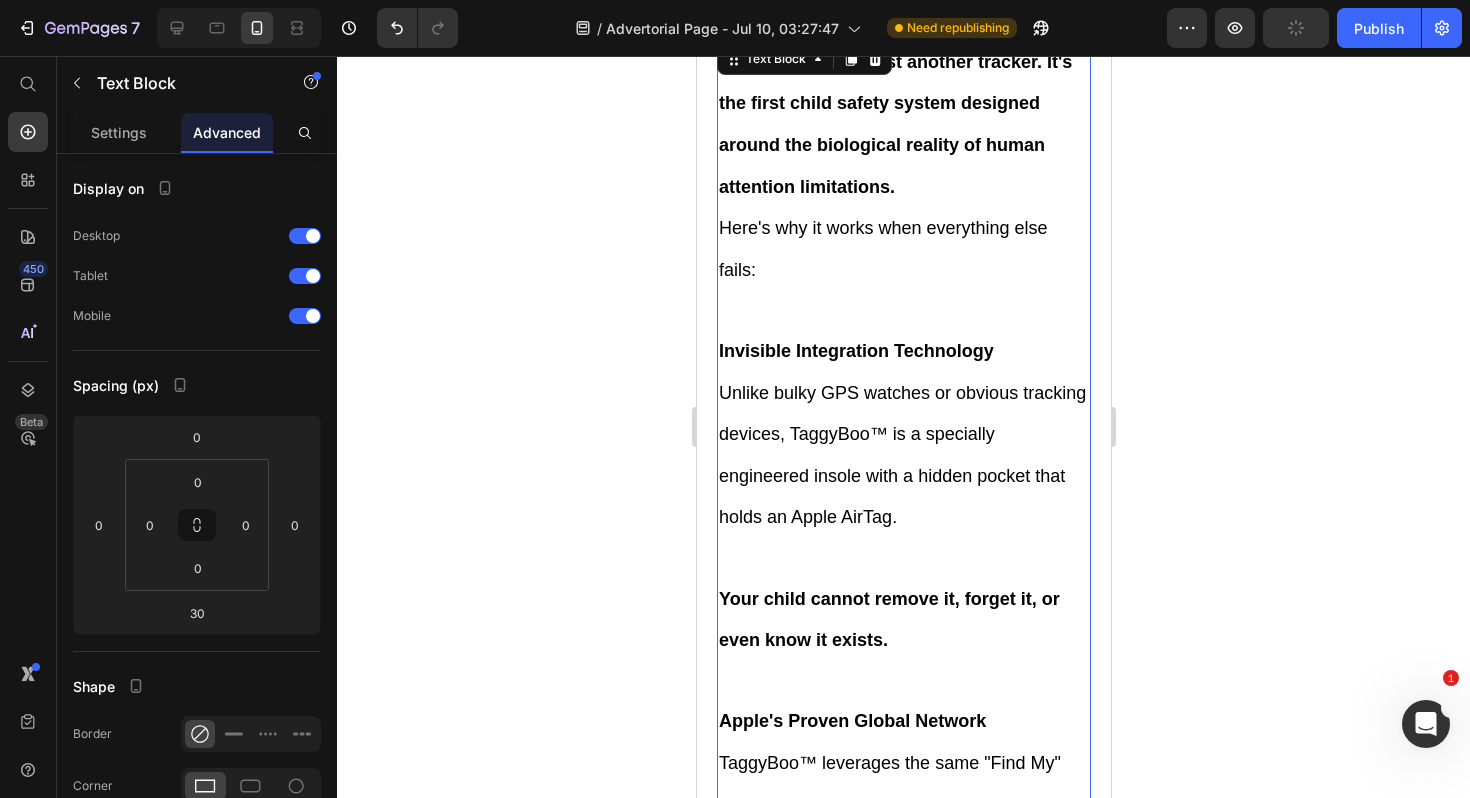 click on "Unlike bulky GPS watches or obvious tracking devices, TaggyBoo™ is a specially engineered insole with a hidden pocket that holds an Apple AirTag." at bounding box center [903, 475] 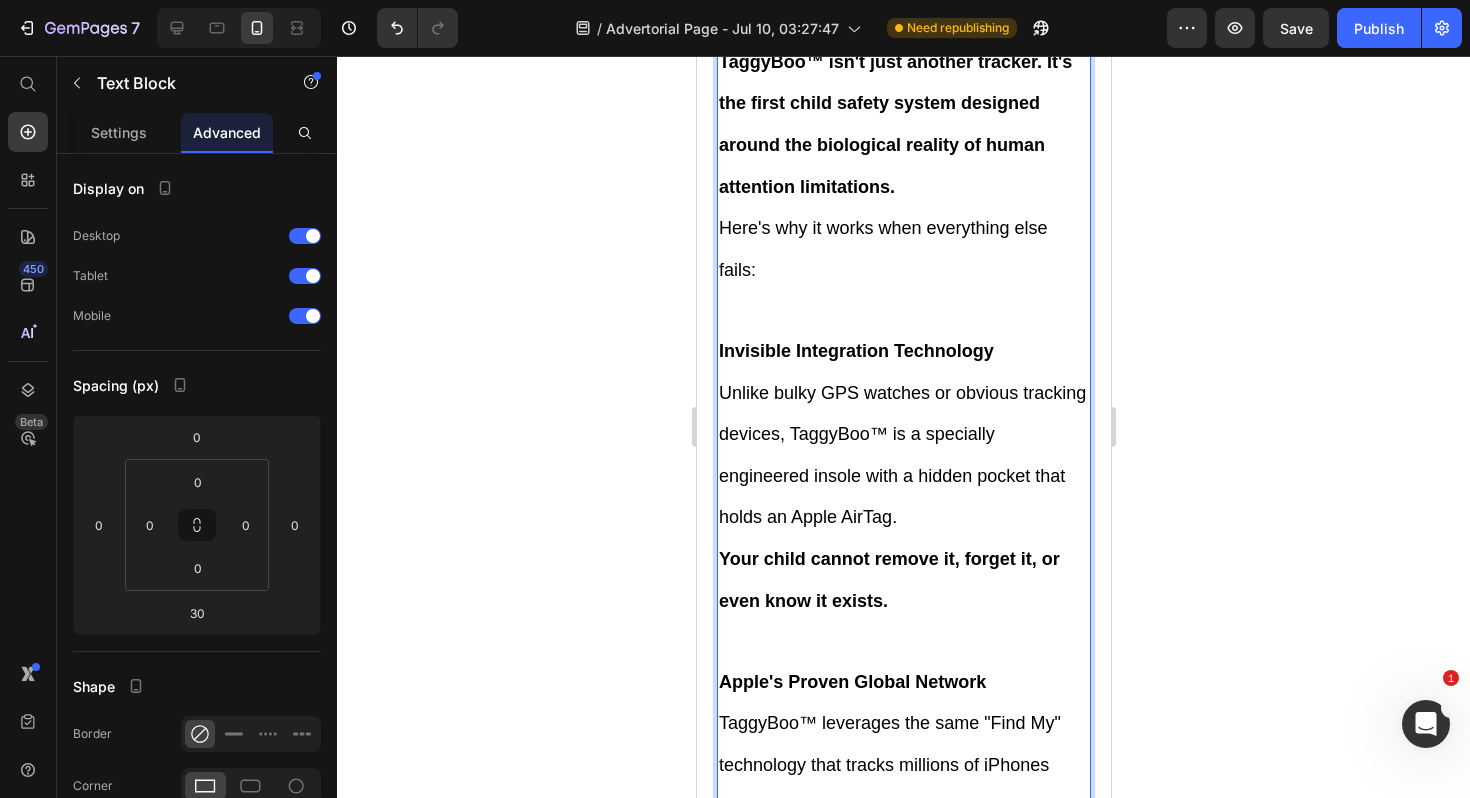 click on "Your child cannot remove it, forget it, or even know it exists." at bounding box center [903, 599] 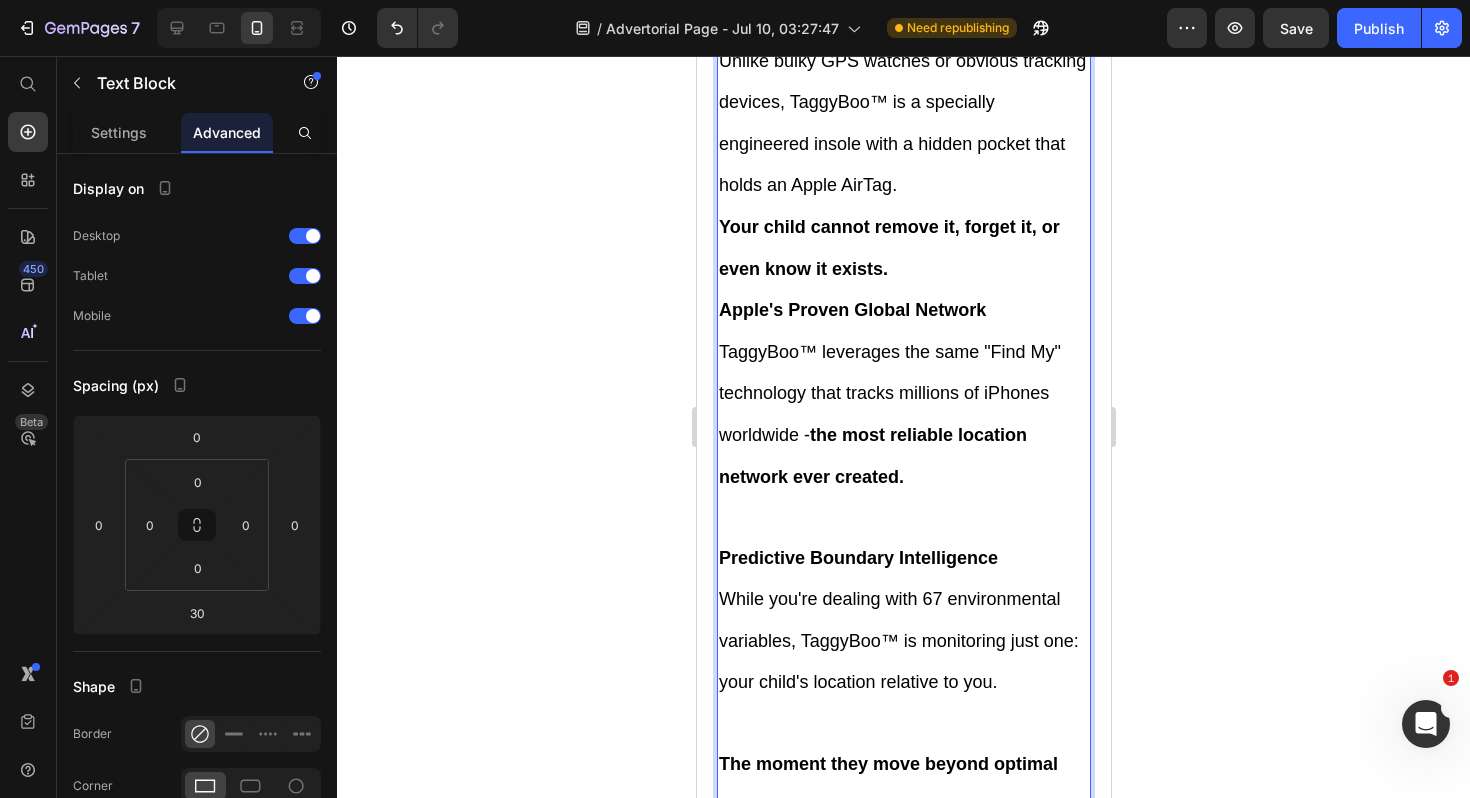 scroll, scrollTop: 8928, scrollLeft: 0, axis: vertical 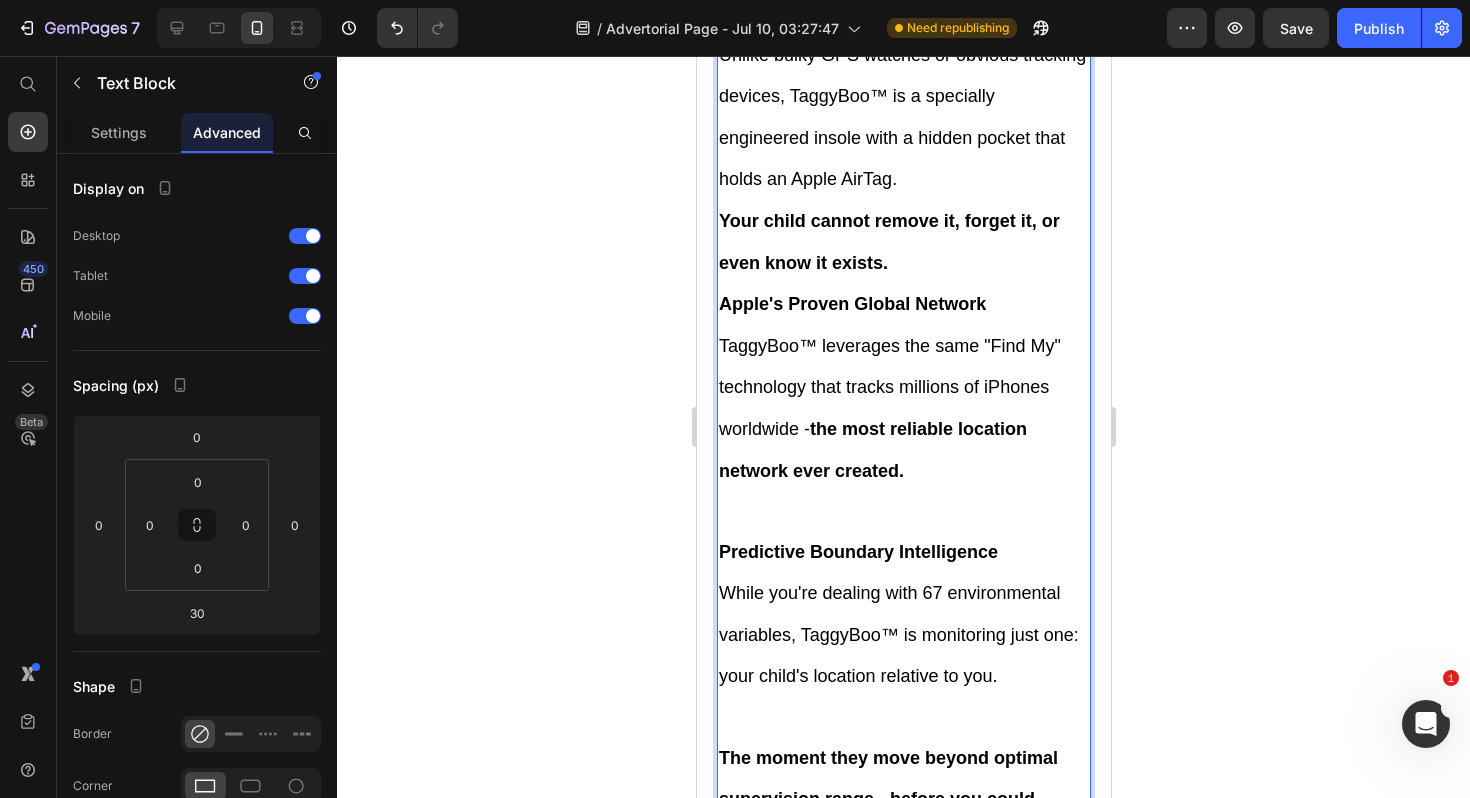 click on "TaggyBoo™ leverages the same "Find My" technology that tracks millions of iPhones worldwide - the most reliable location network ever created." at bounding box center [903, 428] 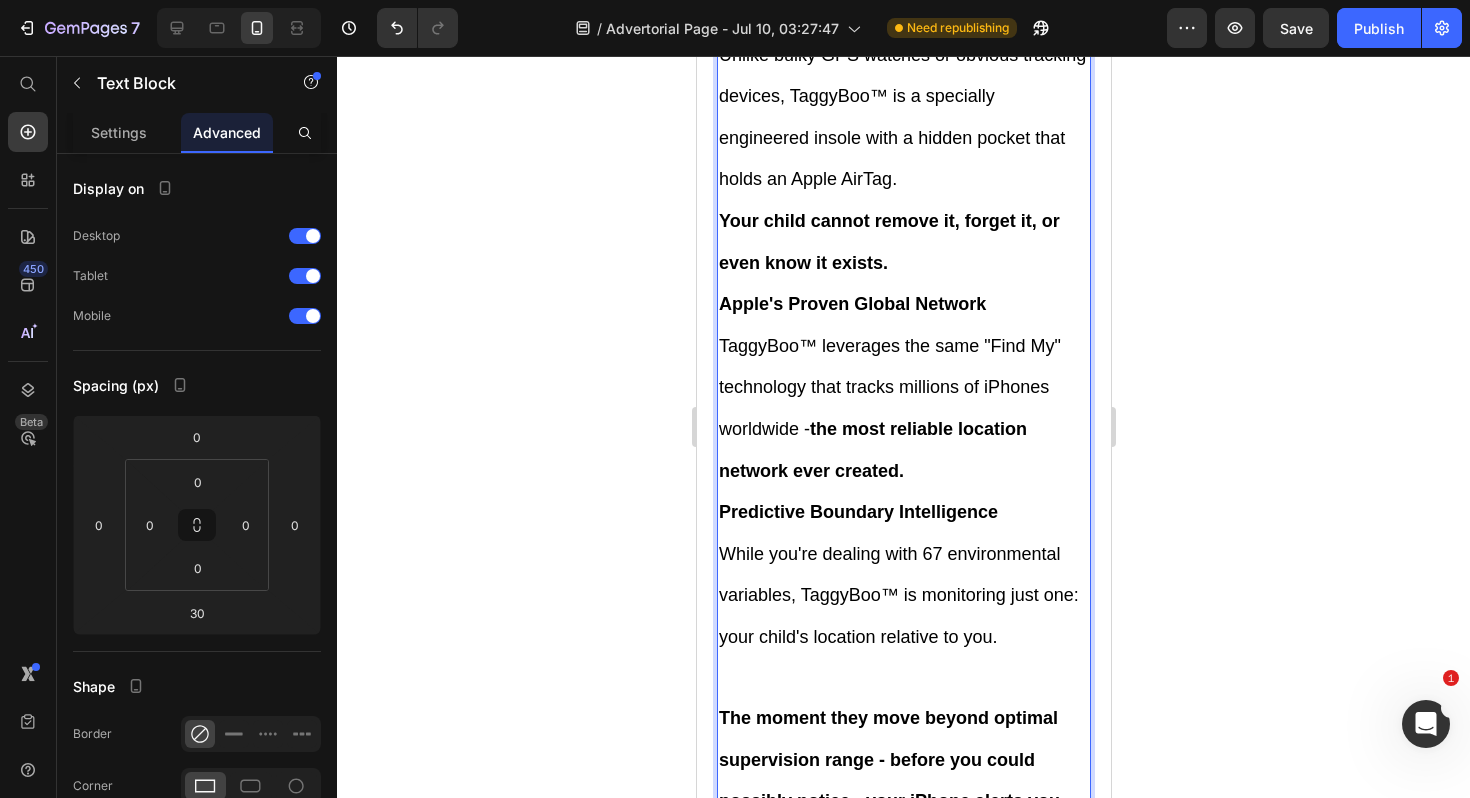 click on "While you're dealing with 67 environmental variables, TaggyBoo™ is monitoring just one: your child's location relative to you." at bounding box center [903, 615] 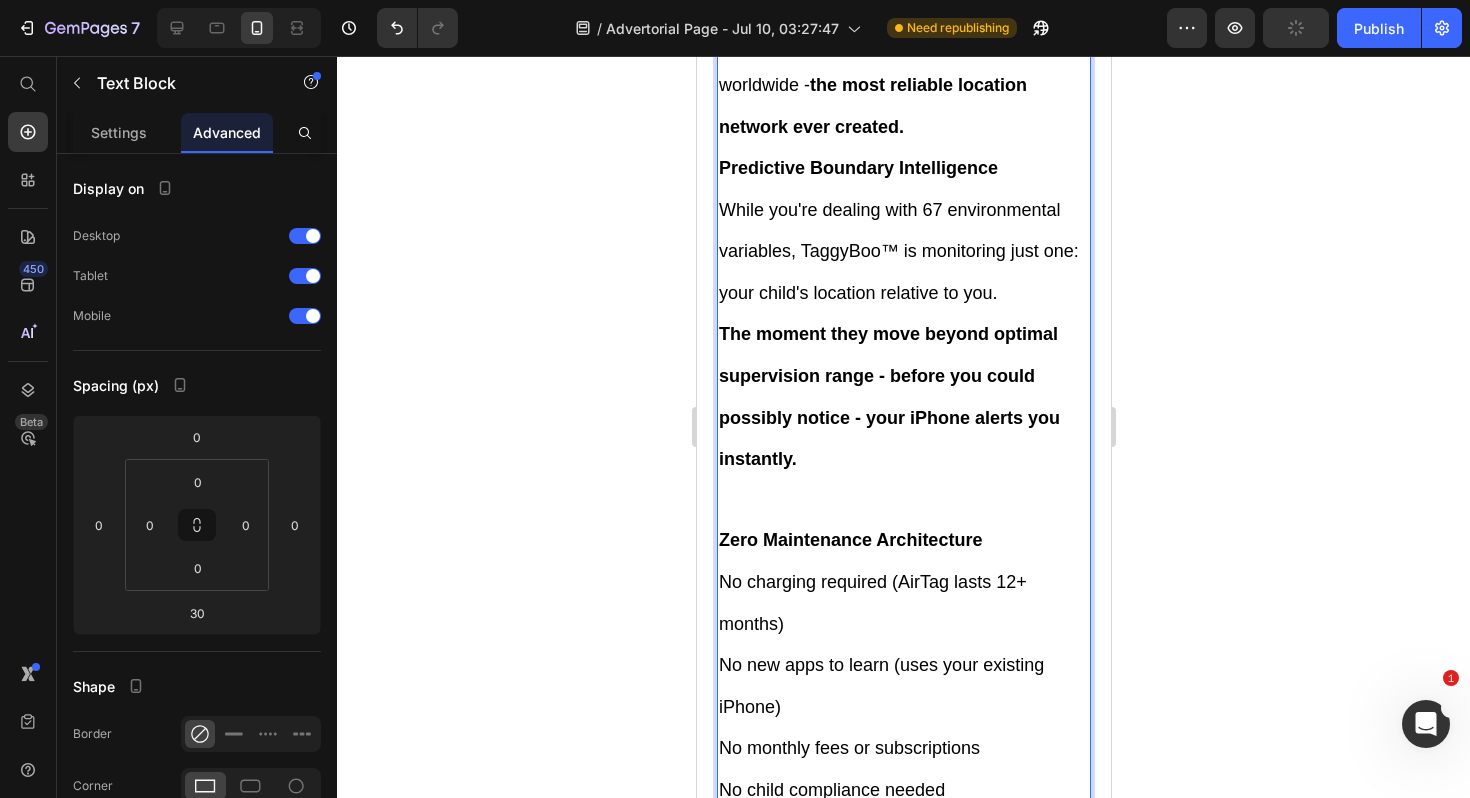 scroll, scrollTop: 9273, scrollLeft: 0, axis: vertical 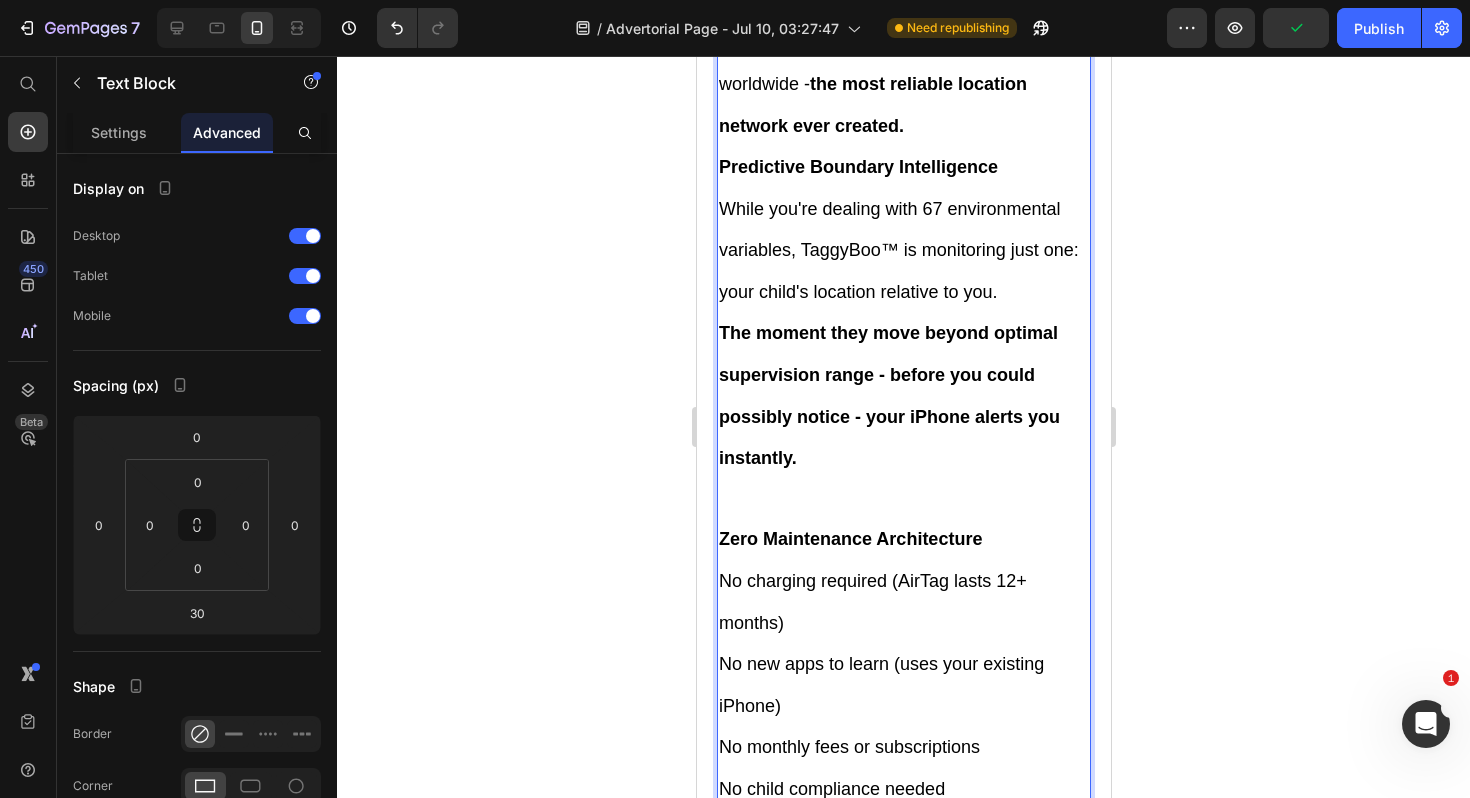 click on "The moment they move beyond optimal supervision range - before you could possibly notice - your iPhone alerts you instantly." at bounding box center (903, 415) 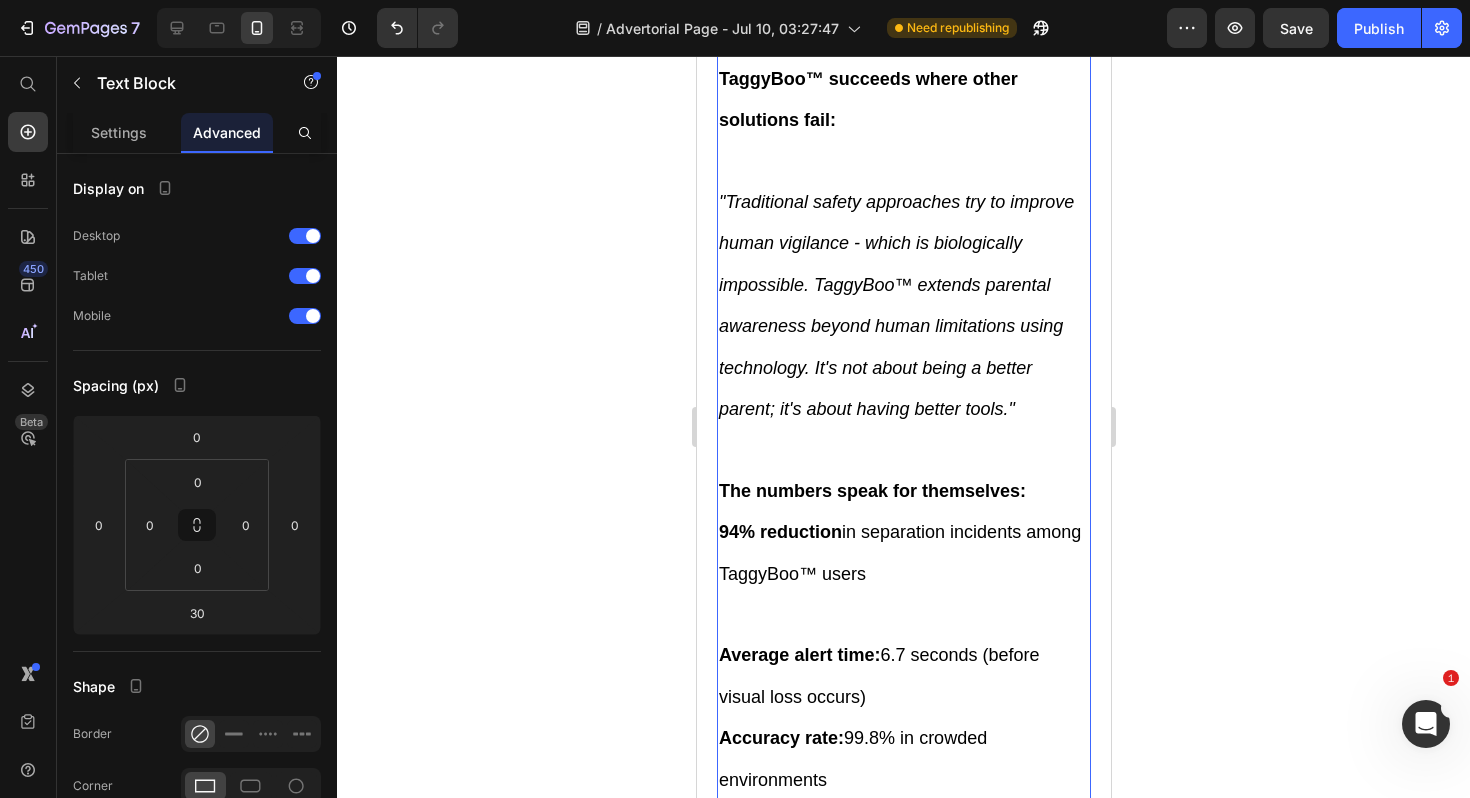scroll, scrollTop: 11314, scrollLeft: 0, axis: vertical 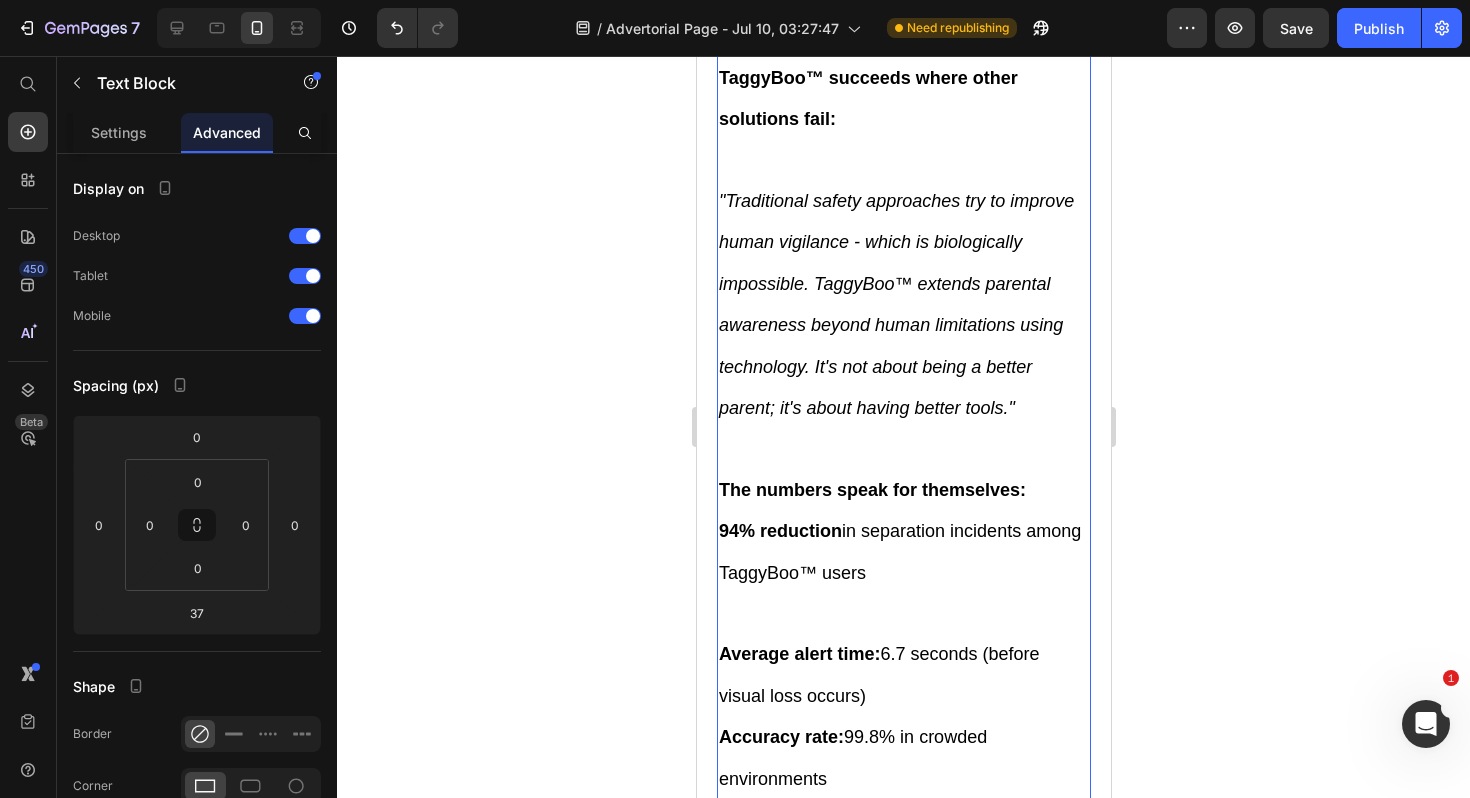 click on "94% reduction in separation incidents among TaggyBoo™ users" at bounding box center (903, 571) 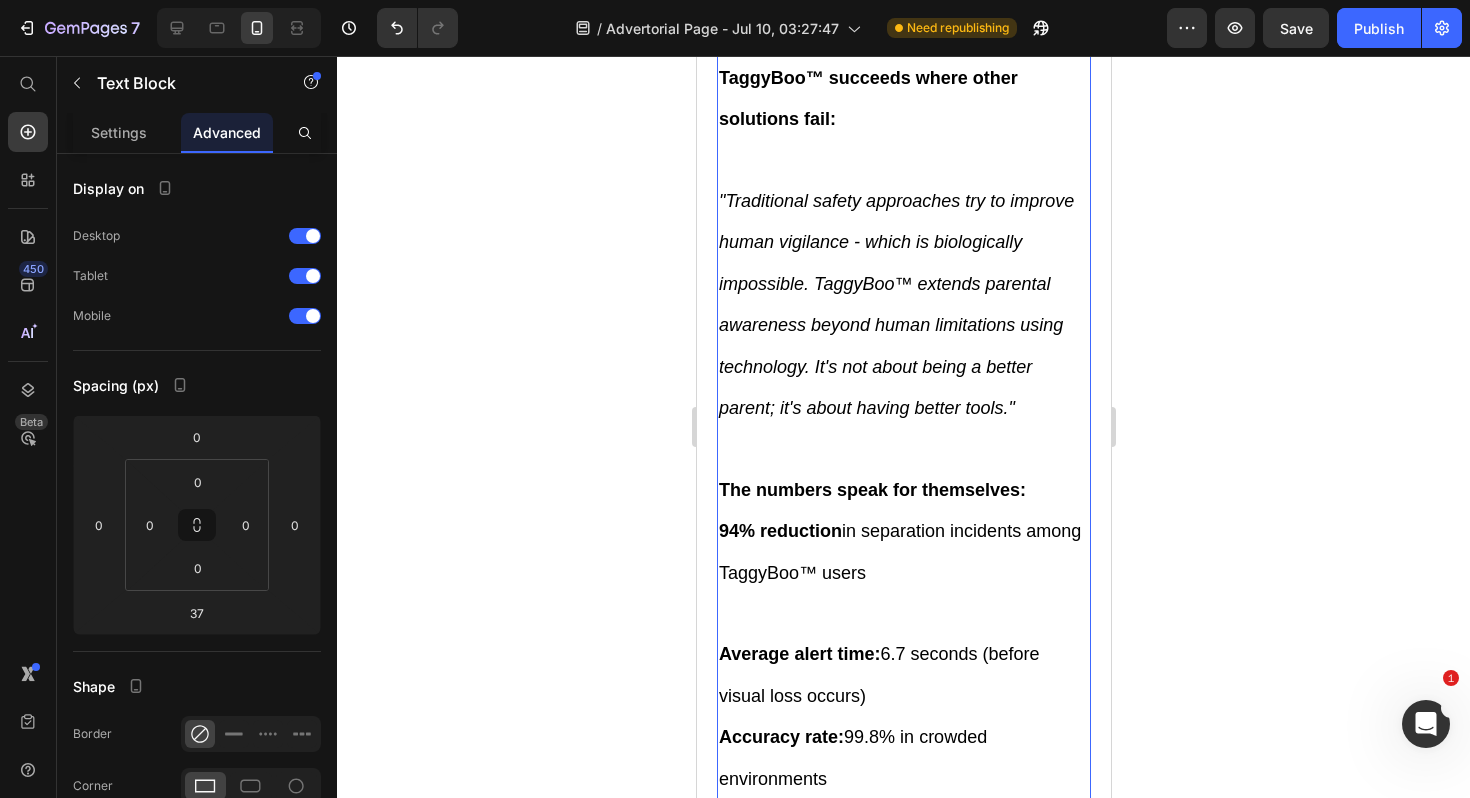 click on "94% reduction in separation incidents among TaggyBoo™ users" at bounding box center (903, 571) 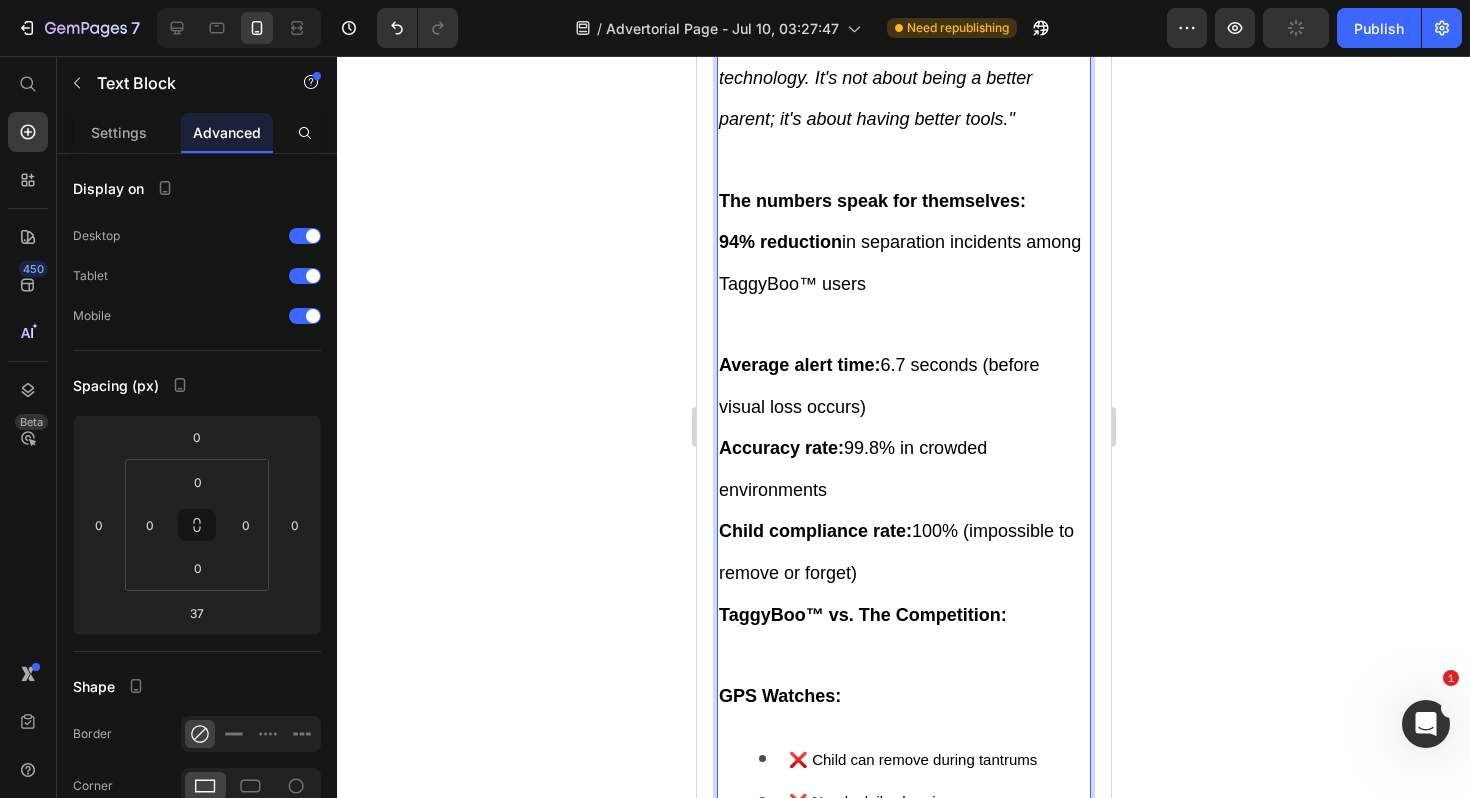 scroll, scrollTop: 11752, scrollLeft: 0, axis: vertical 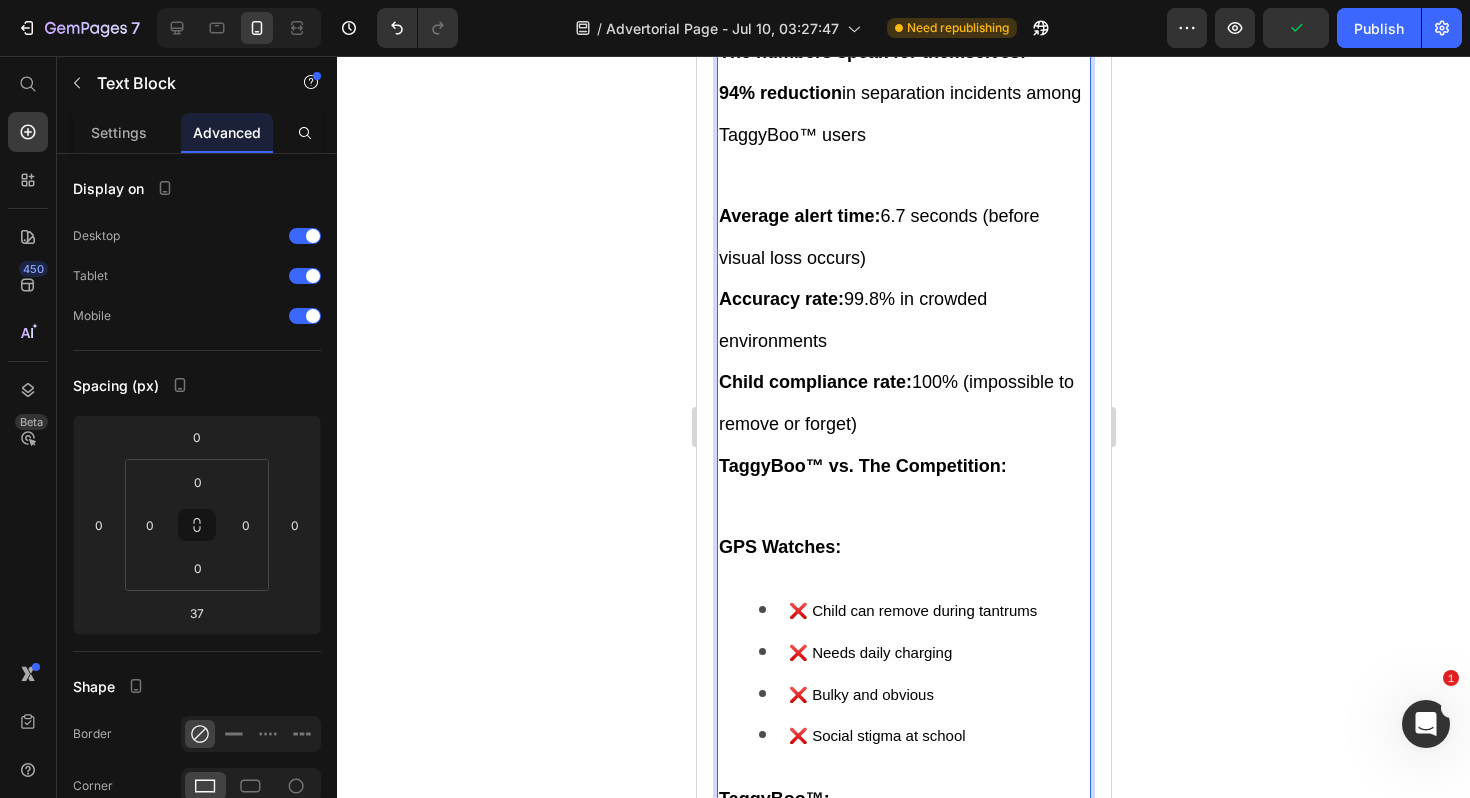 click on "Dr. [LAST] [LAST], a pediatric safety researcher at [INSTITUTION], explains why TaggyBoo™ succeeds where other solutions fail: "Traditional safety approaches try to improve human vigilance - which is biologically impossible. TaggyBoo™ extends parental awareness beyond human limitations using technology. It's not about being a better parent; it's about having better tools." The numbers speak for themselves: 94% reduction in separation incidents among TaggyBoo™ users Average alert time: 6.7 seconds (before visual loss occurs) Accuracy rate: 99.8% in crowded environments Child compliance rate: 100% (impossible to remove or forget) TaggyBoo™ vs. The Competition: GPS Watches: ❌ Child can remove during tantrums ❌ Needs daily charging ❌ Bulky and obvious ❌ Social stigma at school TaggyBoo™: ✅ Impossible to remove (hidden in shoes) ✅ 12+ month battery life ✅ Completely invisible ✅ No one knows your child is tracked Tracking Bracelets: ❌ Easily forgotten at home TaggyBoo™:" at bounding box center (903, 493) 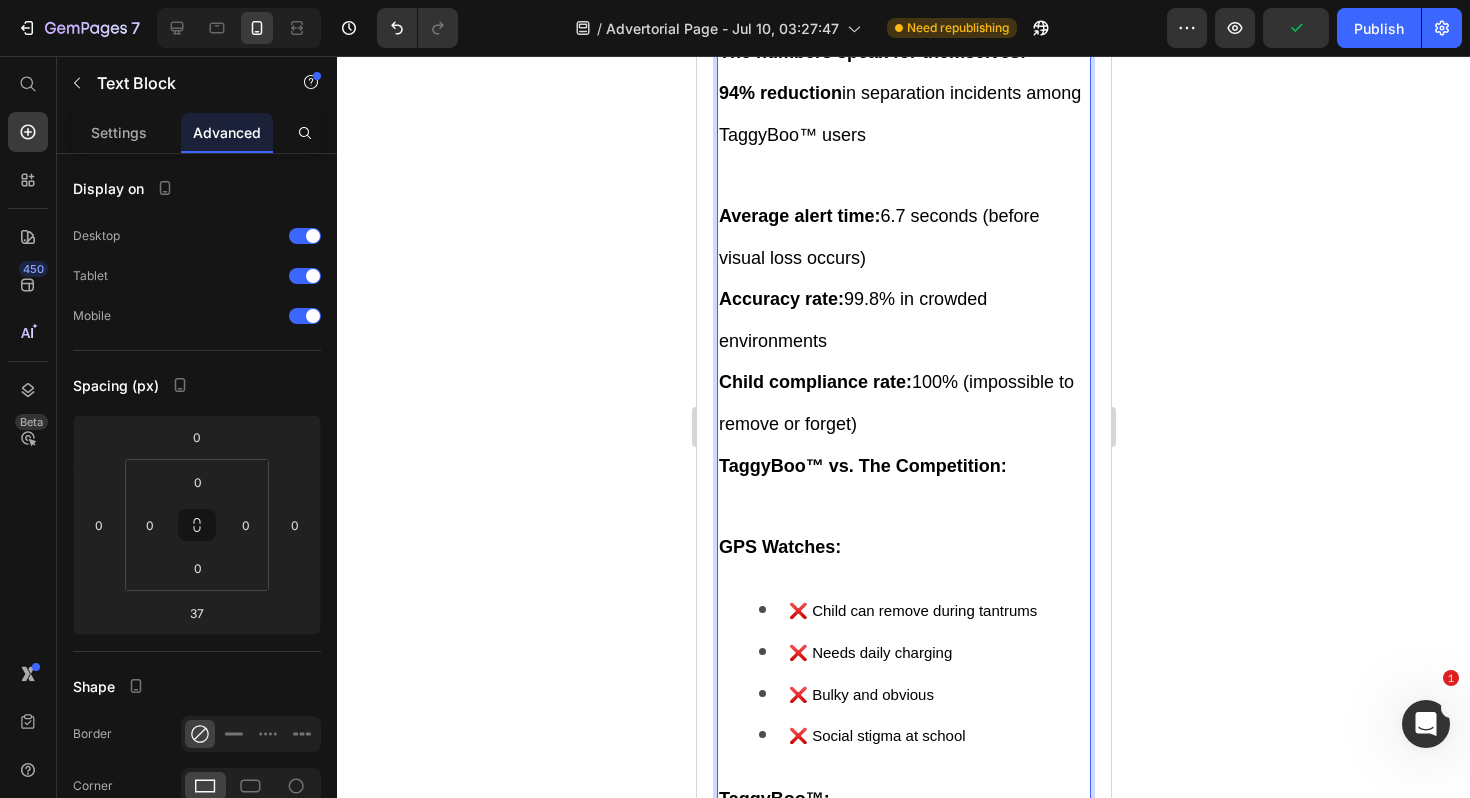 click on "Dr. [LAST] [LAST], a pediatric safety researcher at [INSTITUTION], explains why TaggyBoo™ succeeds where other solutions fail: "Traditional safety approaches try to improve human vigilance - which is biologically impossible. TaggyBoo™ extends parental awareness beyond human limitations using technology. It's not about being a better parent; it's about having better tools." The numbers speak for themselves: 94% reduction in separation incidents among TaggyBoo™ users Average alert time: 6.7 seconds (before visual loss occurs) Accuracy rate: 99.8% in crowded environments Child compliance rate: 100% (impossible to remove or forget) TaggyBoo™ vs. The Competition: GPS Watches: ❌ Child can remove during tantrums ❌ Needs daily charging ❌ Bulky and obvious ❌ Social stigma at school TaggyBoo™: ✅ Impossible to remove (hidden in shoes) ✅ 12+ month battery life ✅ Completely invisible ✅ No one knows your child is tracked Tracking Bracelets: ❌ Easily forgotten at home TaggyBoo™:" at bounding box center (903, 493) 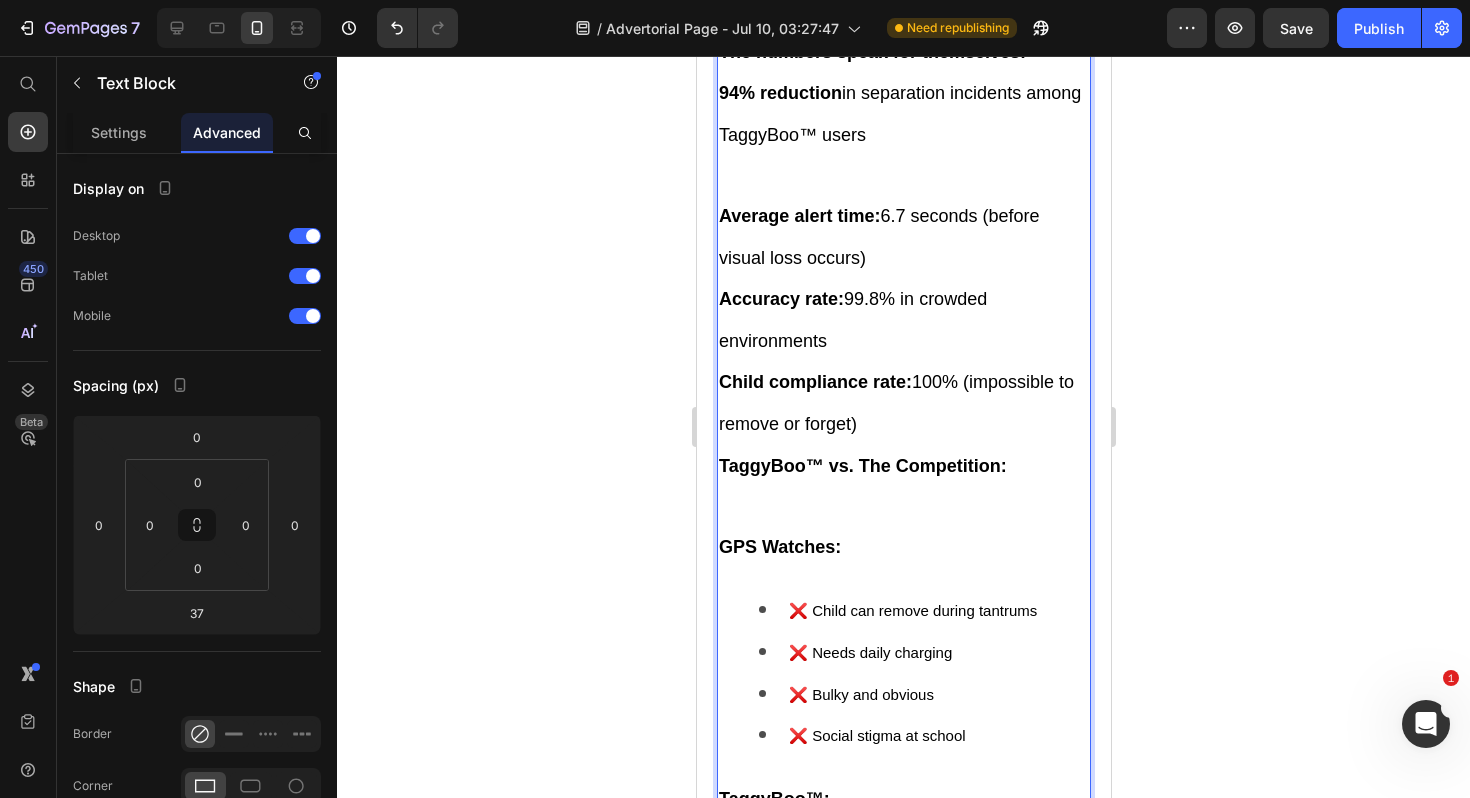 click on "❌ Child can remove during tantrums ❌ Needs daily charging ❌ Bulky and obvious ❌ Social stigma at school" at bounding box center (903, 672) 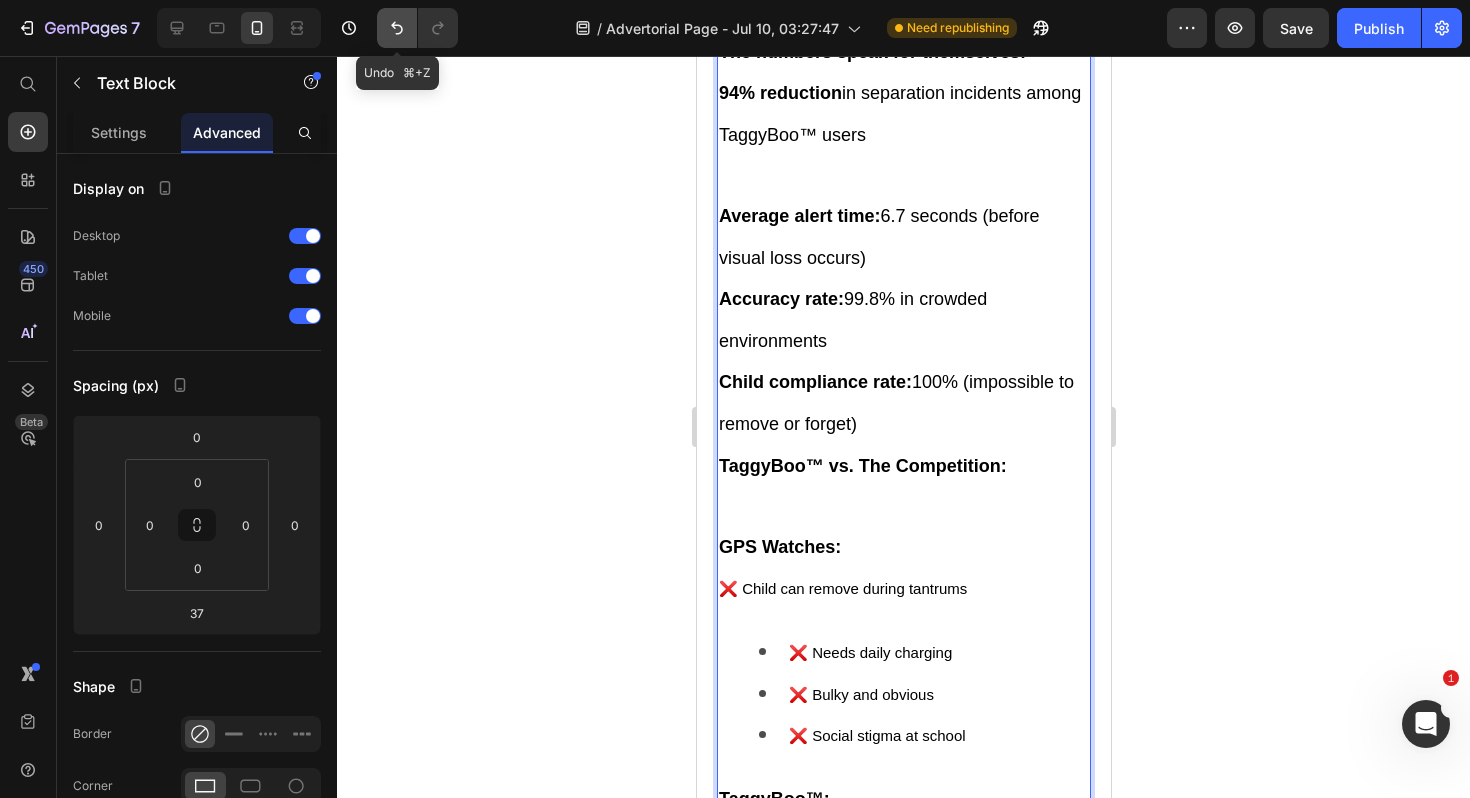 click 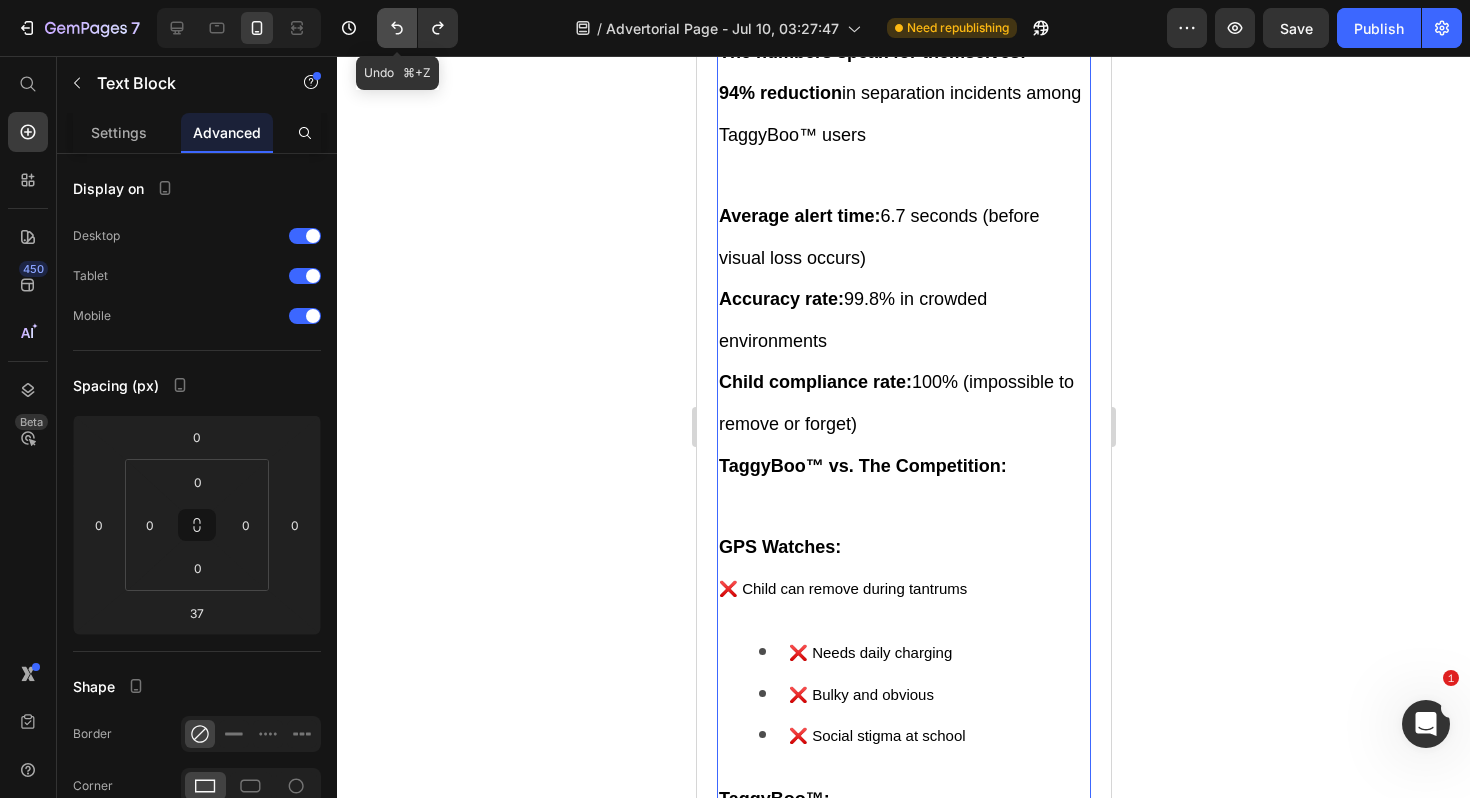 click 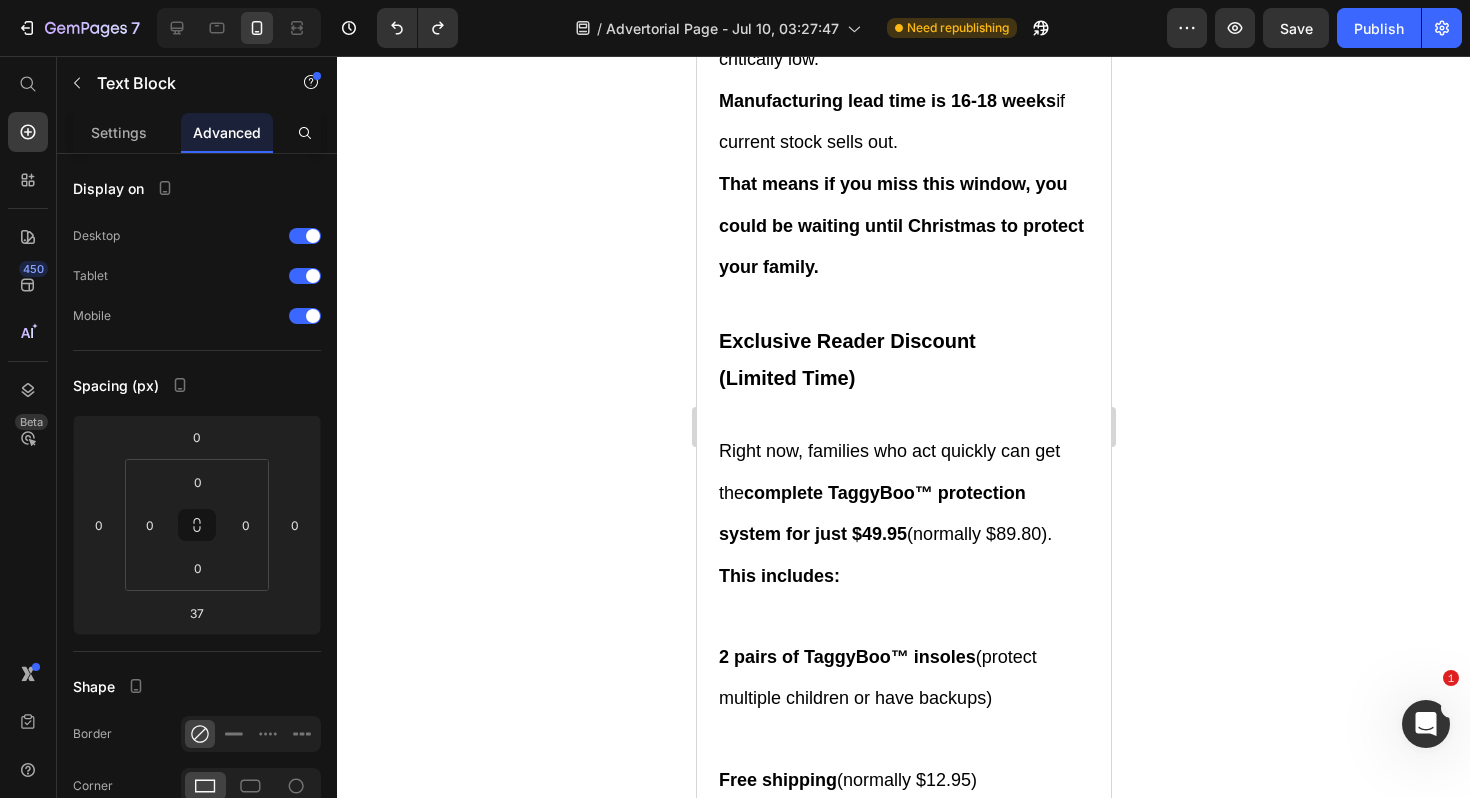 scroll, scrollTop: 17478, scrollLeft: 0, axis: vertical 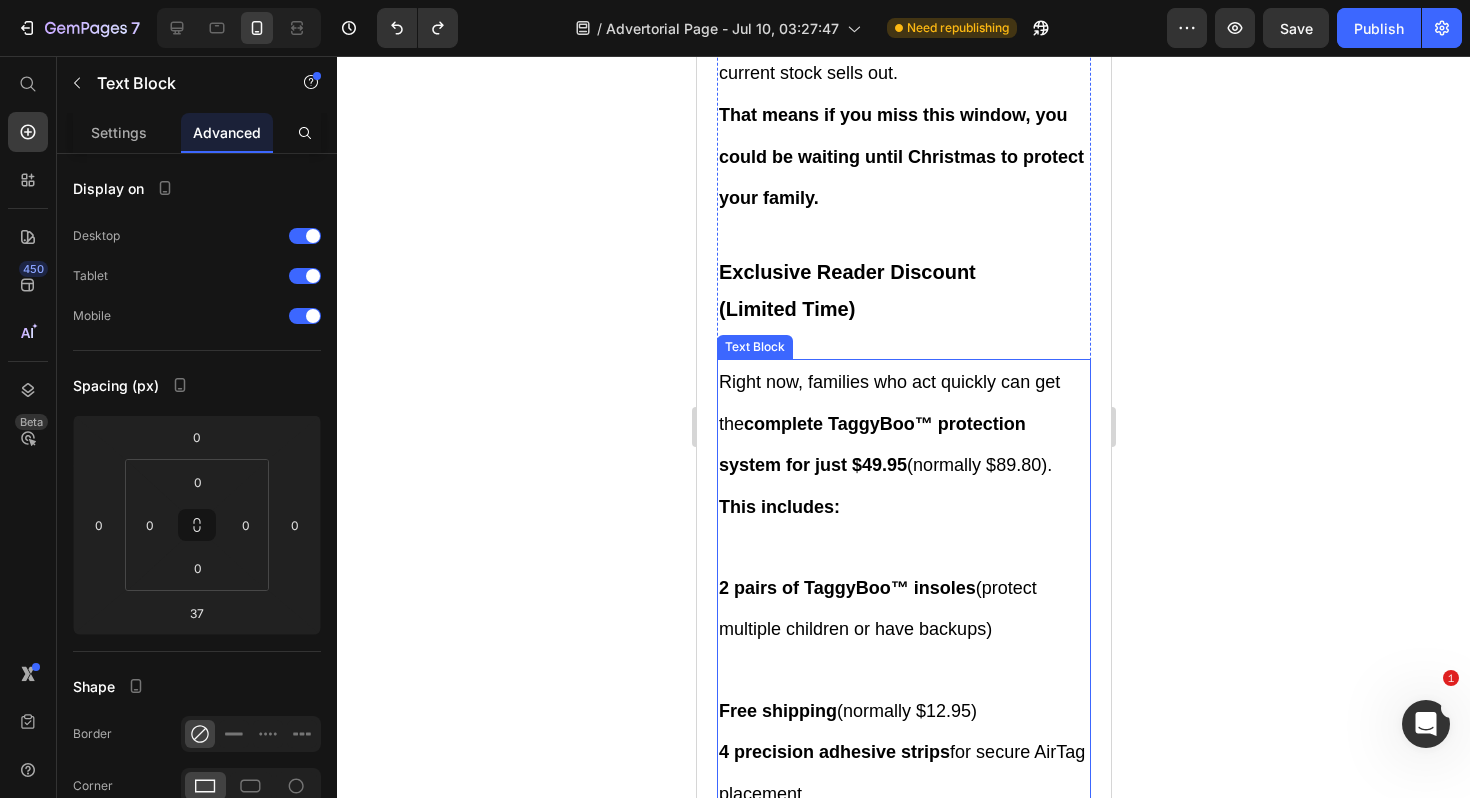 click on "This includes:" at bounding box center [903, 526] 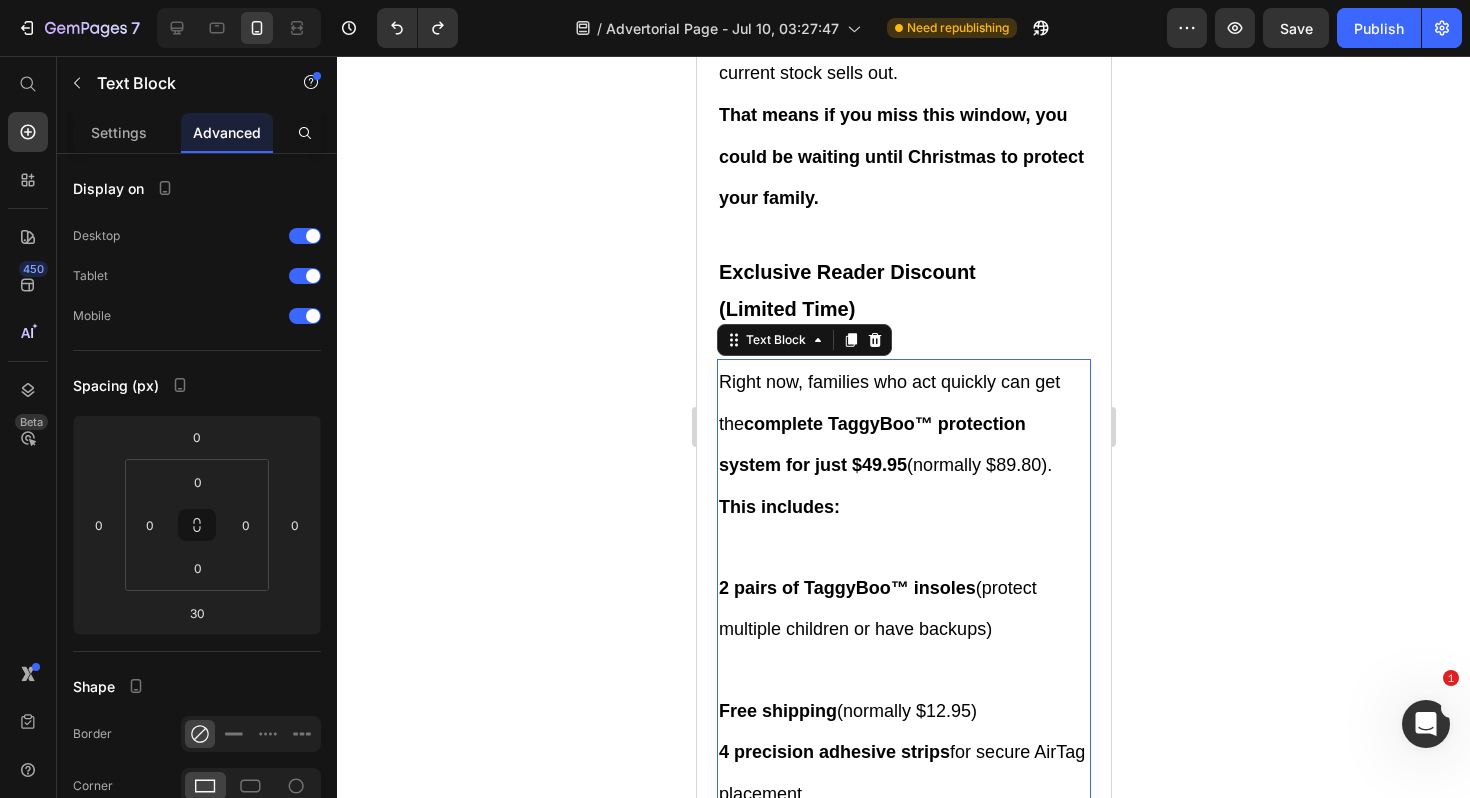 click on "This includes:" at bounding box center (903, 526) 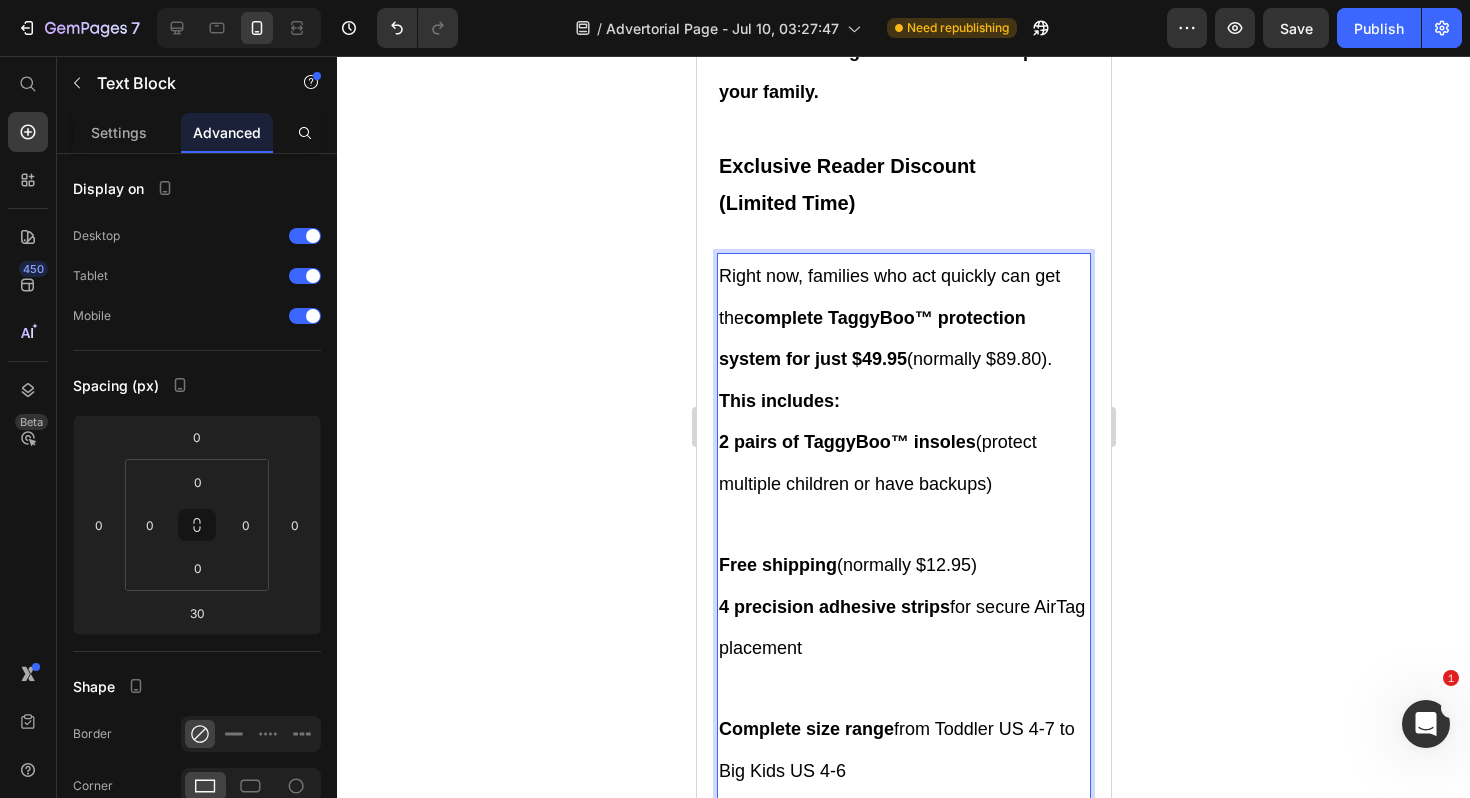 scroll, scrollTop: 17607, scrollLeft: 0, axis: vertical 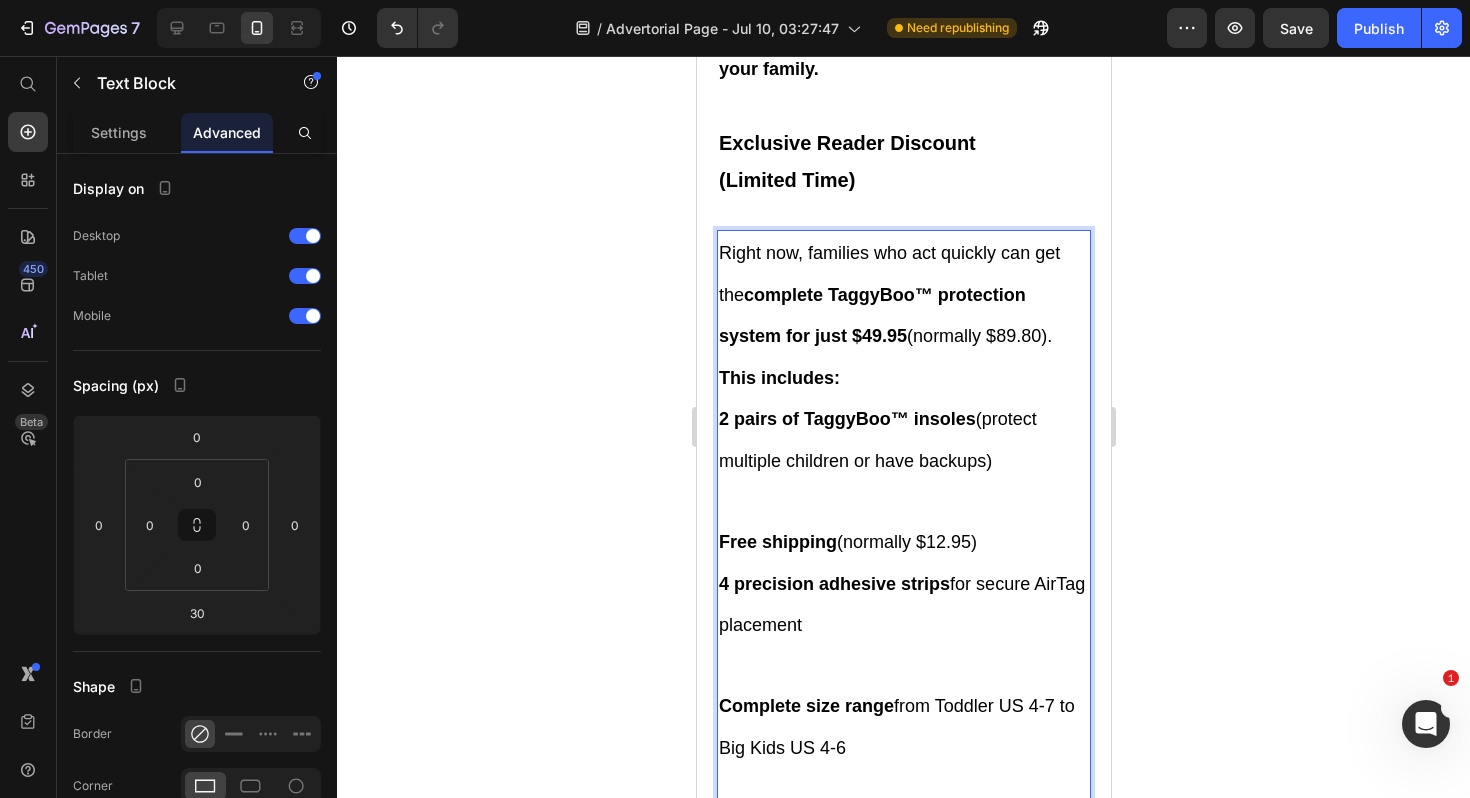 click on "2 pairs of TaggyBoo™ insoles (protect multiple children or have backups)" at bounding box center [903, 459] 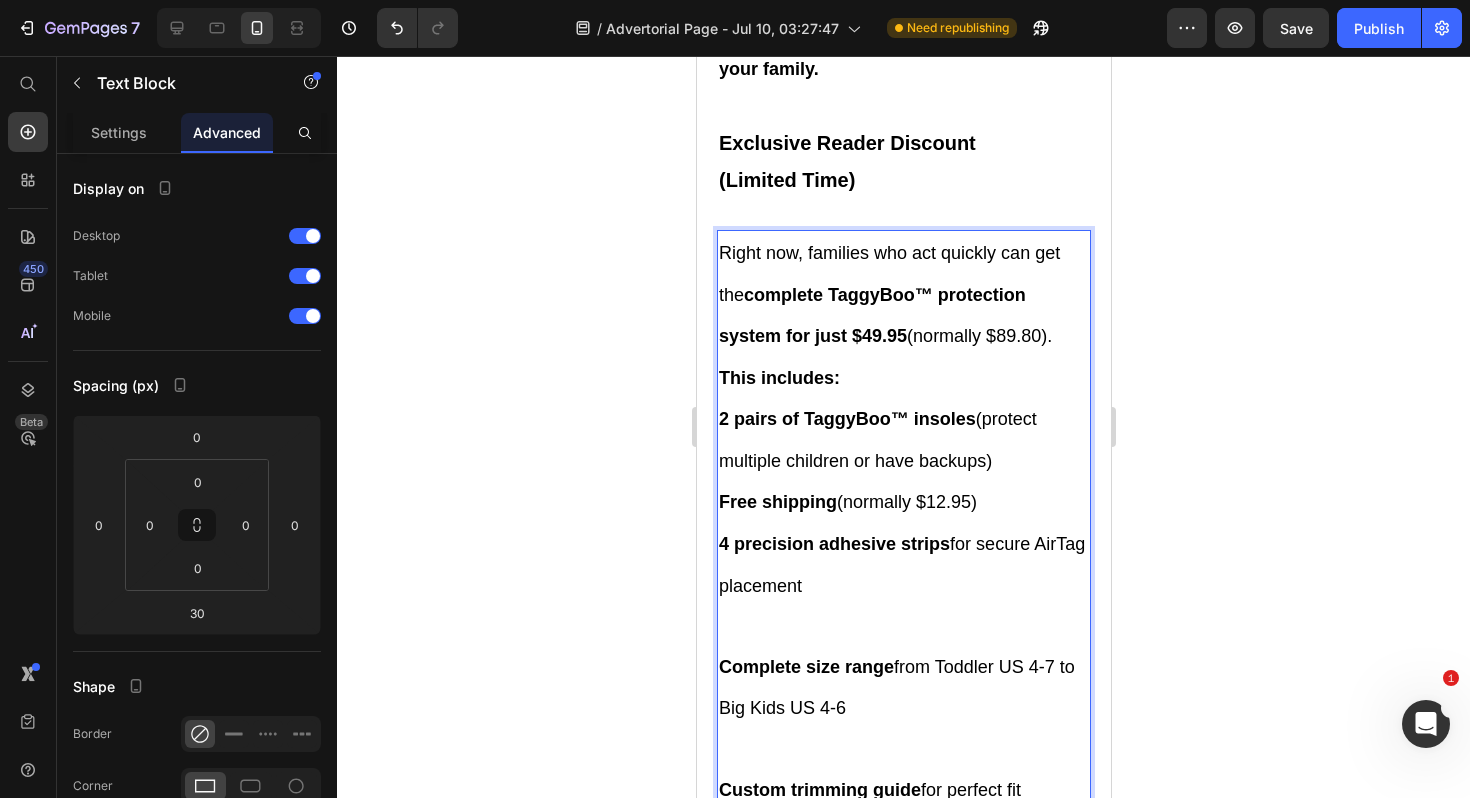 click on "4 precision adhesive strips for secure AirTag placement" at bounding box center [903, 584] 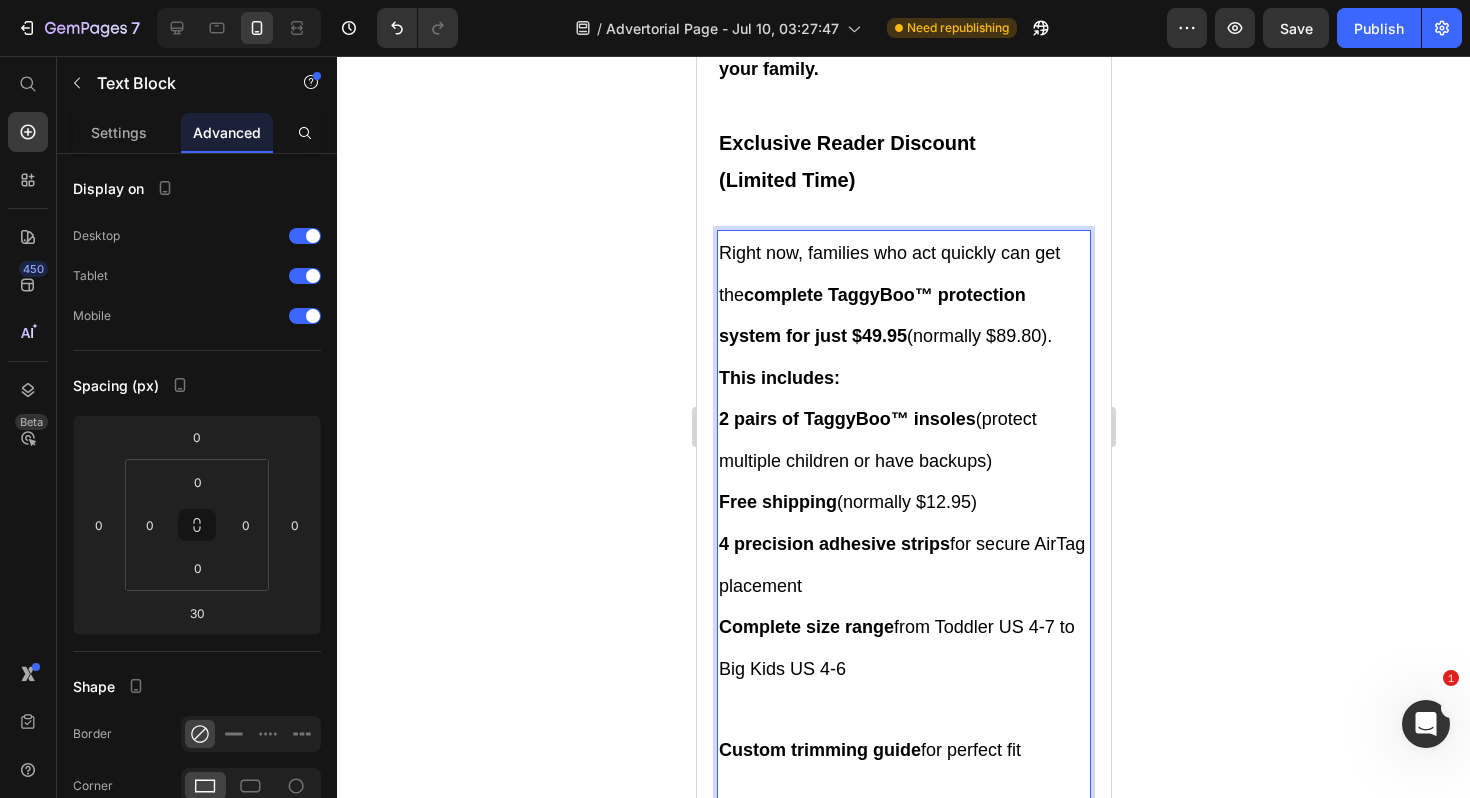 click on "Complete size range from Toddler US 4-7 to Big Kids US 4-6" at bounding box center (903, 667) 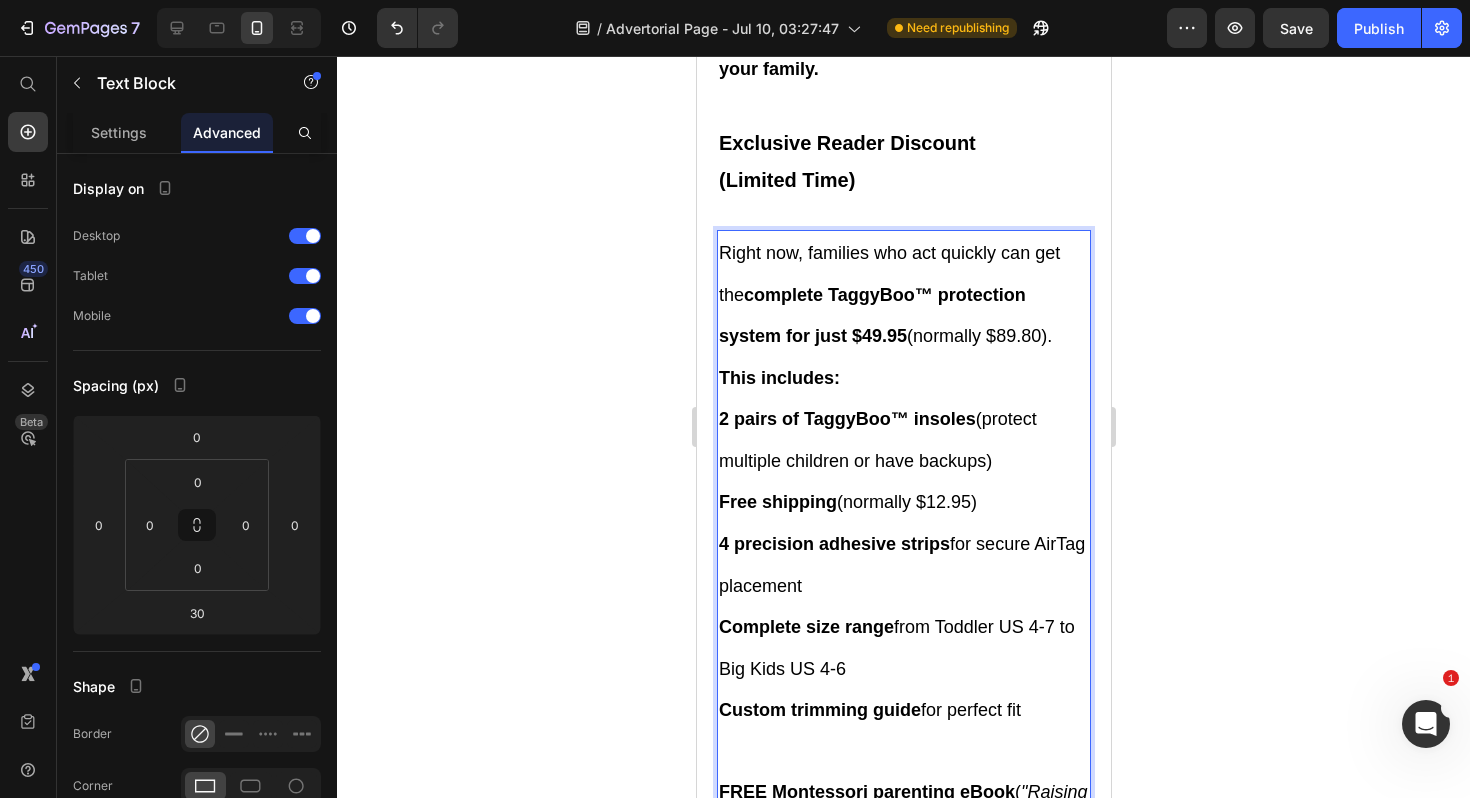 click on "Custom trimming guide  for perfect fit" at bounding box center (903, 729) 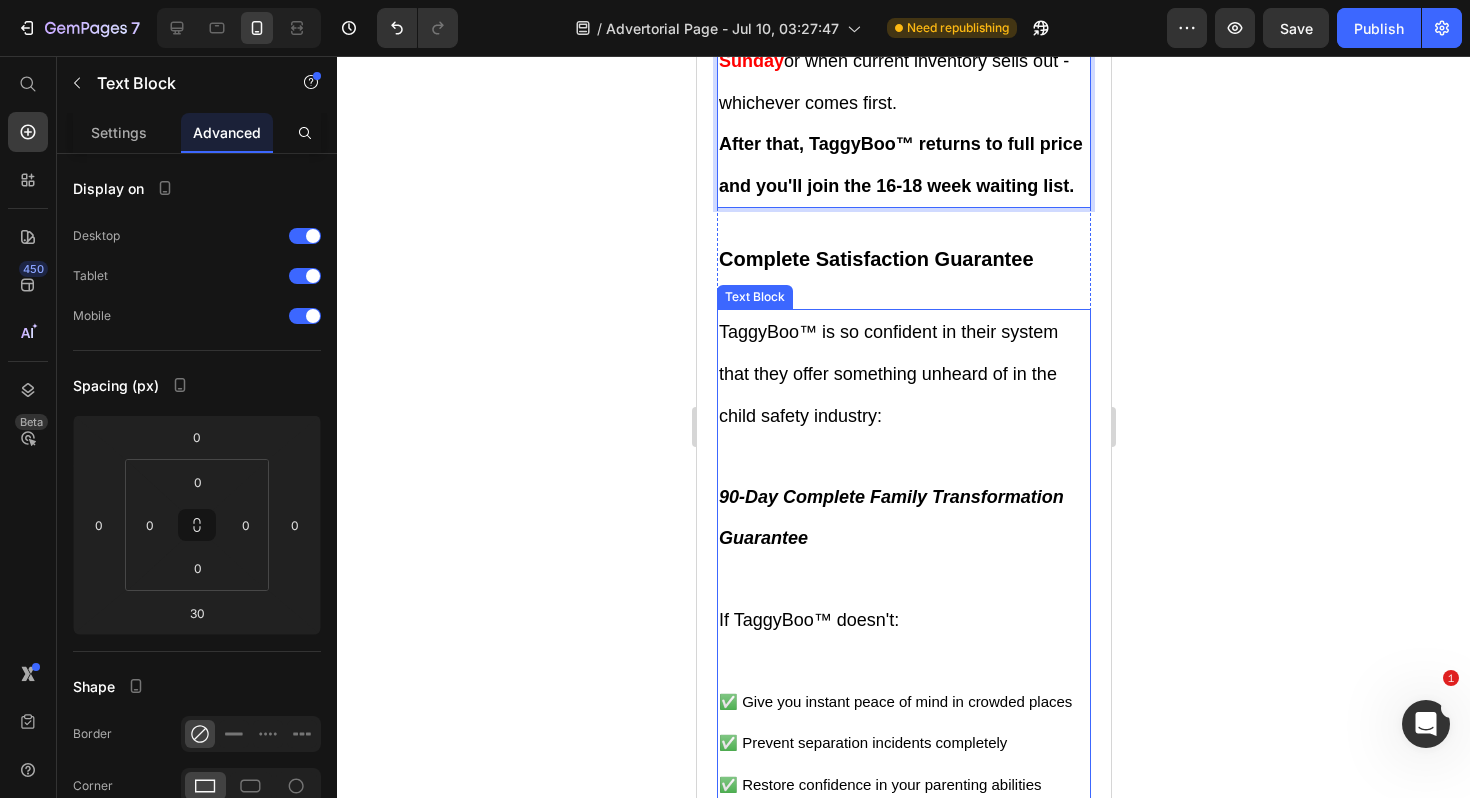 scroll, scrollTop: 18515, scrollLeft: 0, axis: vertical 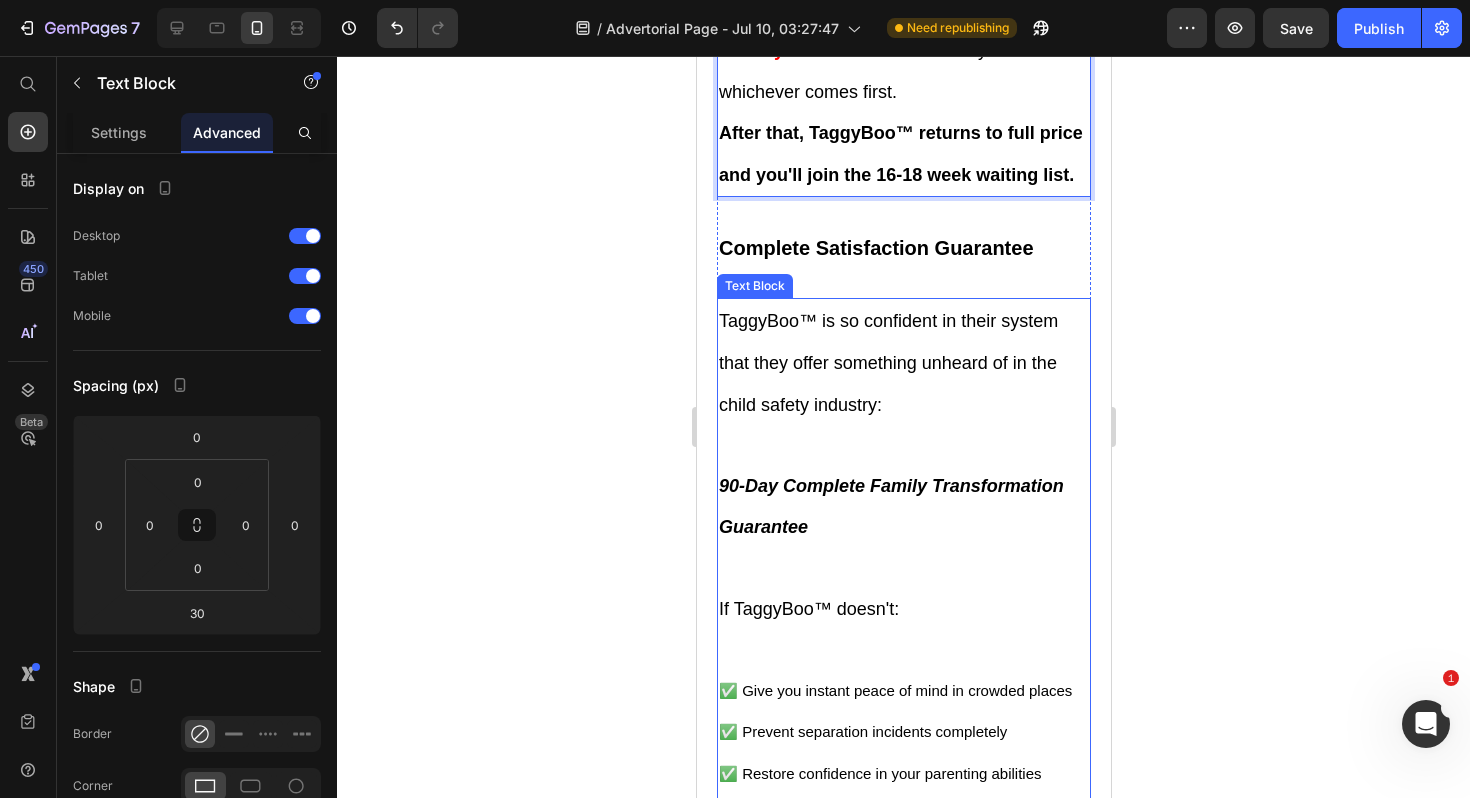 click on "If TaggyBoo™ doesn't:" at bounding box center [903, 628] 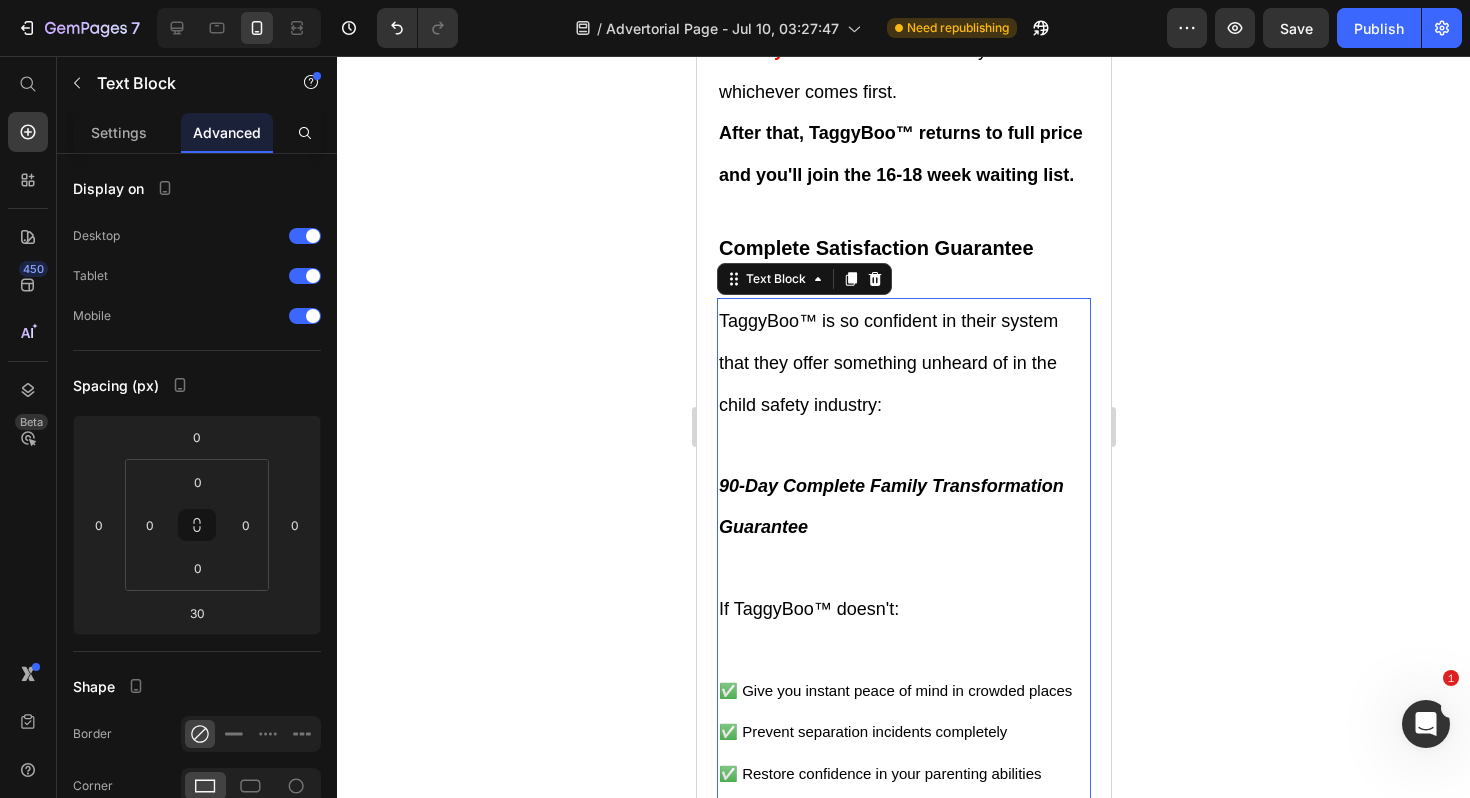 click on "If TaggyBoo™ doesn't:" at bounding box center (903, 628) 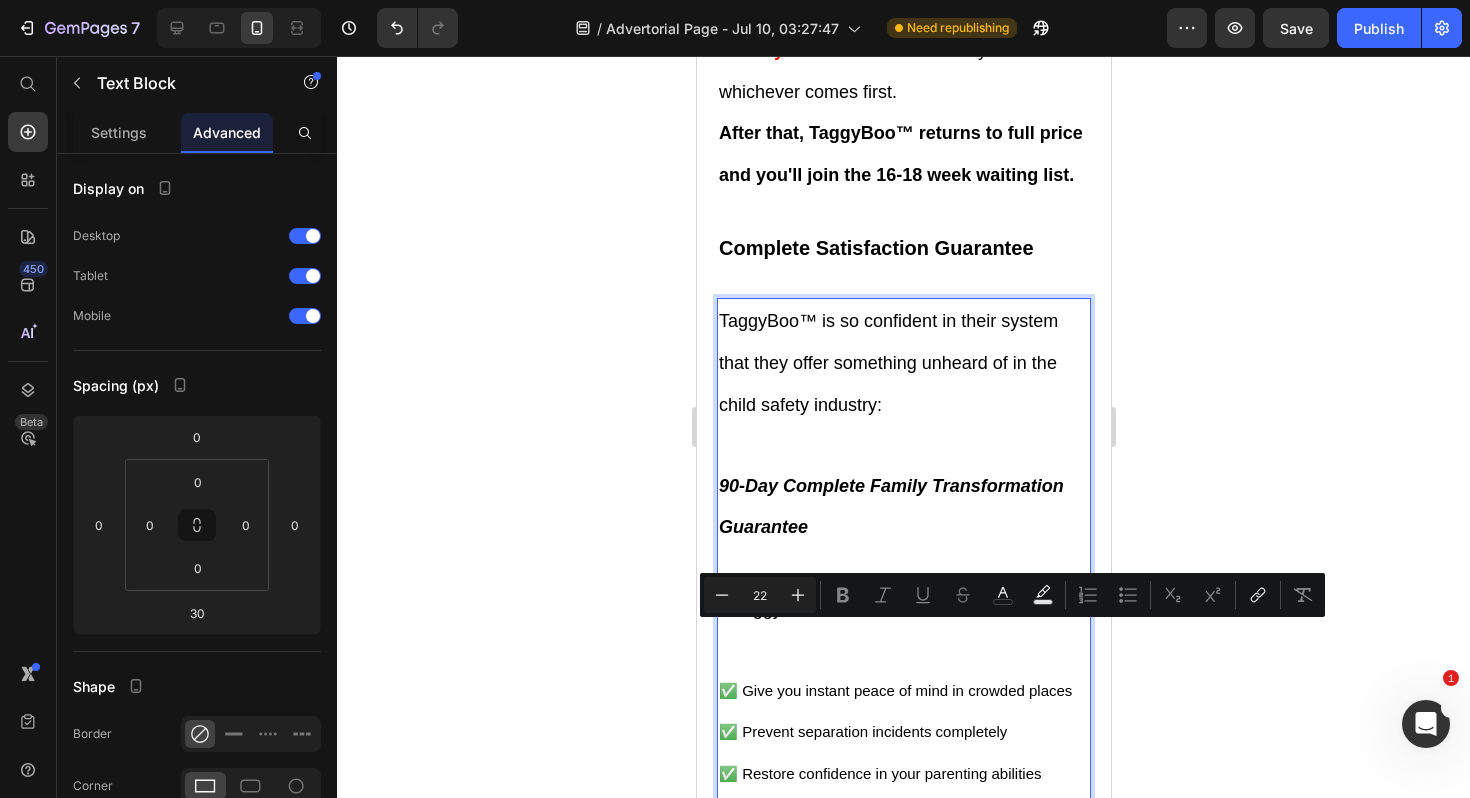 click on "If TaggyBoo™ doesn't:" at bounding box center [903, 628] 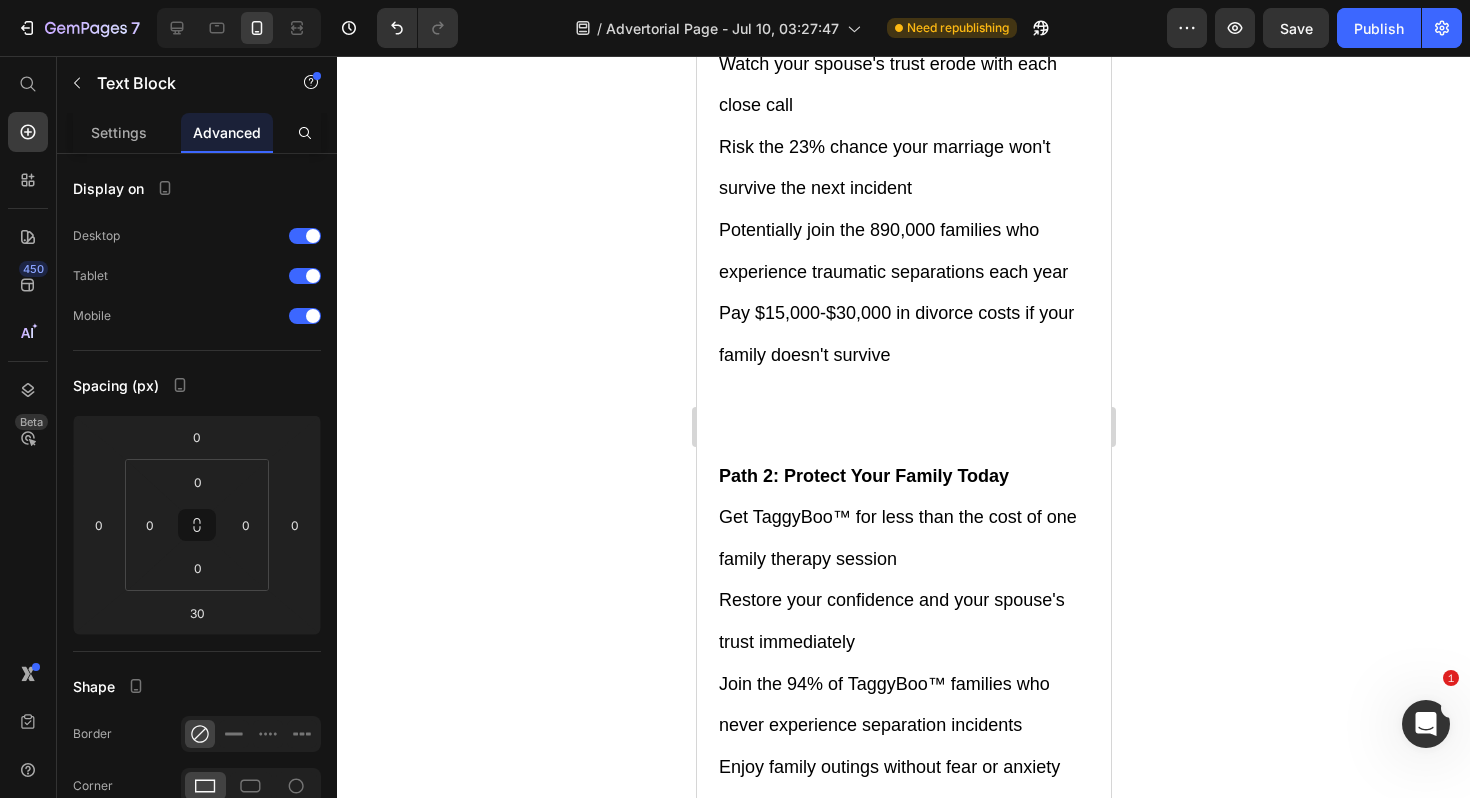 scroll, scrollTop: 21629, scrollLeft: 0, axis: vertical 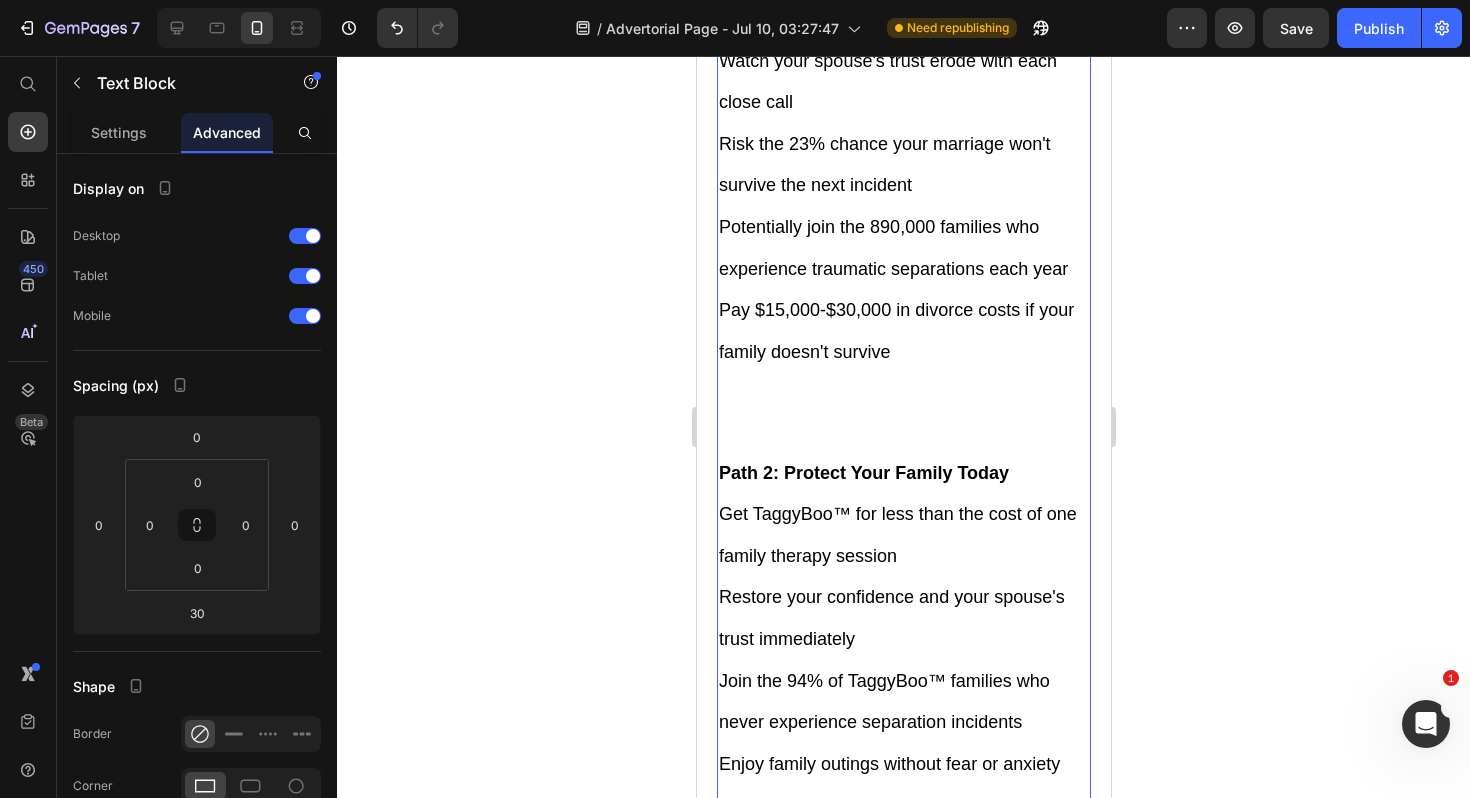 click on "Pay $15,000-$30,000 in divorce costs if your family doesn't survive" at bounding box center [903, 370] 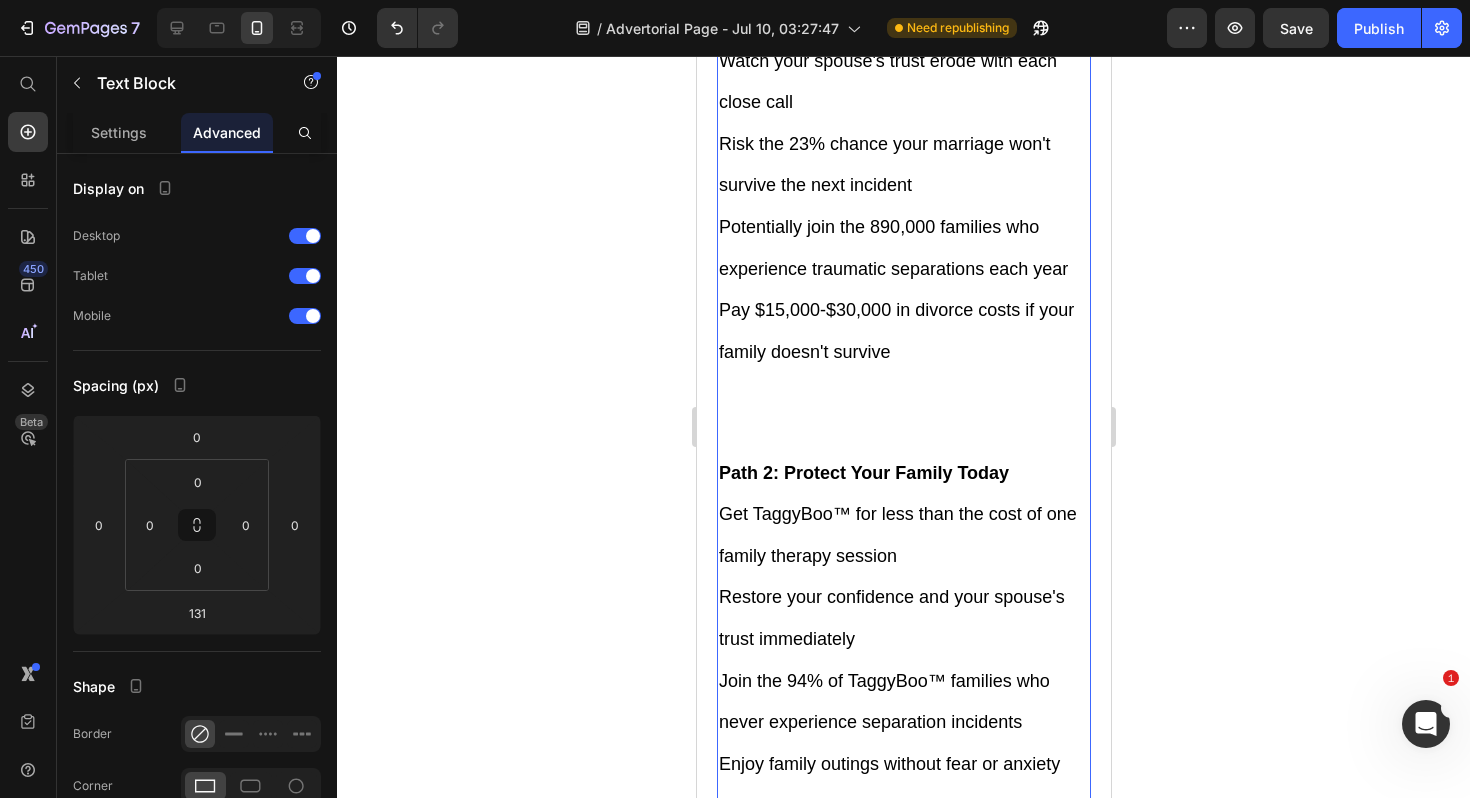 click on "Pay $15,000-$30,000 in divorce costs if your family doesn't survive" at bounding box center (903, 370) 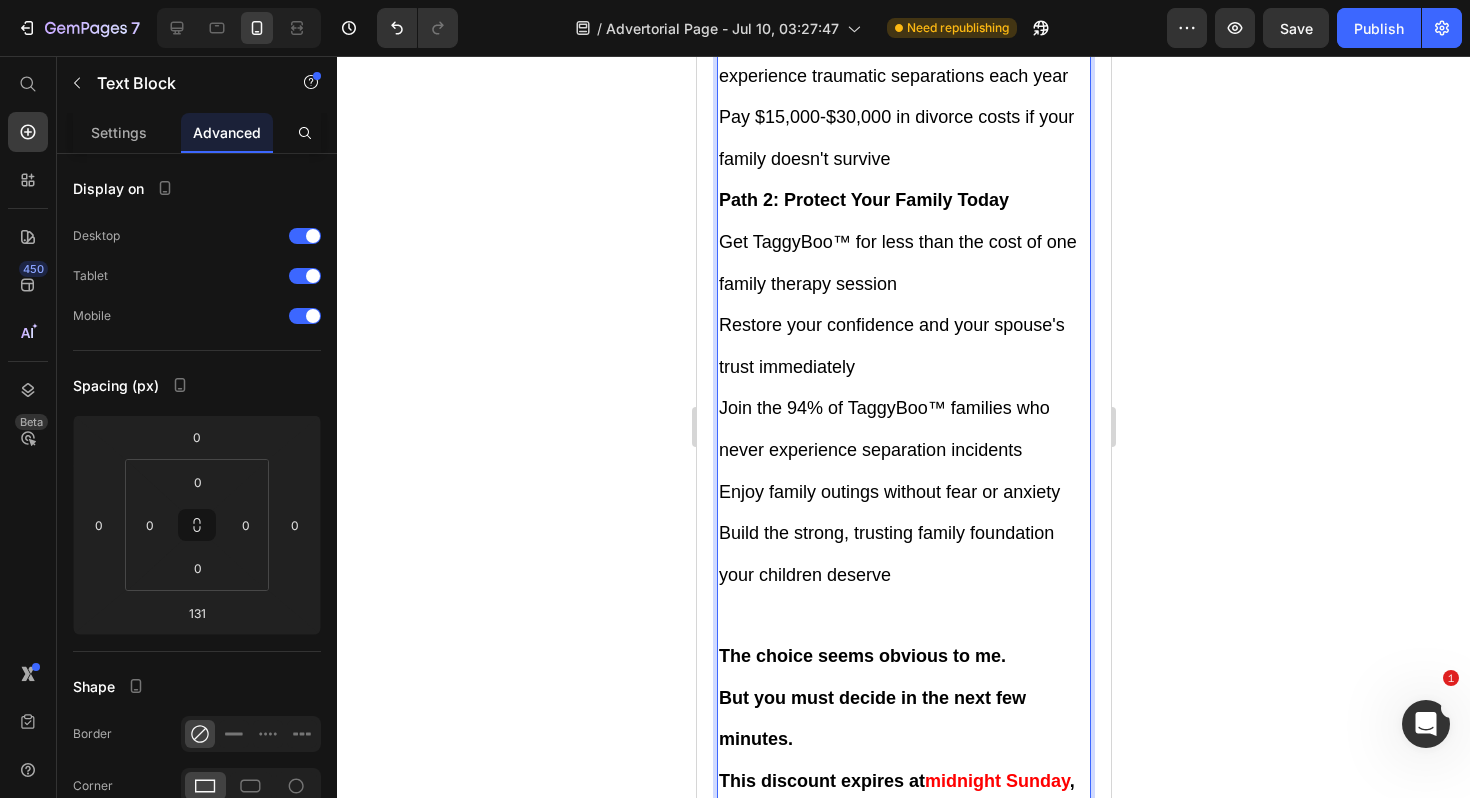 scroll, scrollTop: 21924, scrollLeft: 0, axis: vertical 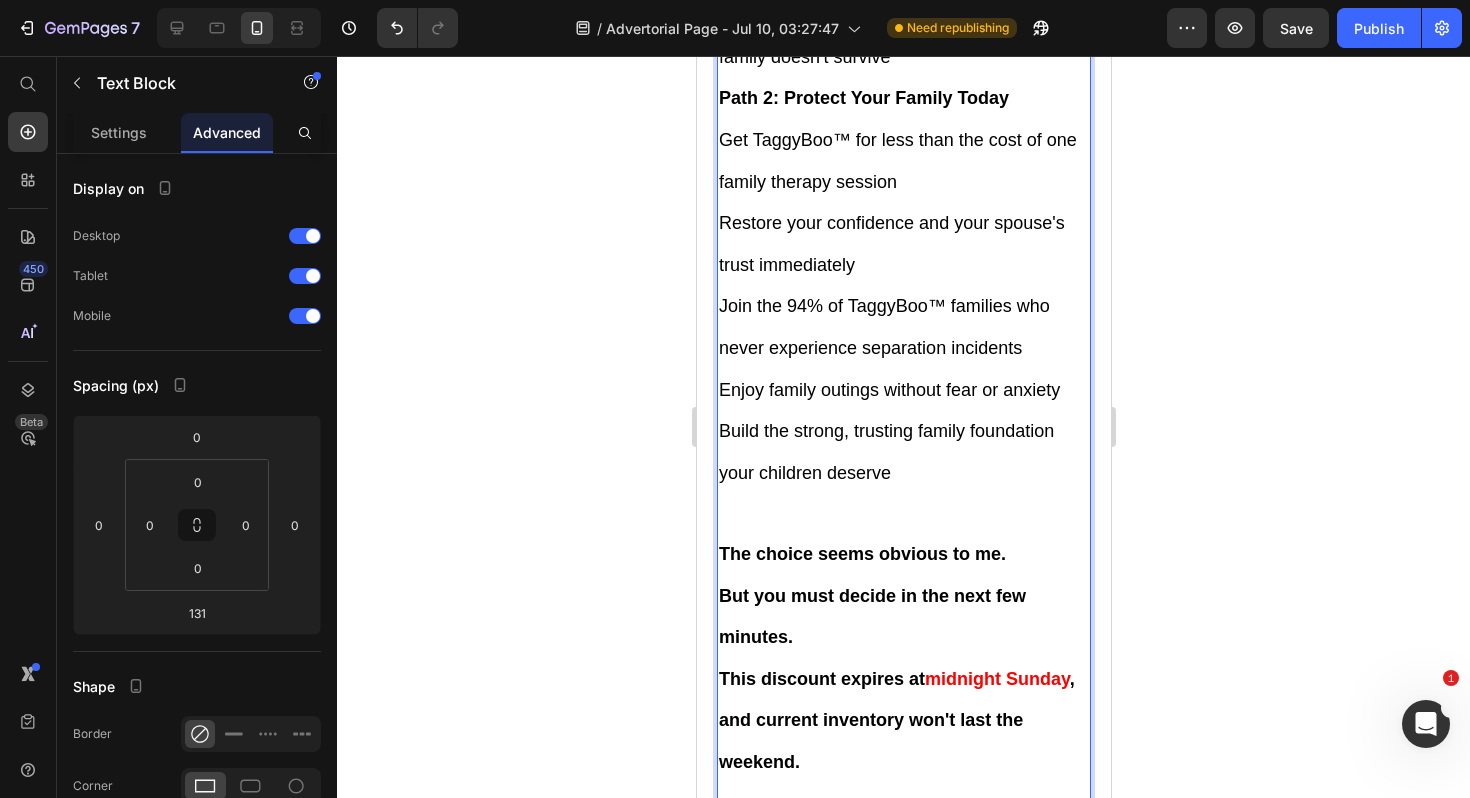 click on "Build the strong, trusting family foundation your children deserve" at bounding box center [903, 471] 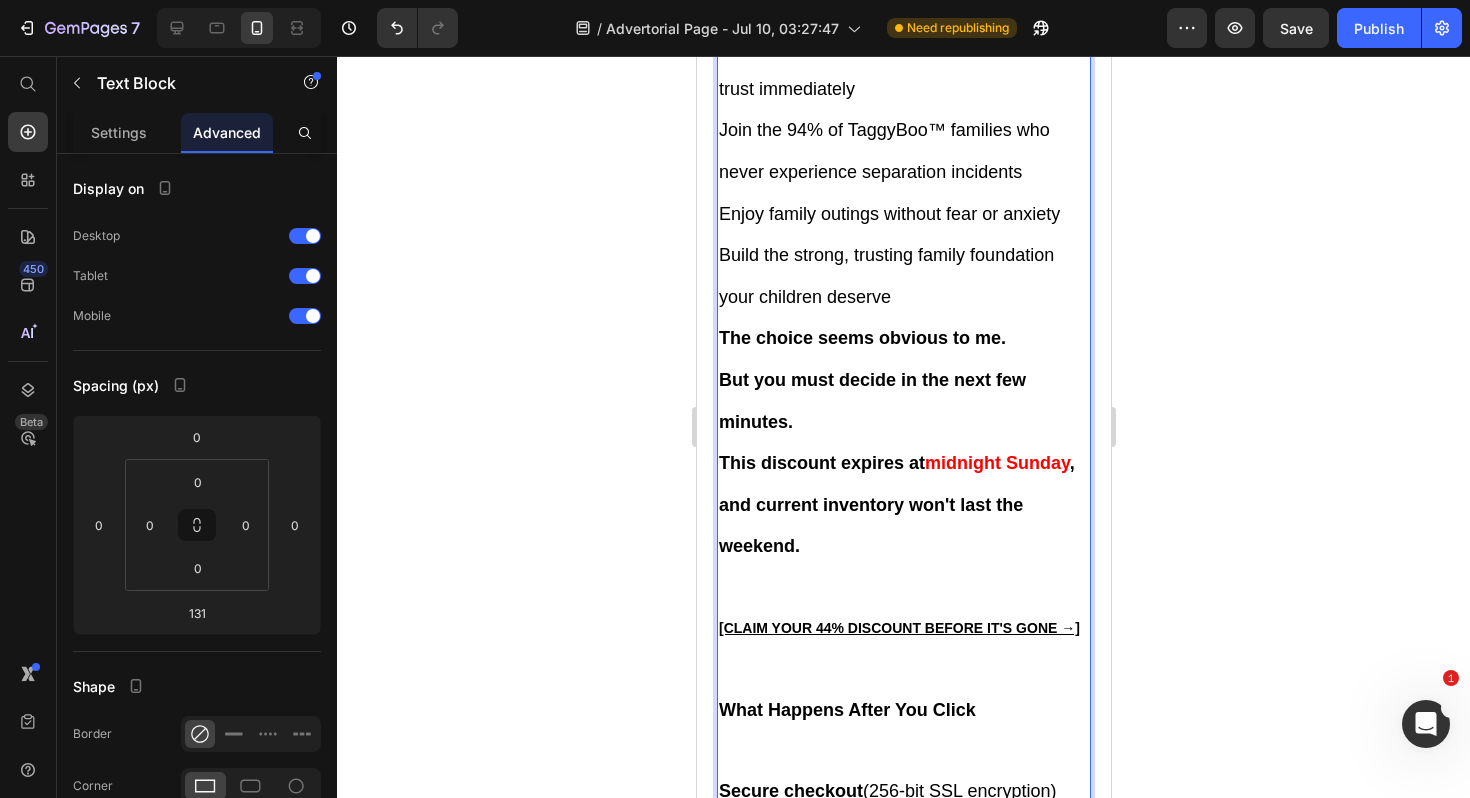 scroll, scrollTop: 22147, scrollLeft: 0, axis: vertical 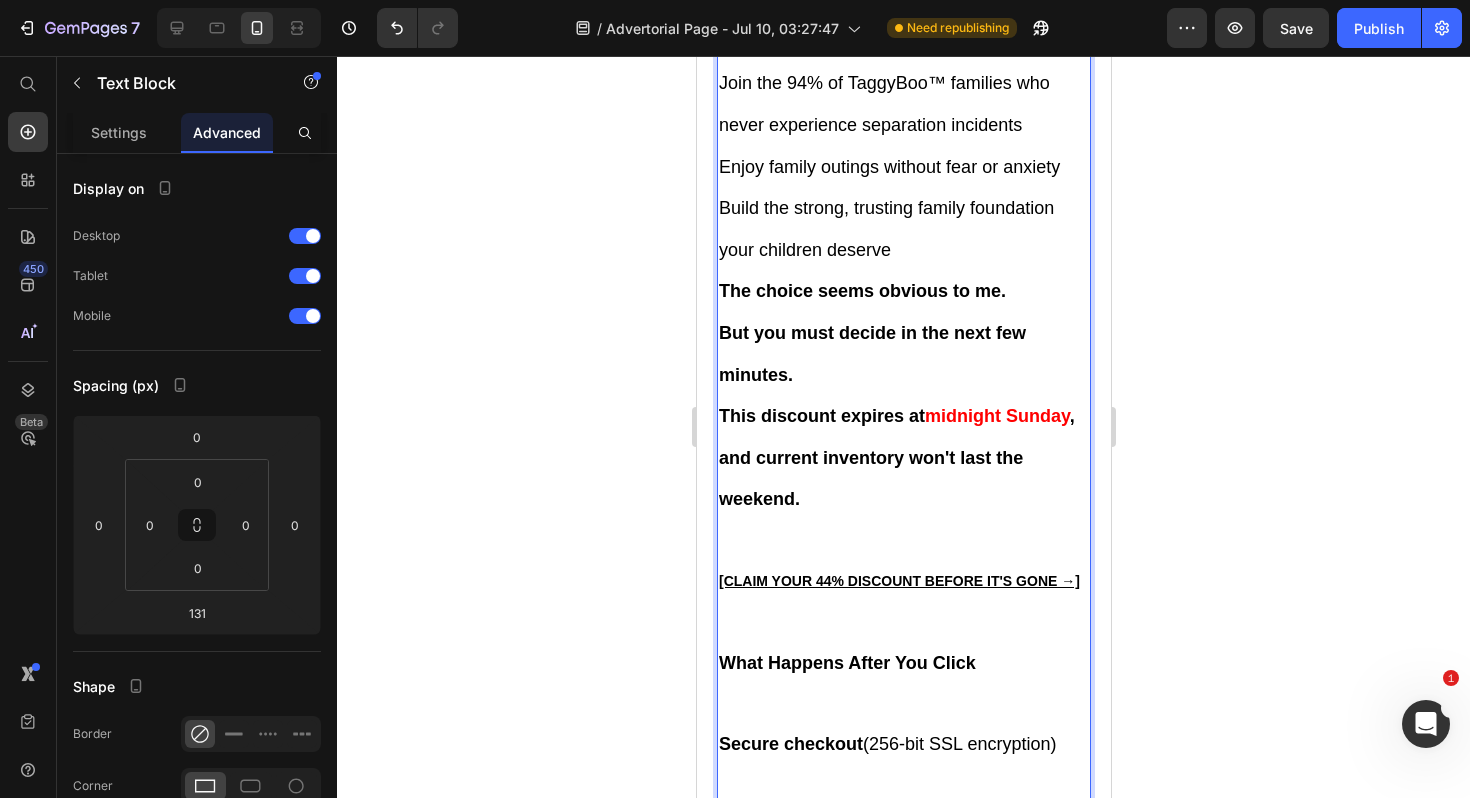 click on "This discount expires at  midnight Sunday , and current inventory won't last the weekend." at bounding box center (903, 477) 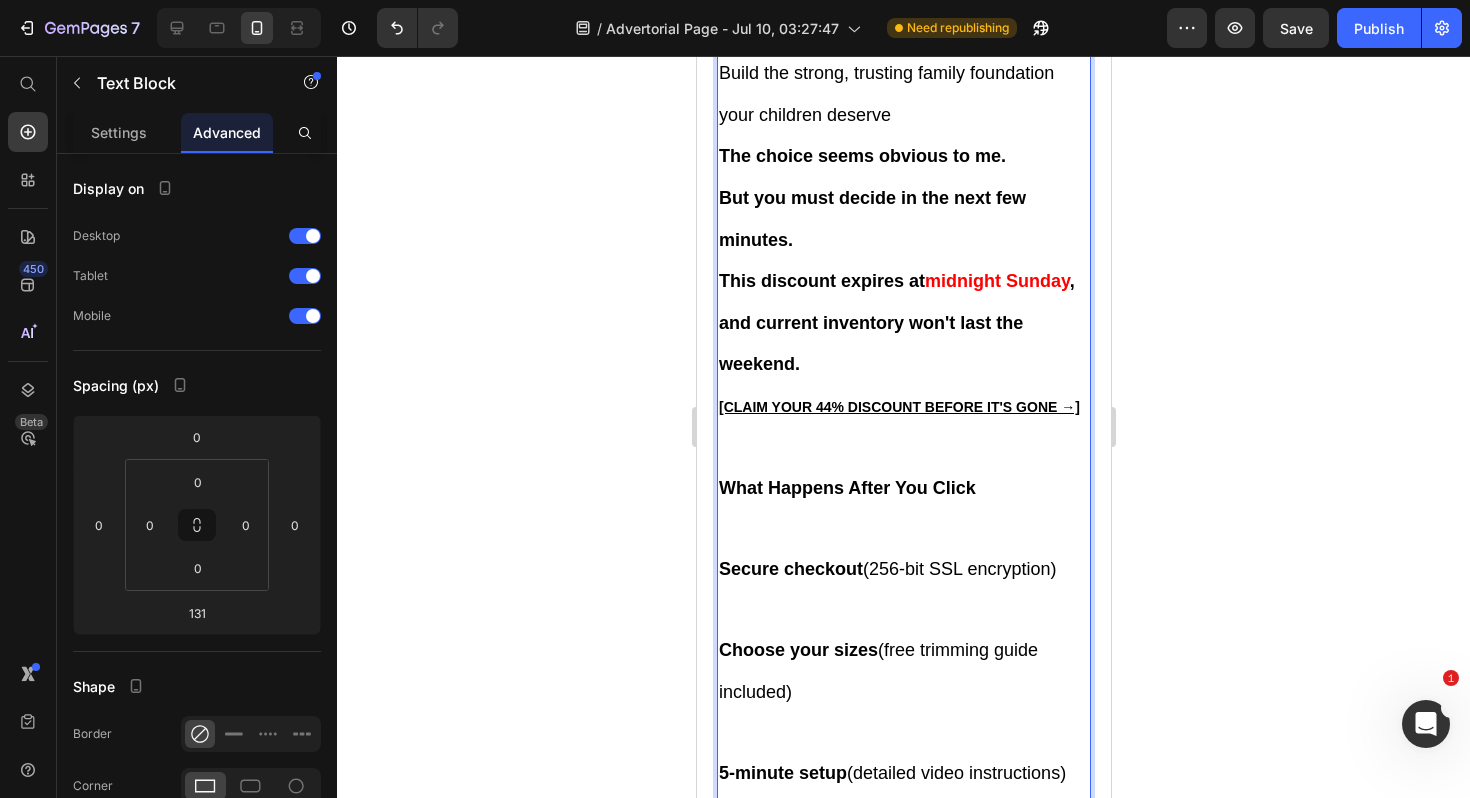 scroll, scrollTop: 22289, scrollLeft: 0, axis: vertical 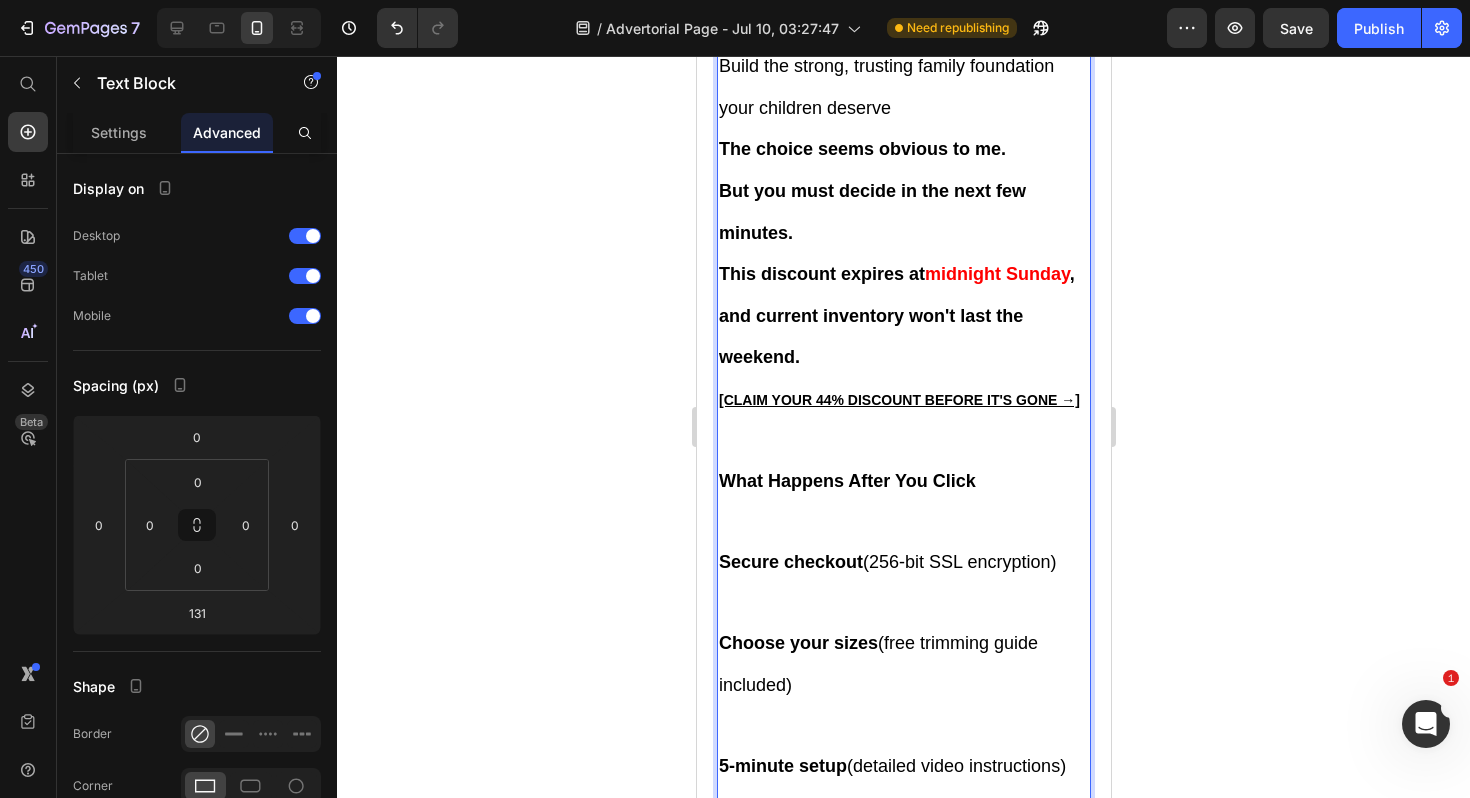 click on "What Happens After You Click" at bounding box center (903, 500) 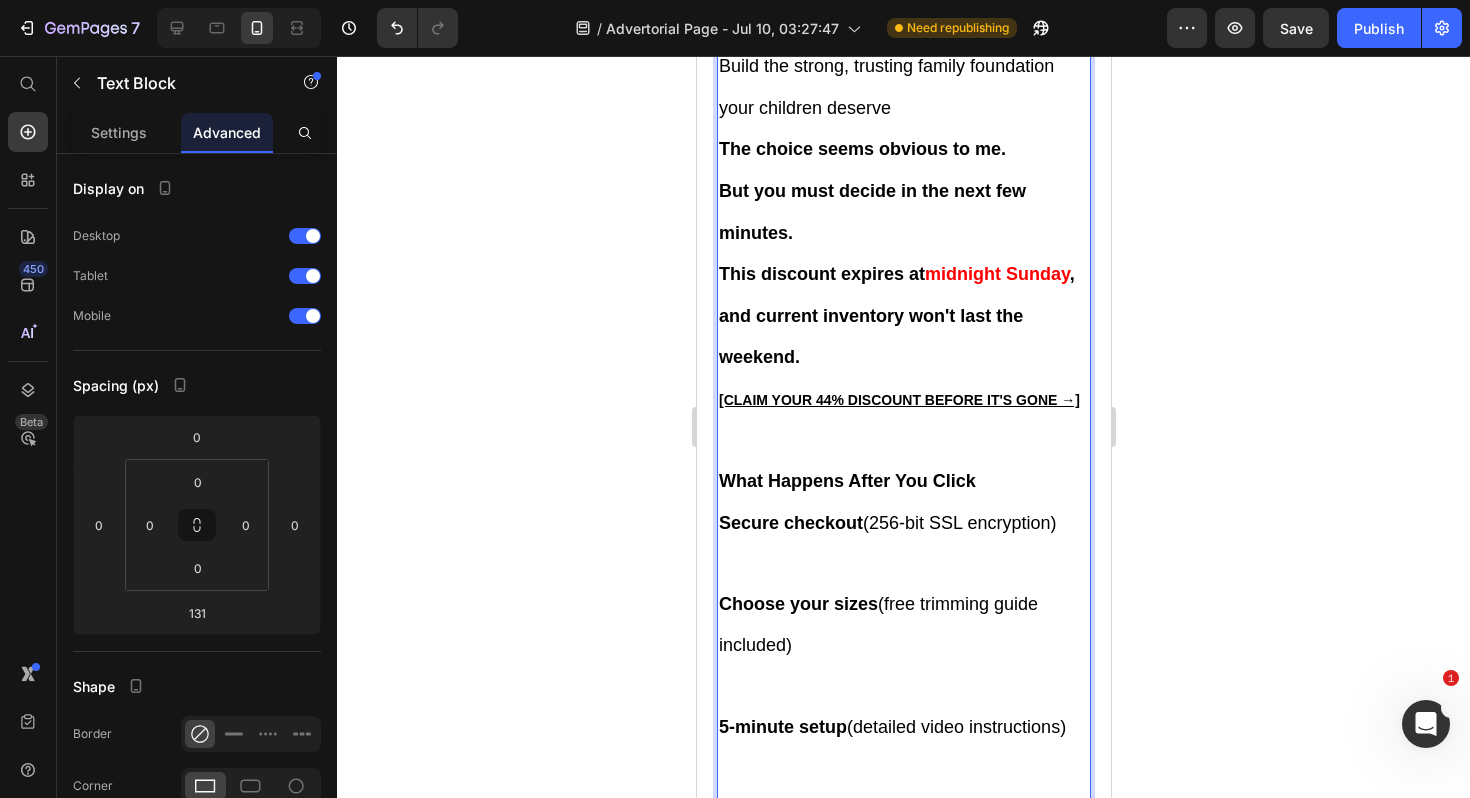 click on "Secure checkout  (256-bit SSL encryption)" at bounding box center (903, 542) 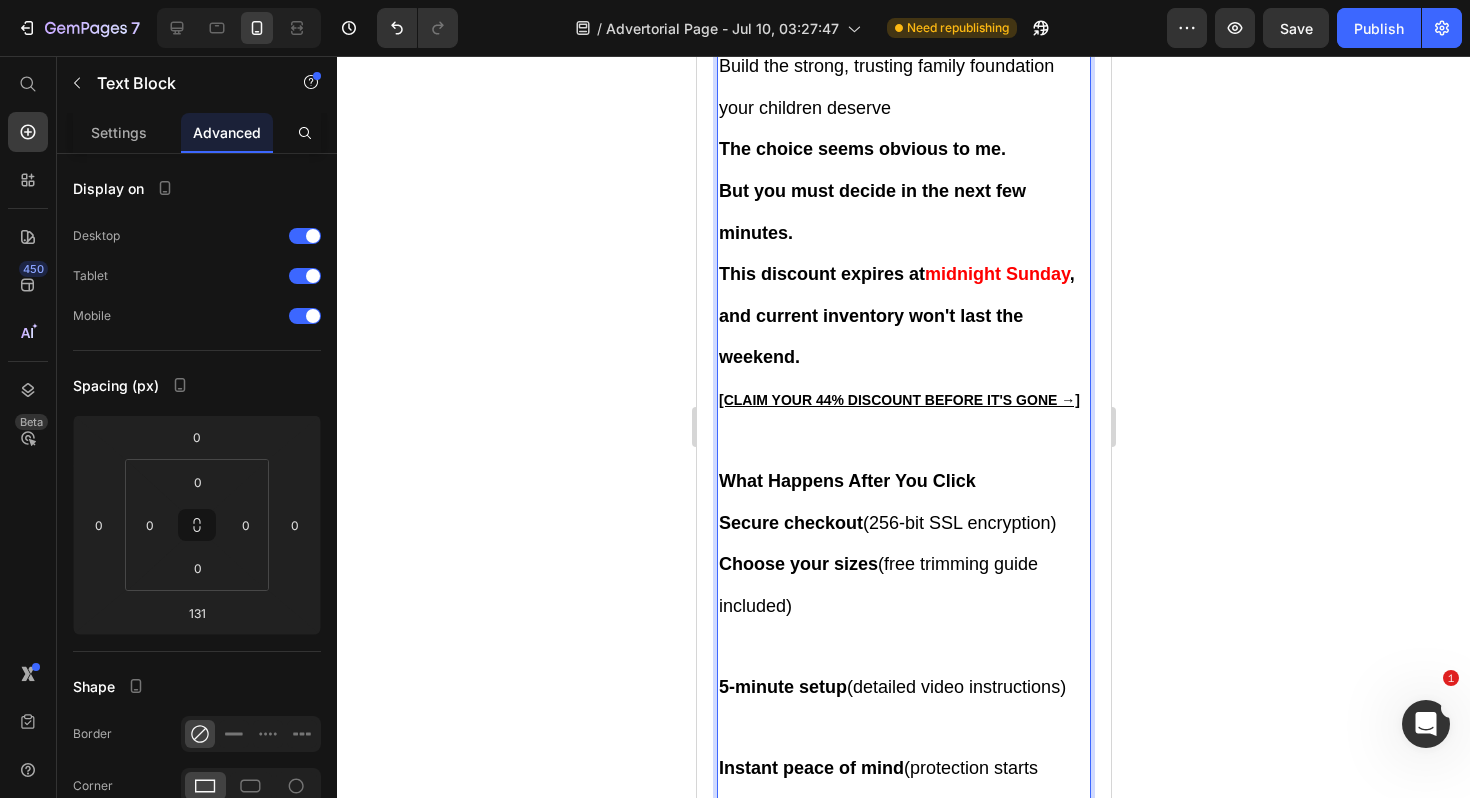 click on "Choose your sizes  (free trimming guide included)" at bounding box center (903, 604) 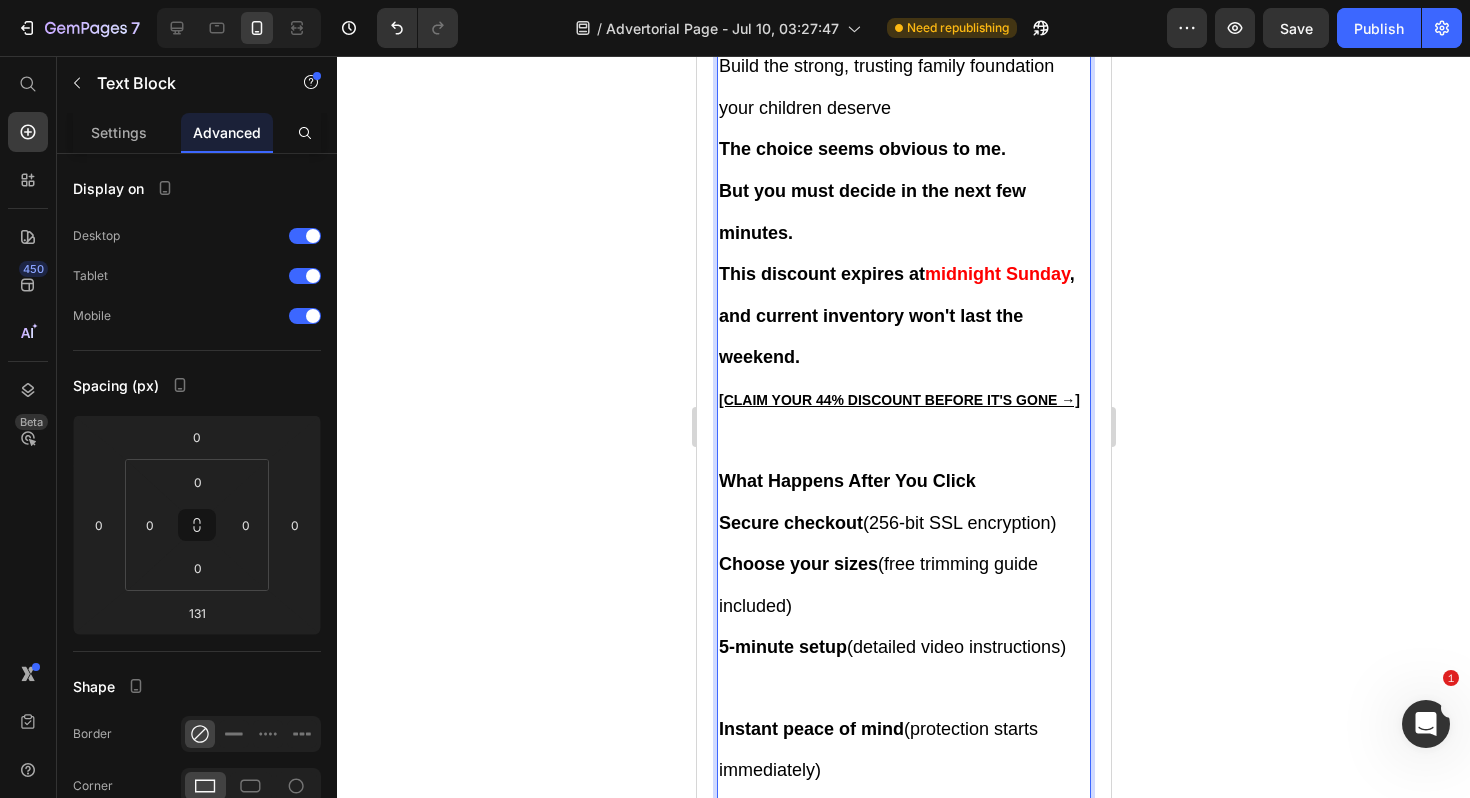 click on "5-minute setup  (detailed video instructions)" at bounding box center [903, 666] 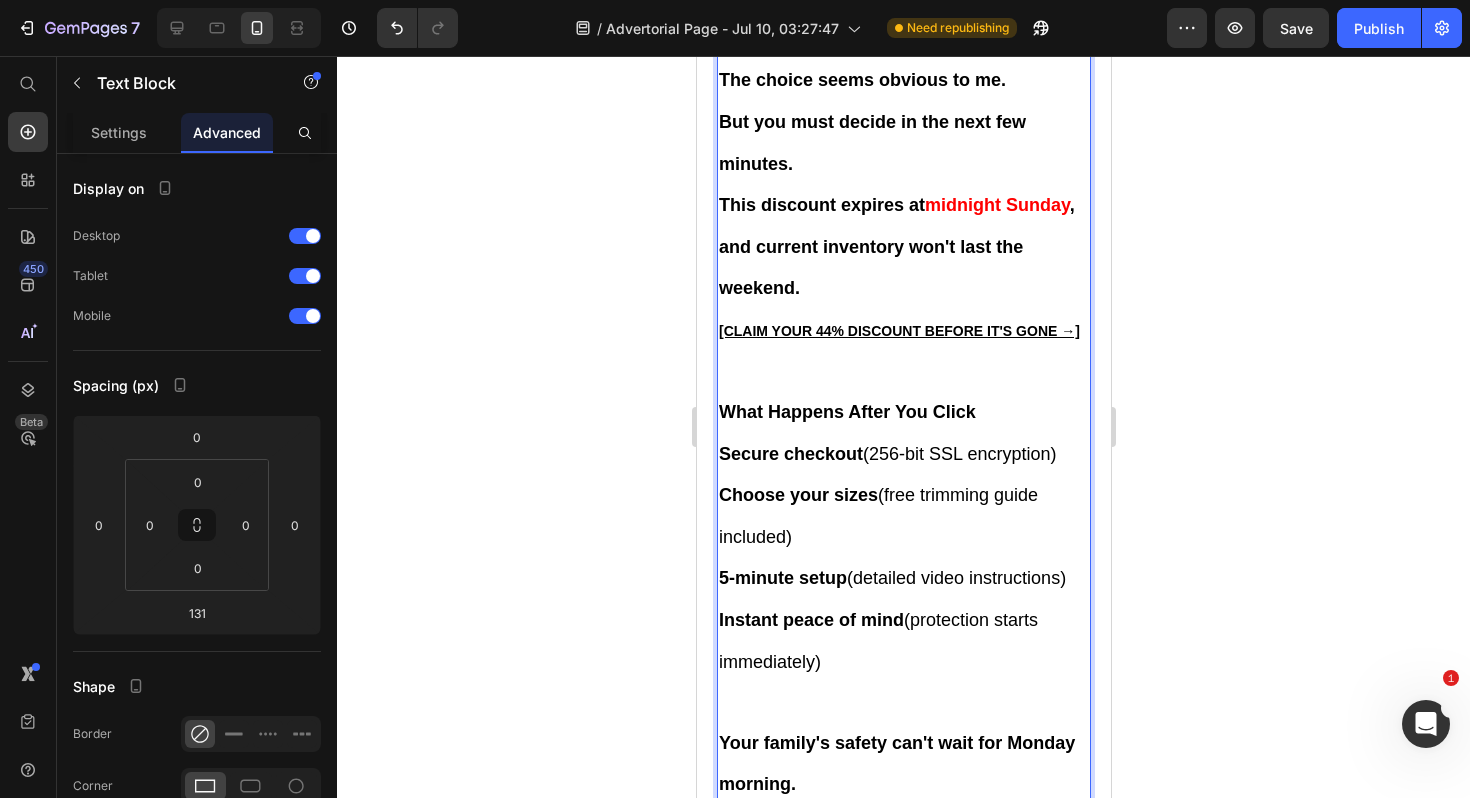 scroll, scrollTop: 22374, scrollLeft: 0, axis: vertical 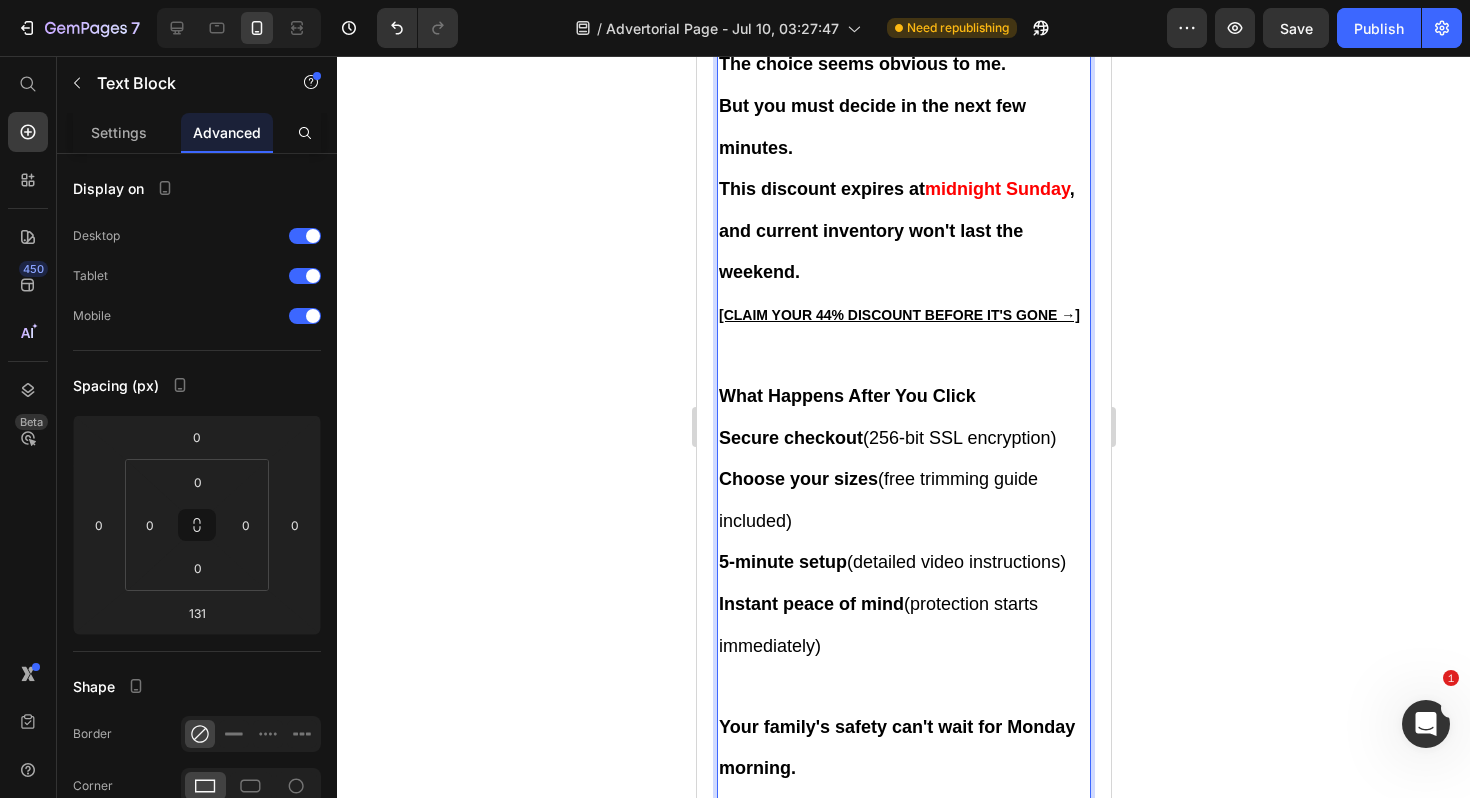 click on "Instant peace of mind  (protection starts immediately)" at bounding box center [903, 644] 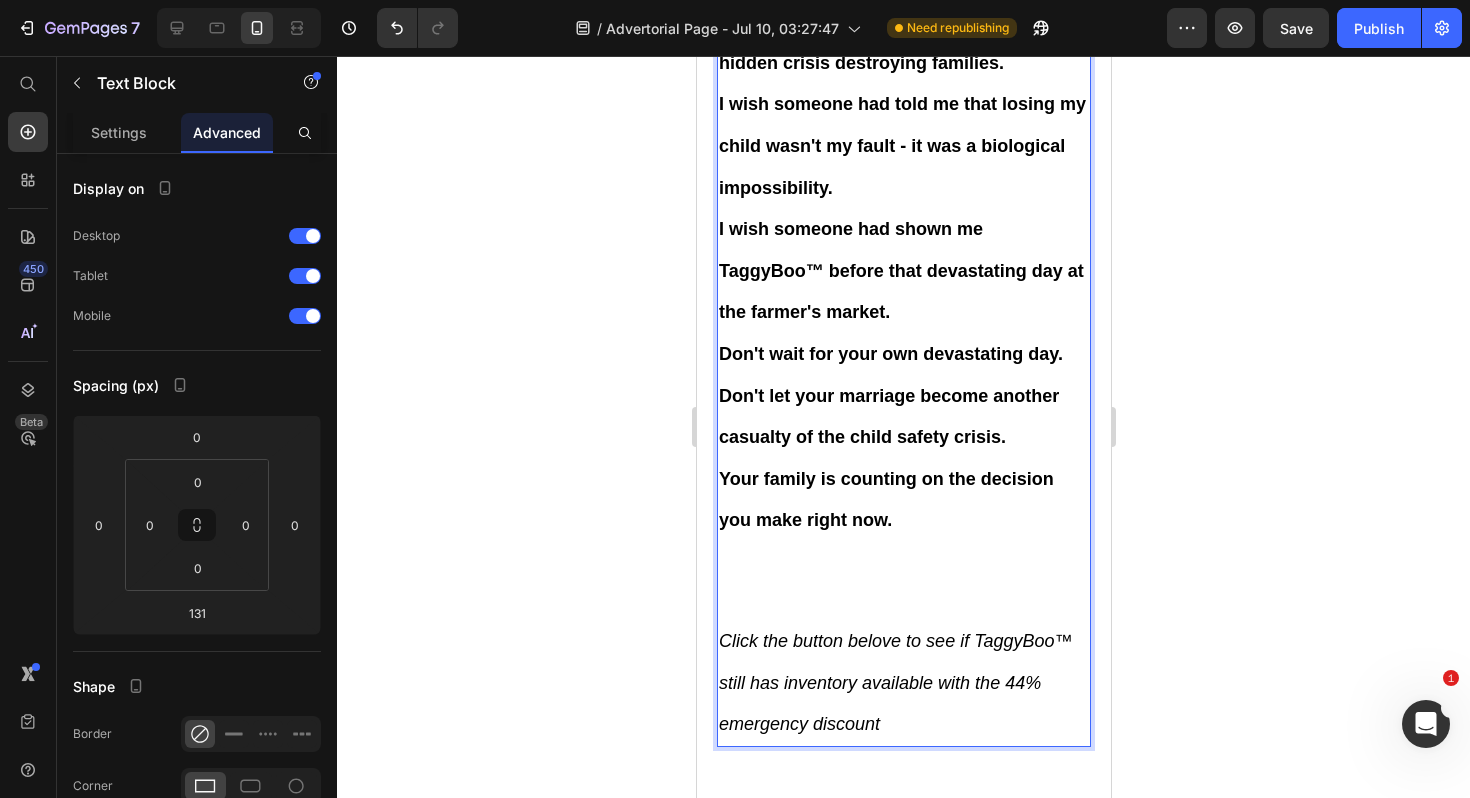 scroll, scrollTop: 23456, scrollLeft: 0, axis: vertical 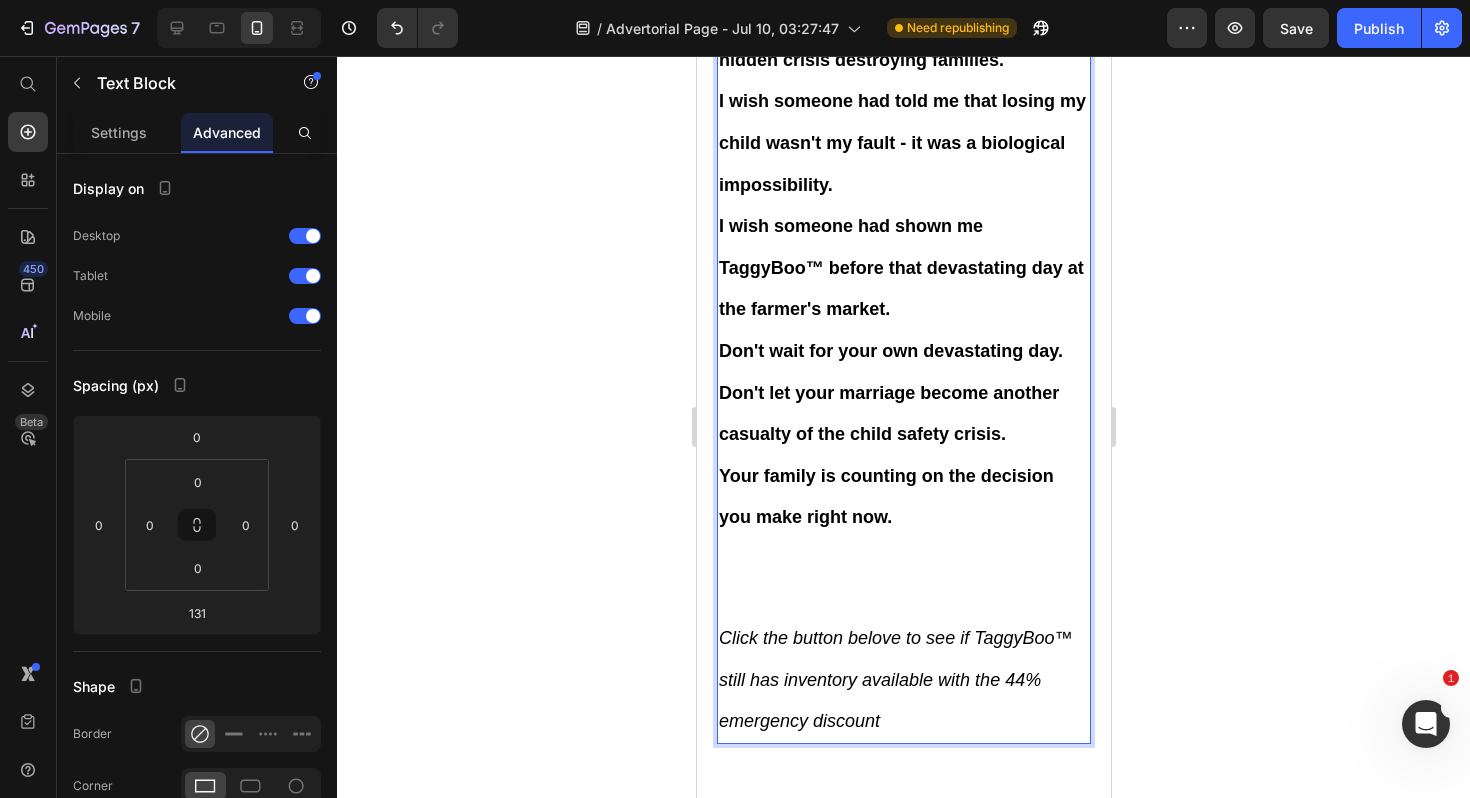 click on "Your family is counting on the decision you make right now." at bounding box center [903, 536] 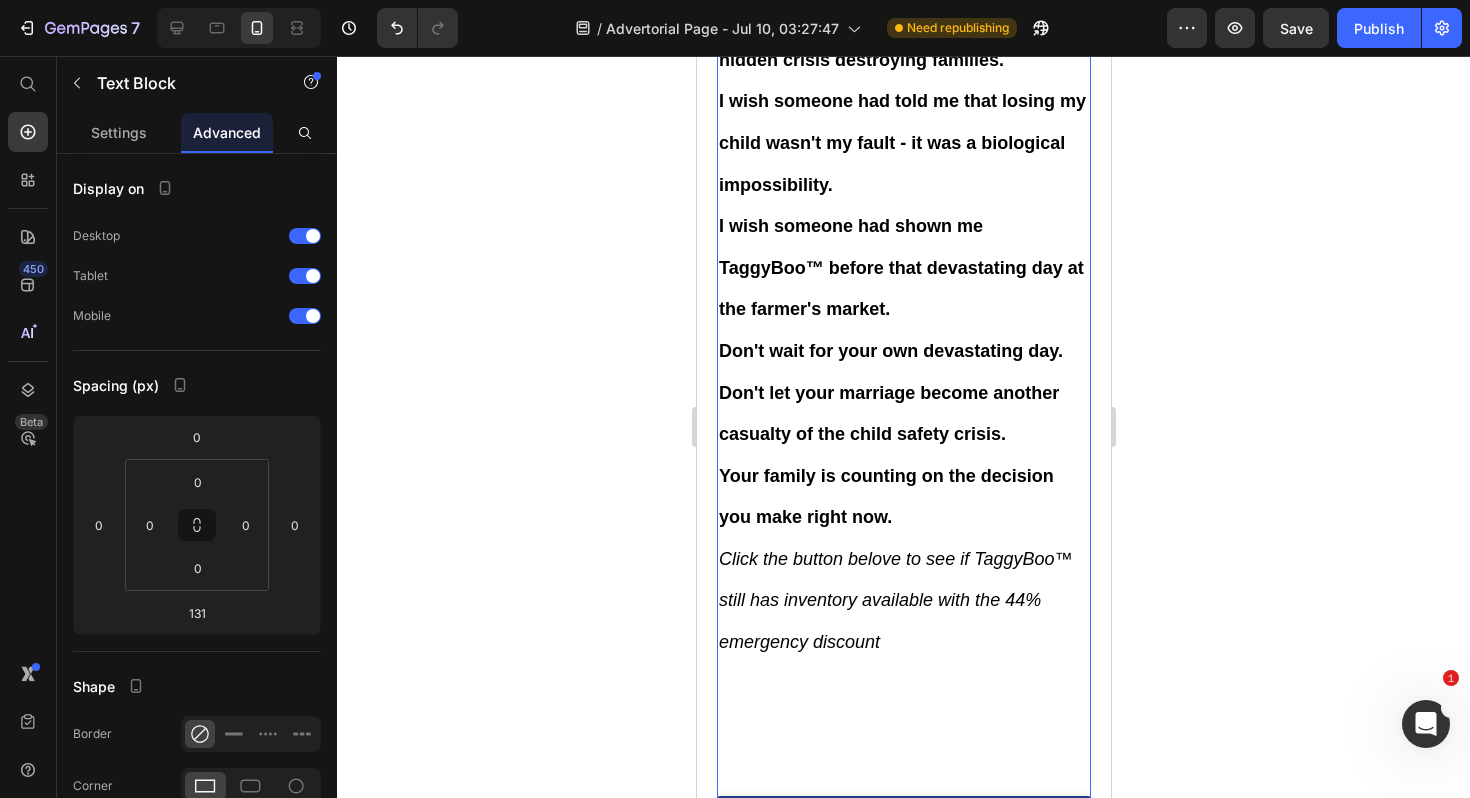 click on "Three weeks after the incident, while researching desperately at 2 AM, I discovered something that changed everything. Dr. [LAST] [LAST], a cognitive neuroscientist at [INSTITUTION], has spent 15 years studying parental attention. Her groundbreaking research revealed the truth that no parenting book mentions: "The human brain can consciously track a maximum of 3-4 moving objects simultaneously. This is hard-wired into our neural architecture and cannot be improved through practice or training." But here's the devastating part: A 3-year-old in a public space changes direction an average of 14 times per minute. A typical farmers market has 67 different pathways and visual obstacles. Your brain is trying to process 67 variables while tracking a target that moves unpredictably every 4 seconds. It's not humanly possible. Dr. [LAST]'s studies show that even trained security professionals lose track of assigned targets 23% of the time in crowded environments. Text Block Heading This myth is destroying marriages." at bounding box center [903, -8818] 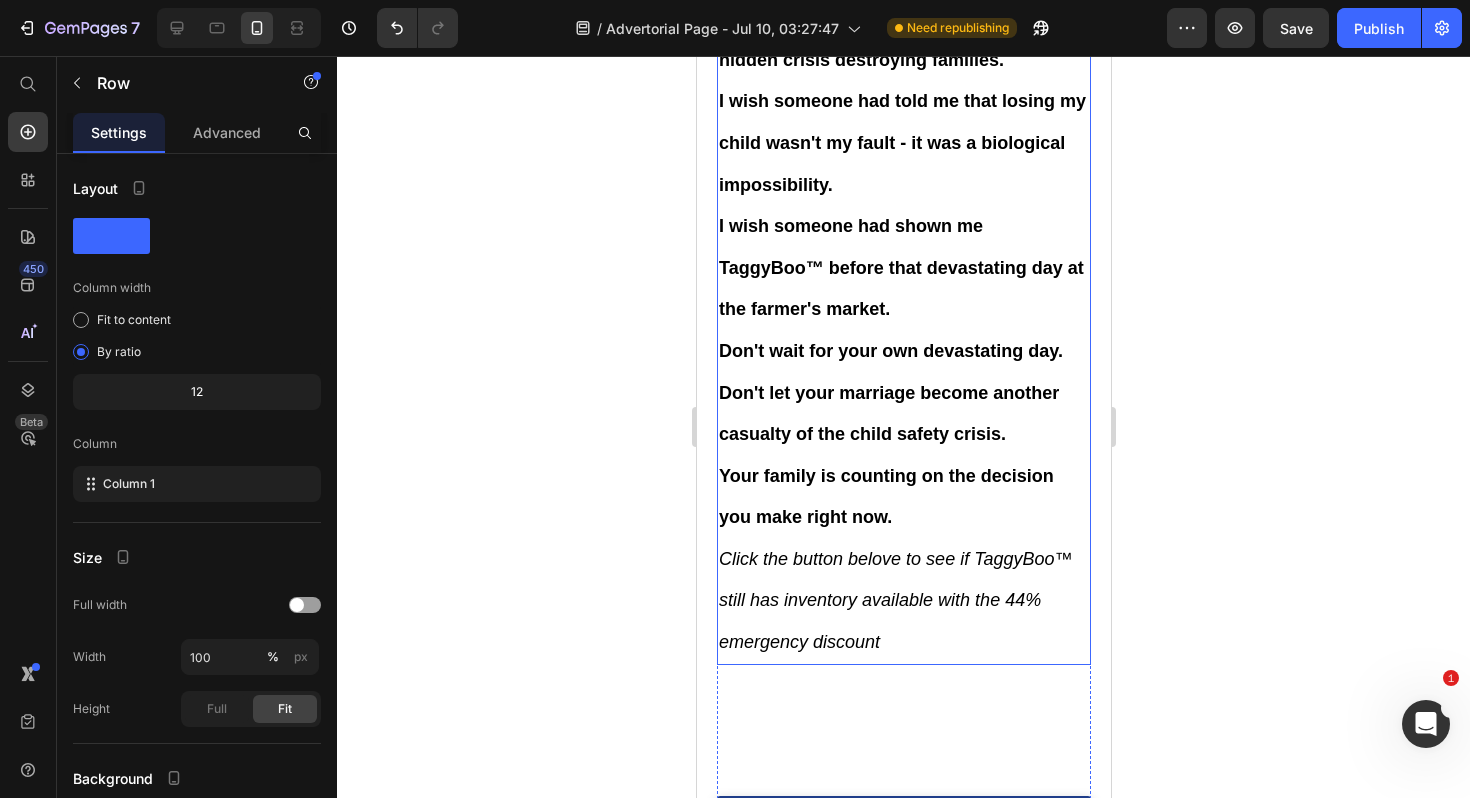 click on "Click the button belove to see if TaggyBoo™ still has inventory available with the 44% emergency discount" at bounding box center (903, 600) 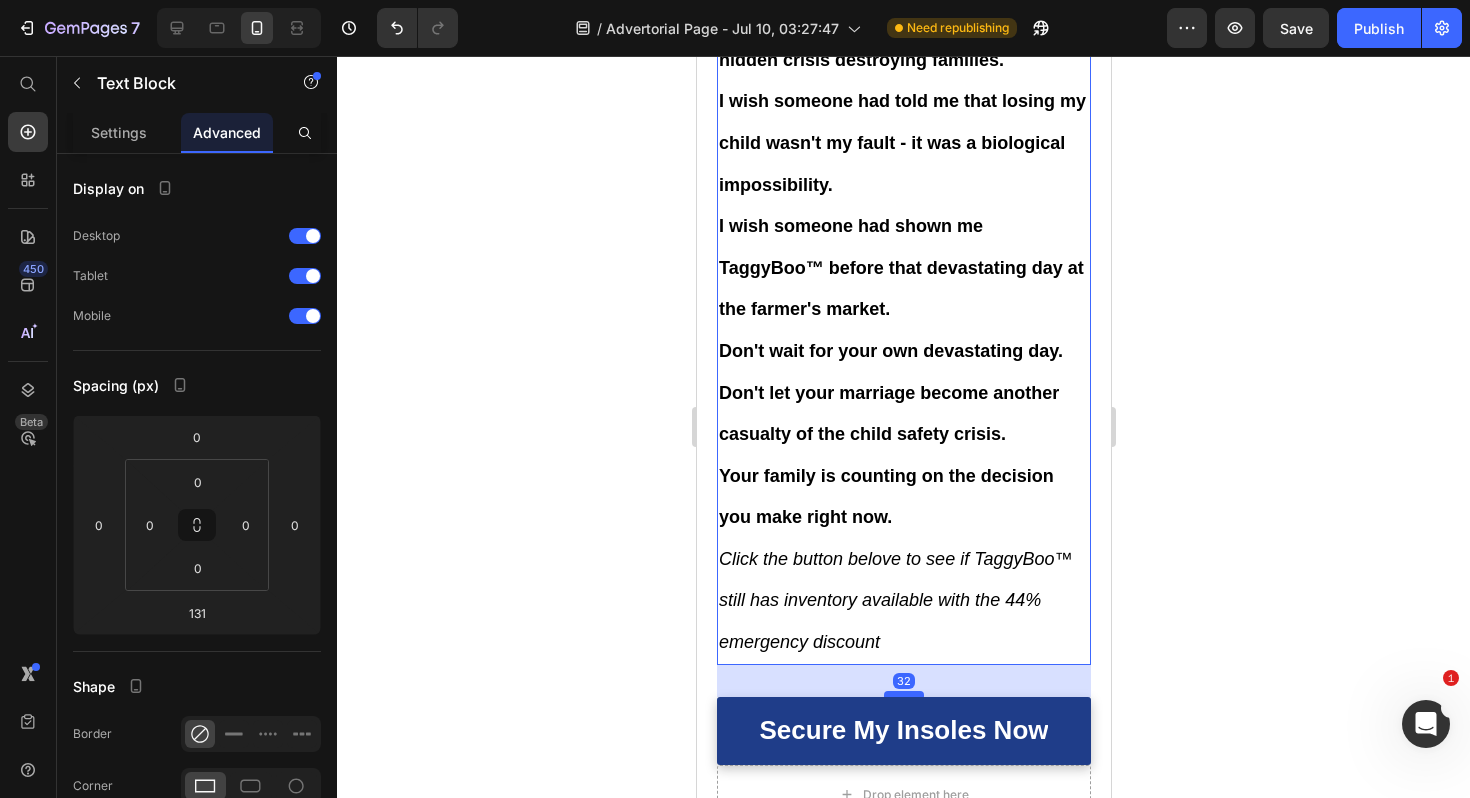 drag, startPoint x: 902, startPoint y: 752, endPoint x: 916, endPoint y: 653, distance: 99.985 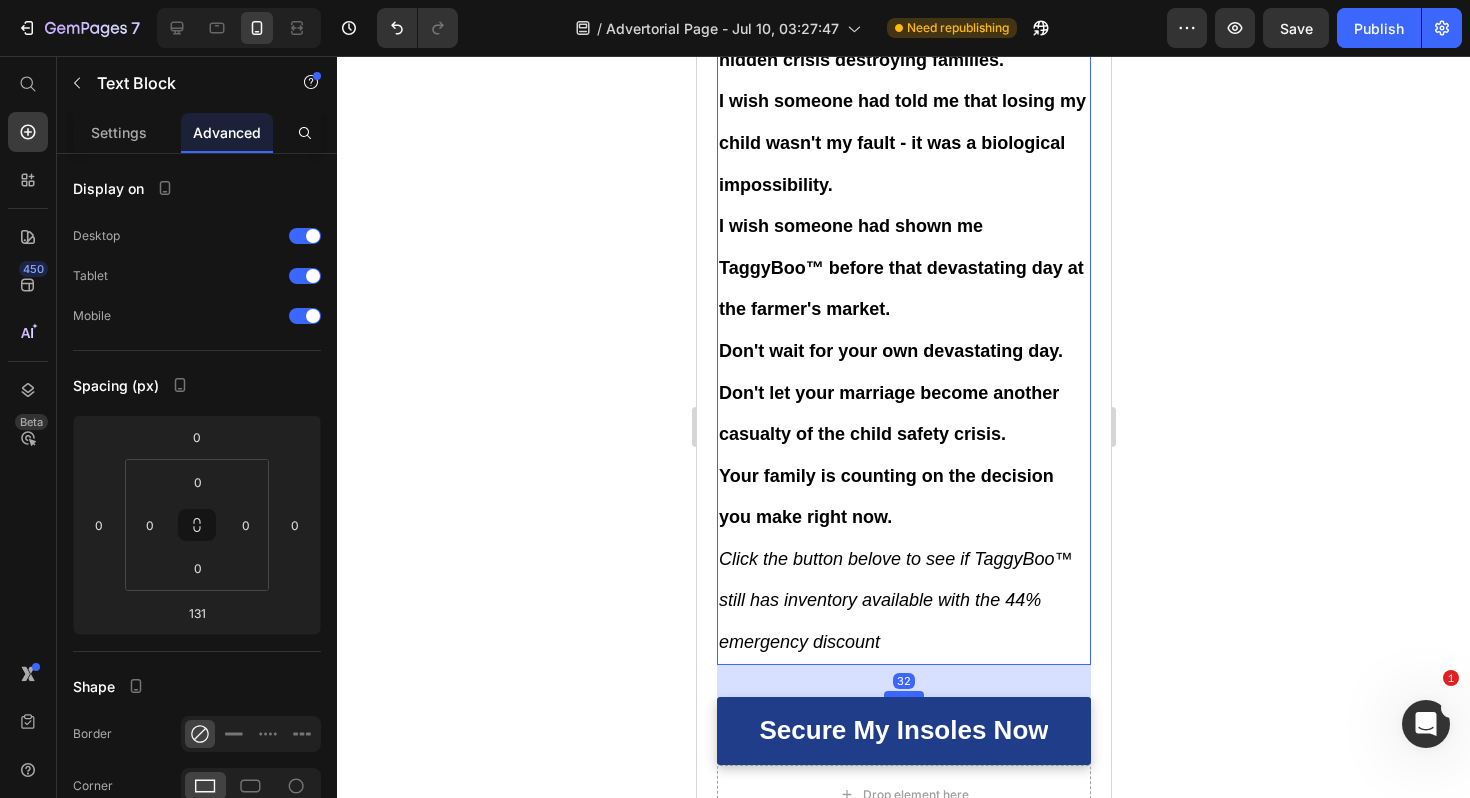 click at bounding box center [903, 694] 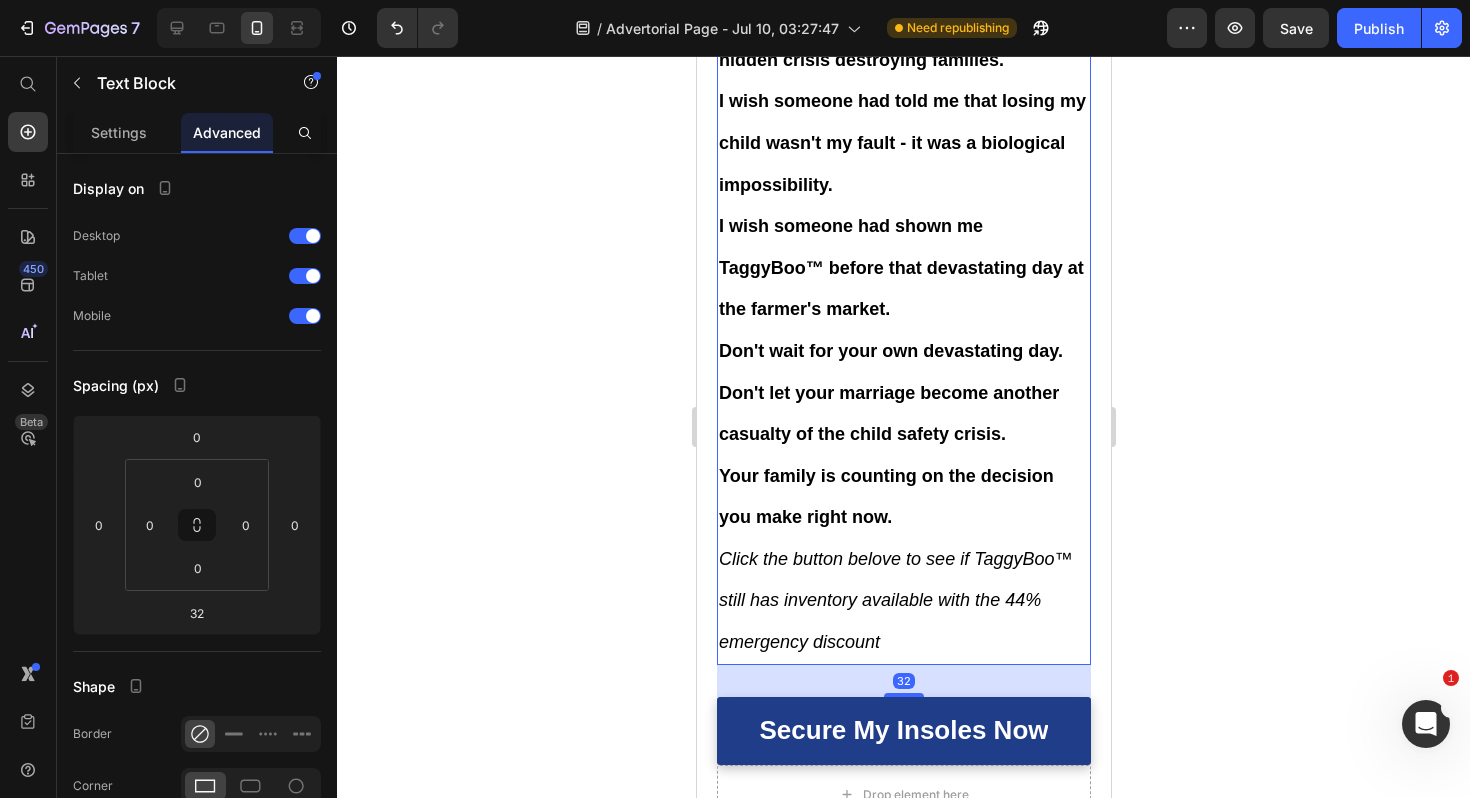 click 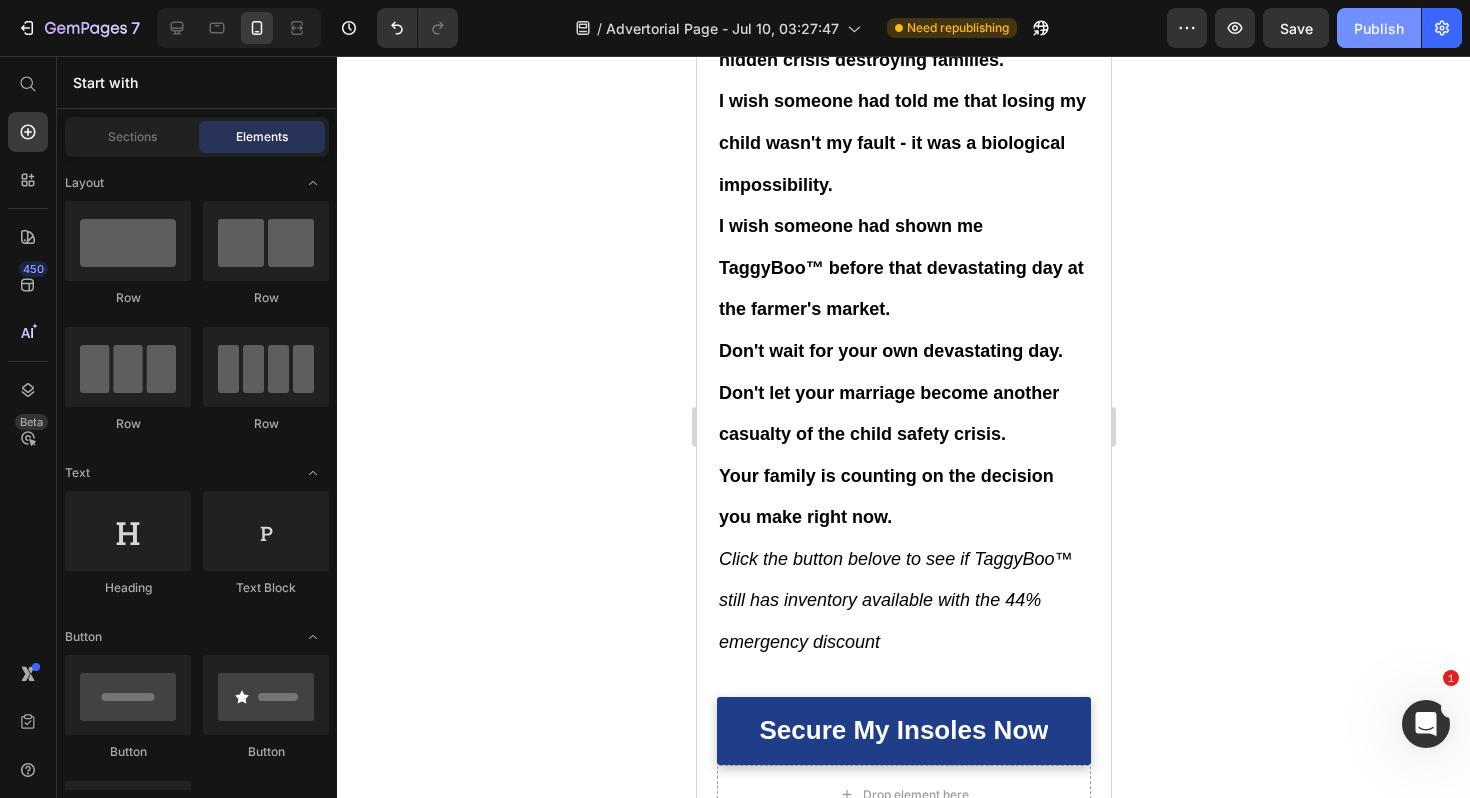 click on "Publish" at bounding box center (1379, 28) 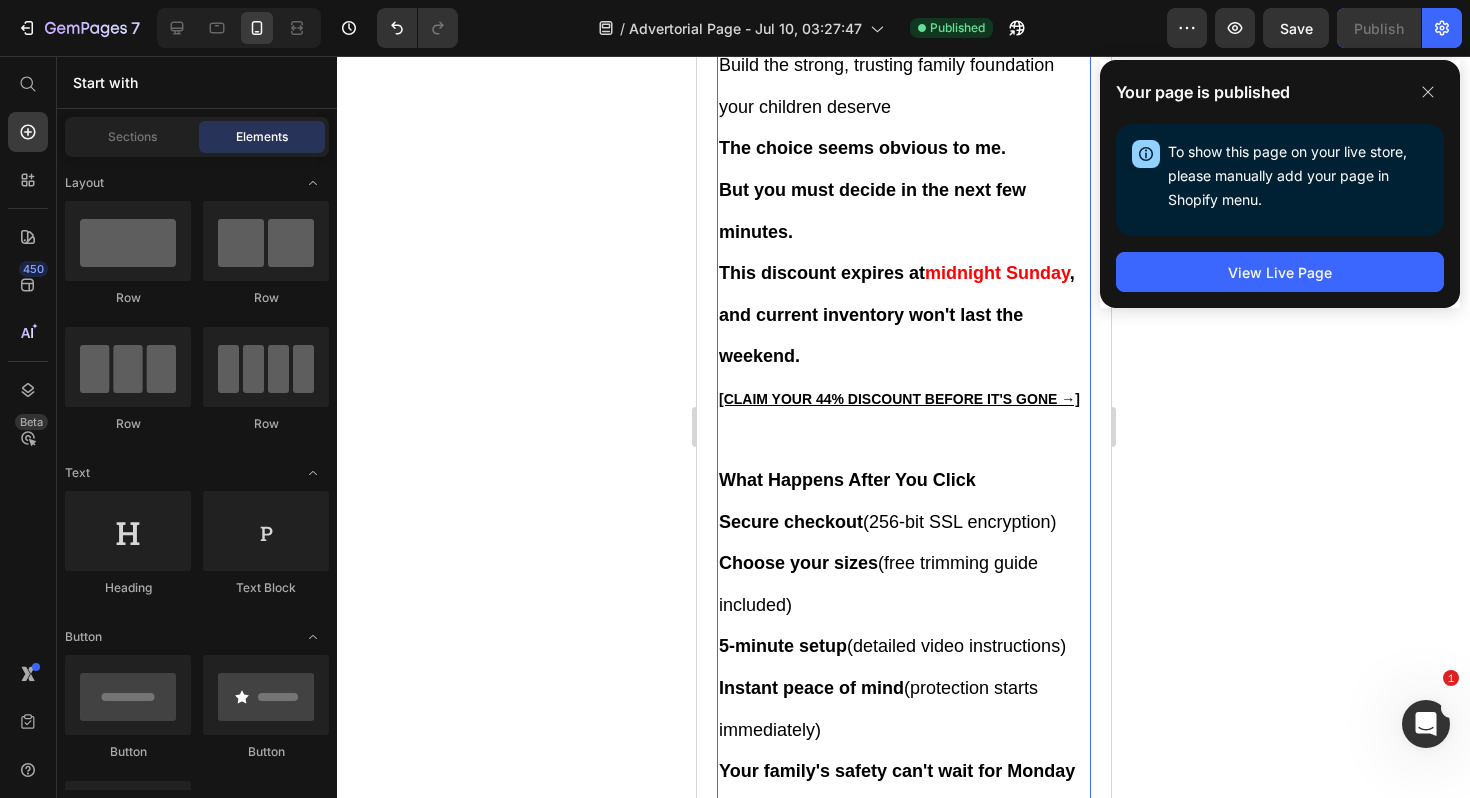 scroll, scrollTop: 22221, scrollLeft: 0, axis: vertical 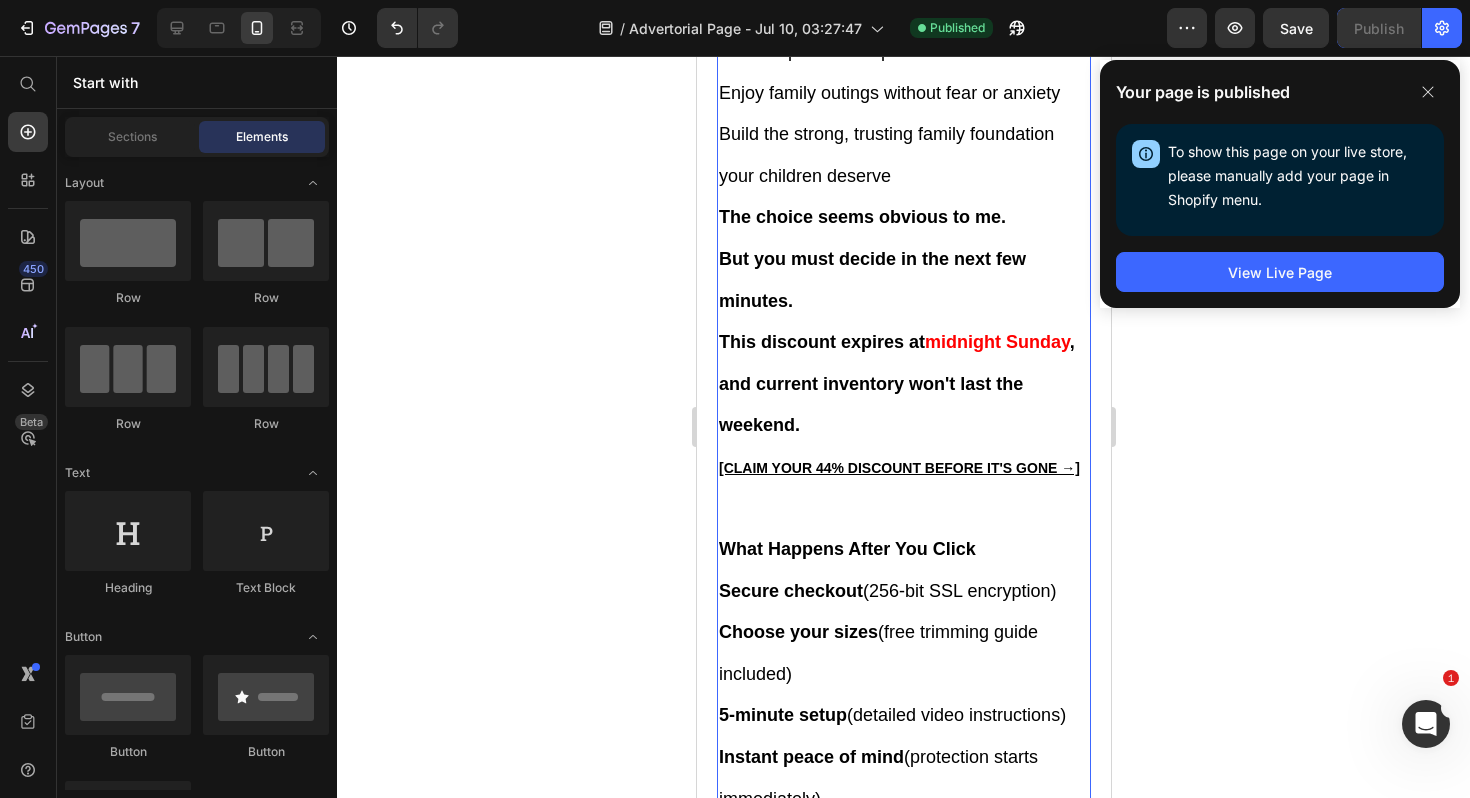 click on "[CLAIM YOUR 44% DISCOUNT BEFORE IT'S GONE →]" at bounding box center [903, 467] 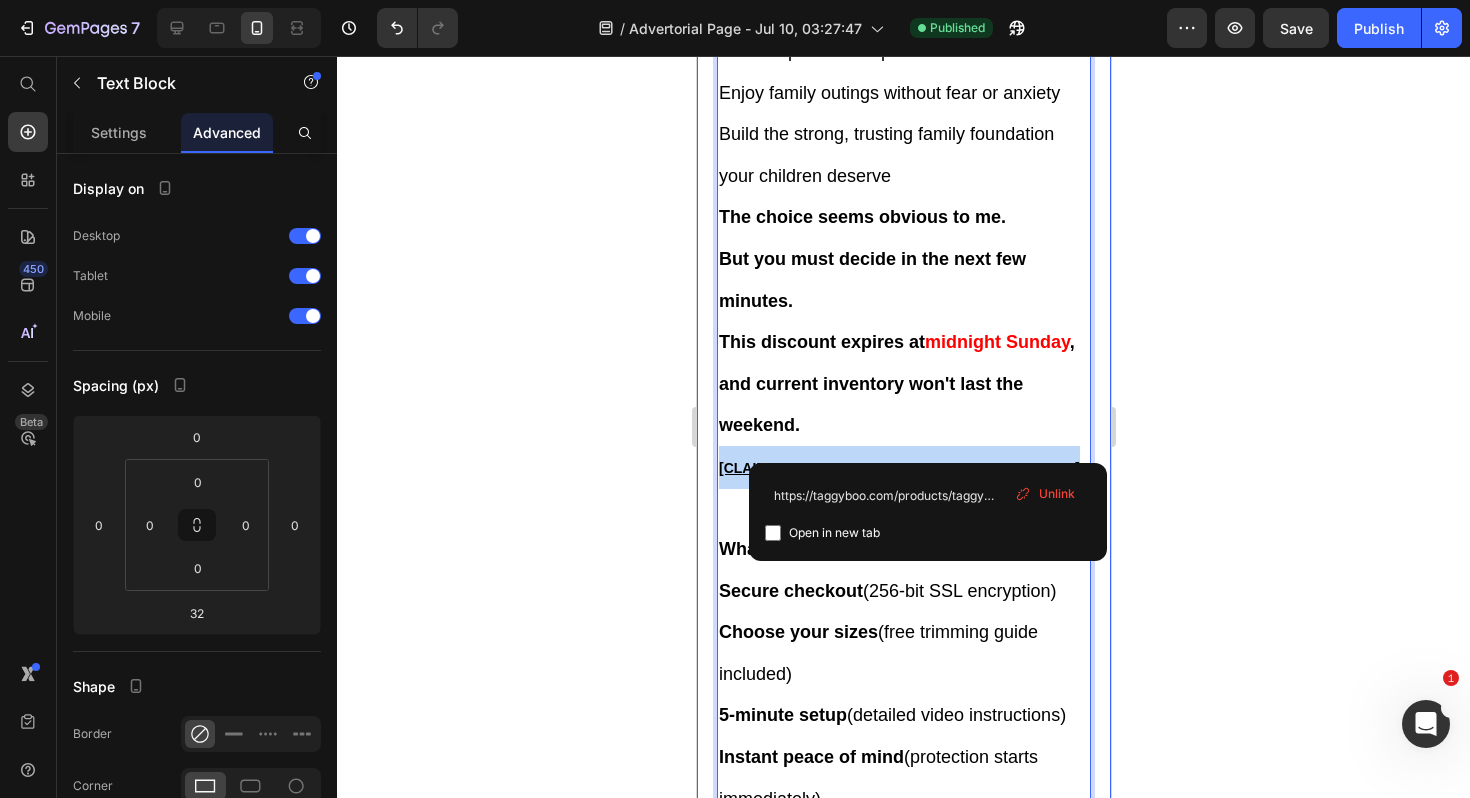 drag, startPoint x: 1082, startPoint y: 444, endPoint x: 712, endPoint y: 440, distance: 370.0216 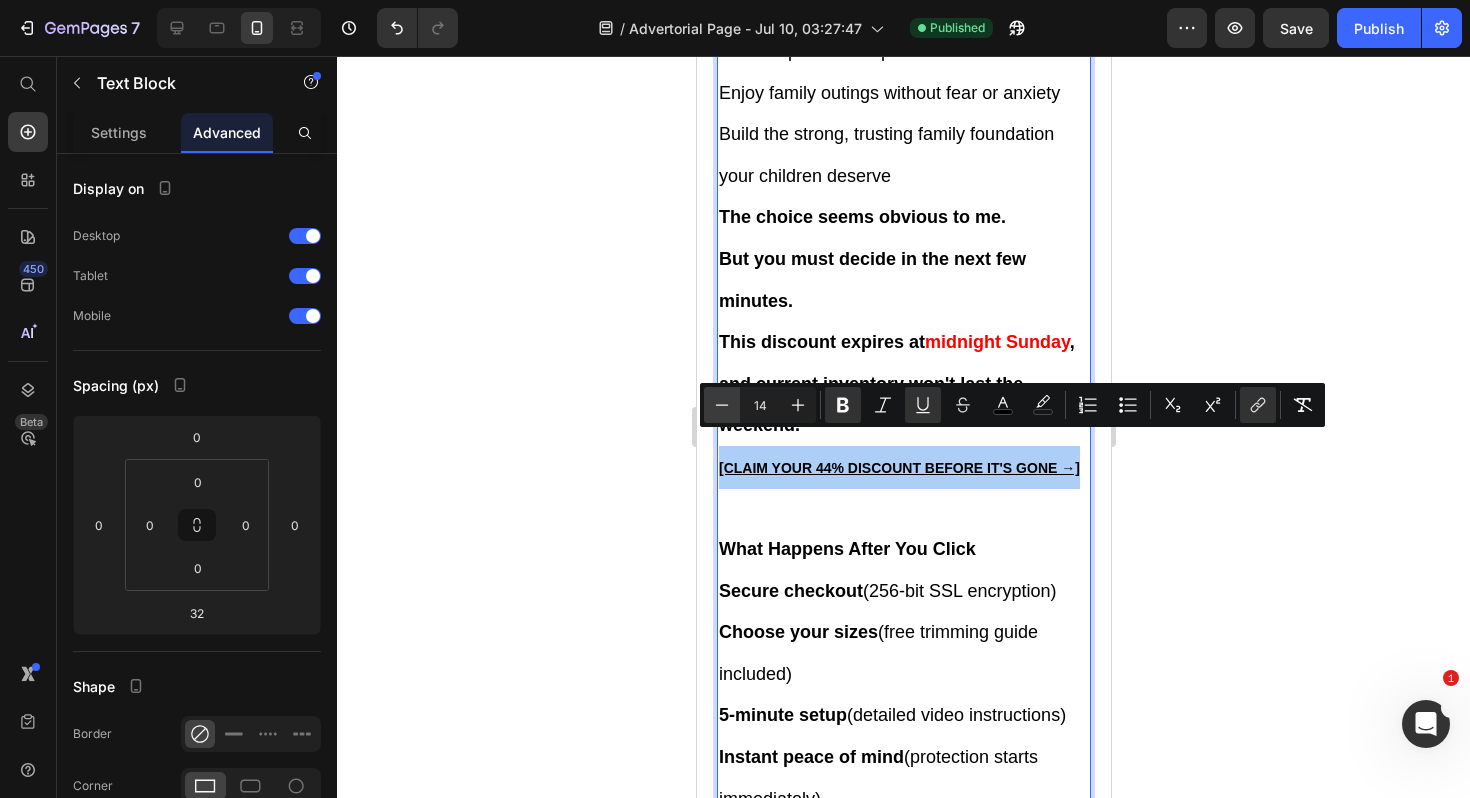click 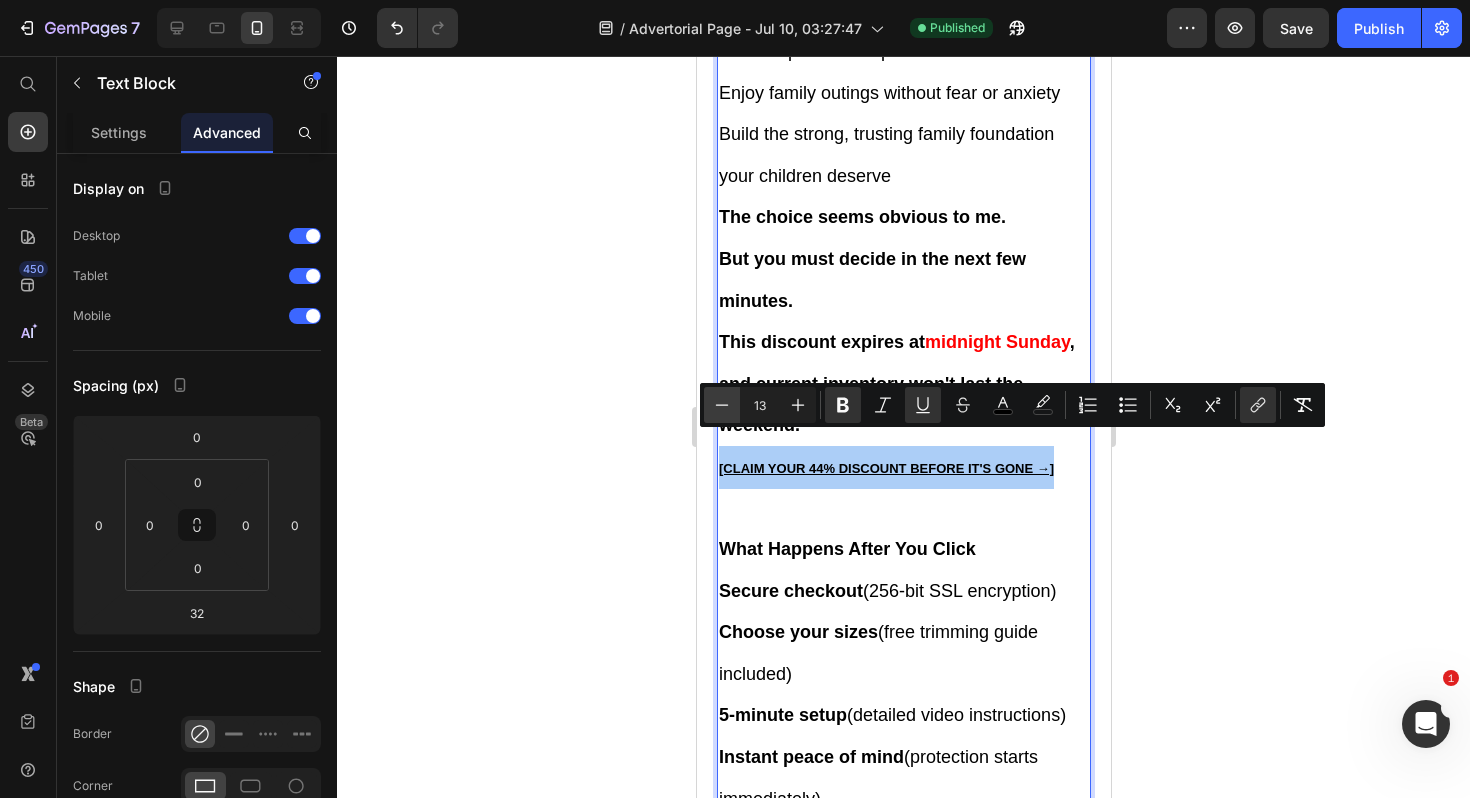 click 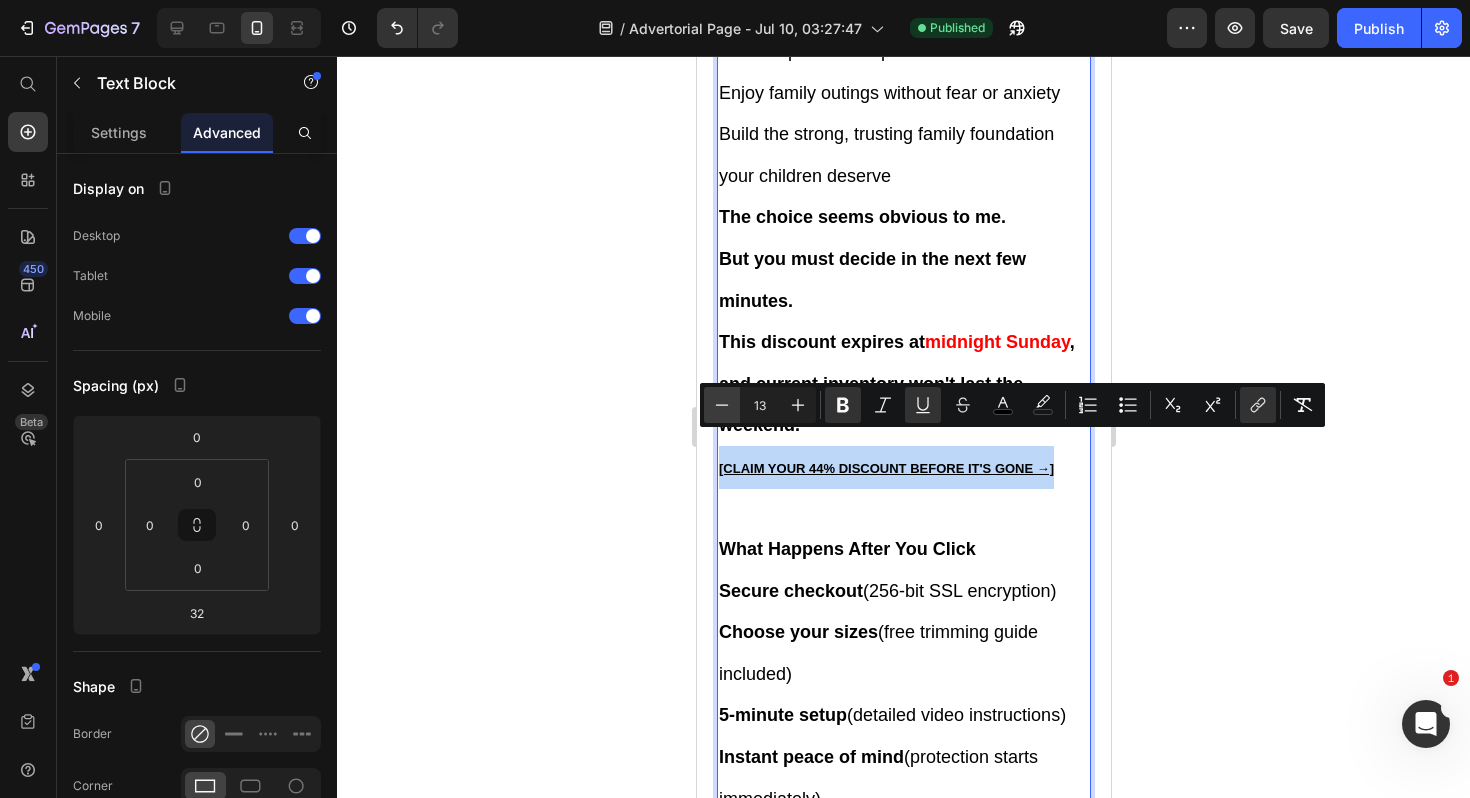 type on "12" 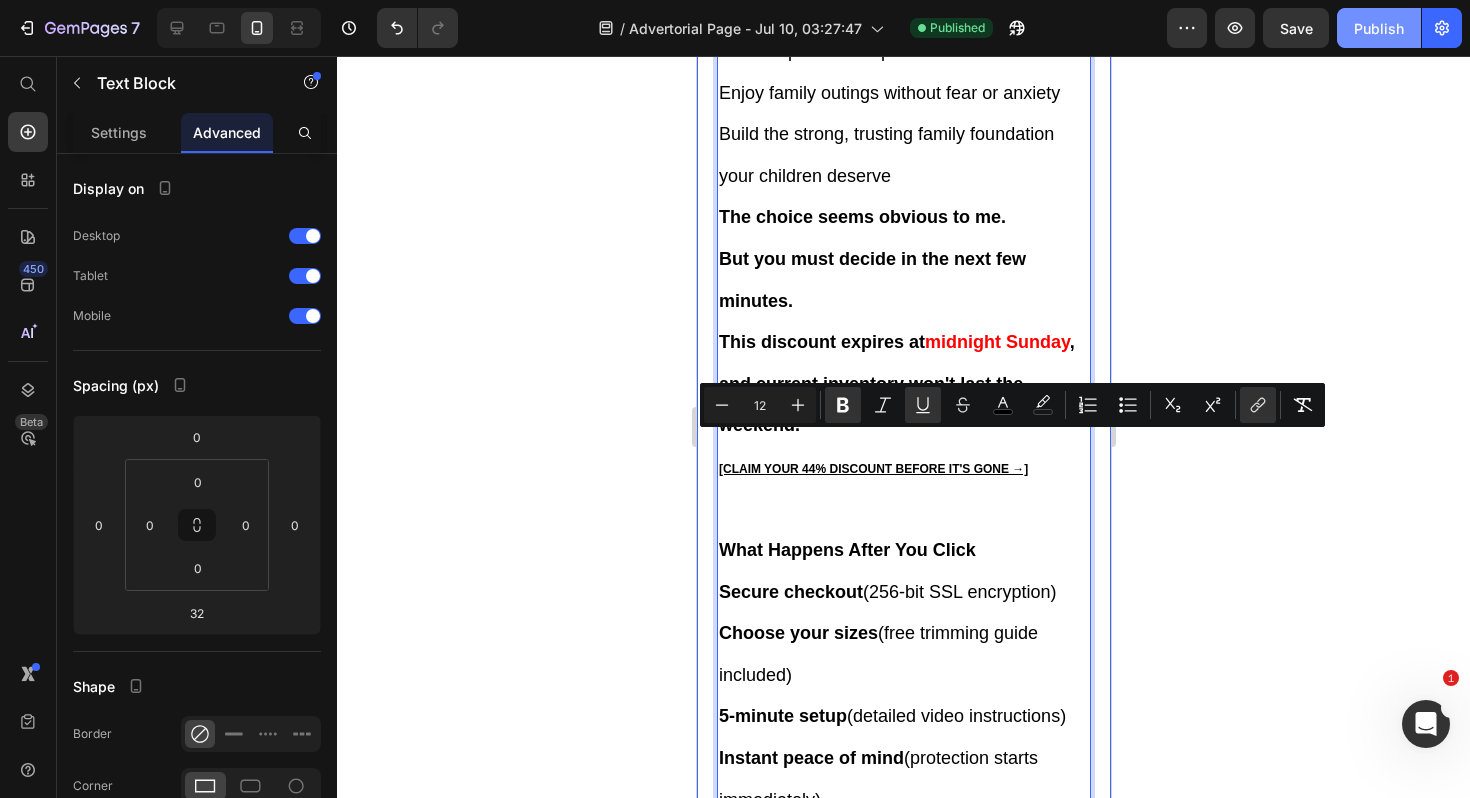 click on "Publish" at bounding box center (1379, 28) 